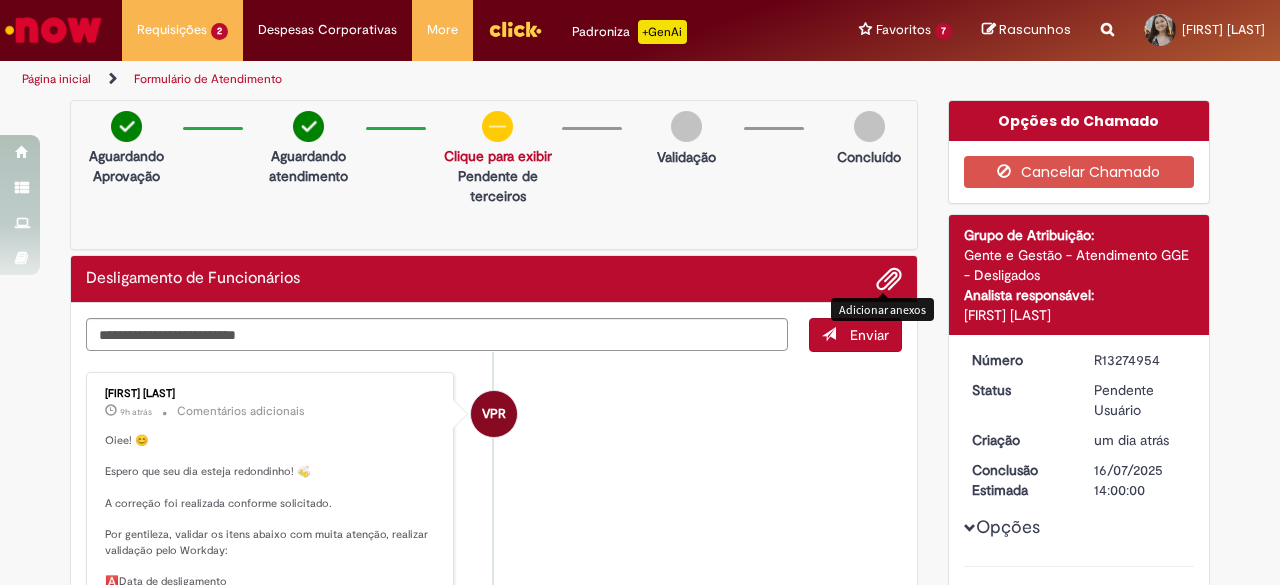 scroll, scrollTop: 0, scrollLeft: 0, axis: both 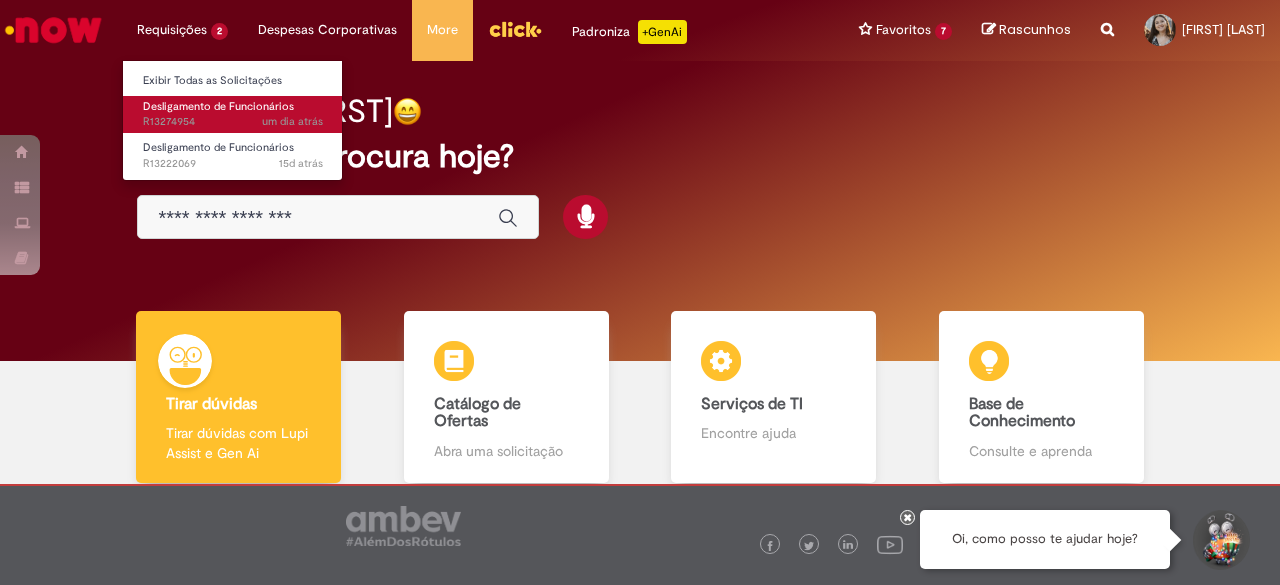 click on "um dia atrás um dia atrás  R13274954" at bounding box center [233, 122] 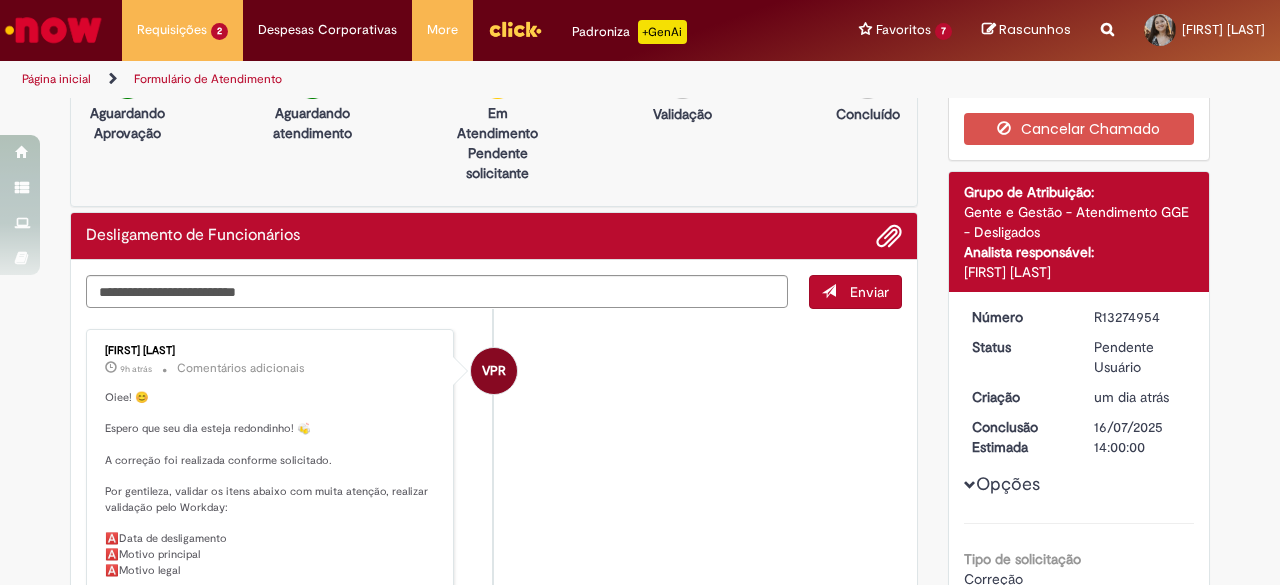 scroll, scrollTop: 0, scrollLeft: 0, axis: both 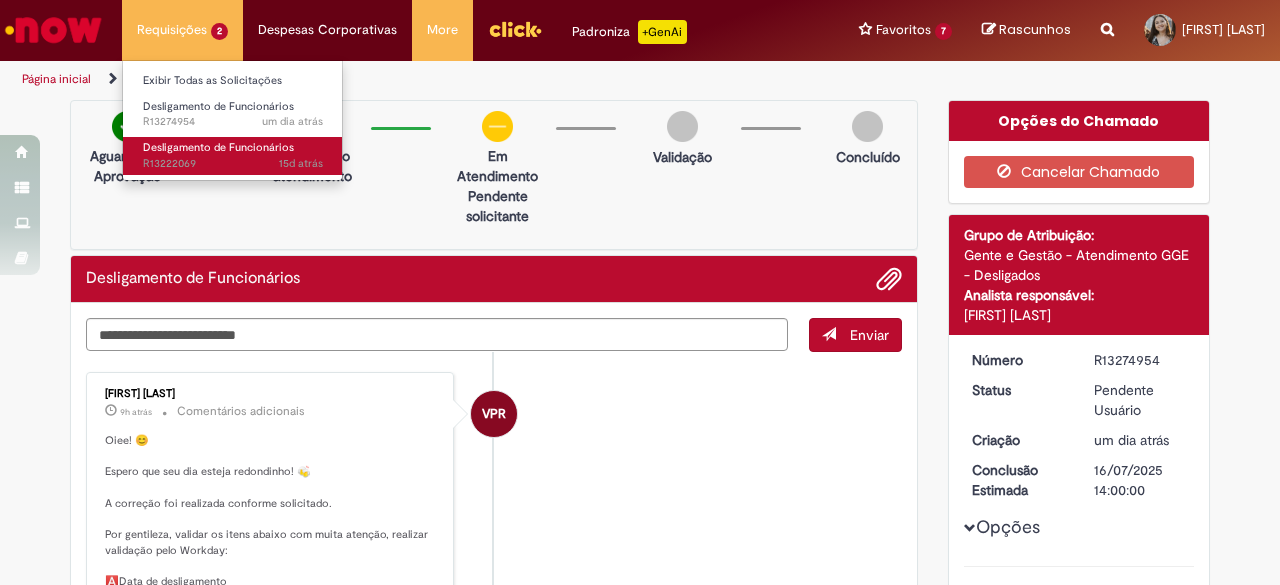 click on "15d atrás 15 dias atrás  R13222069" at bounding box center [233, 164] 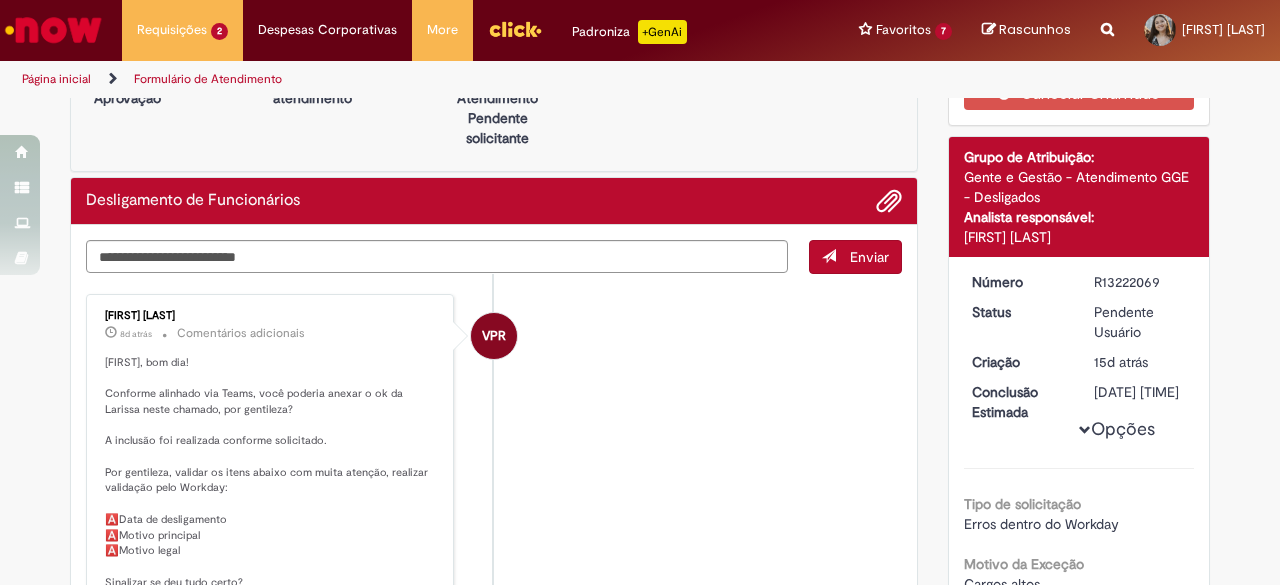 scroll, scrollTop: 0, scrollLeft: 0, axis: both 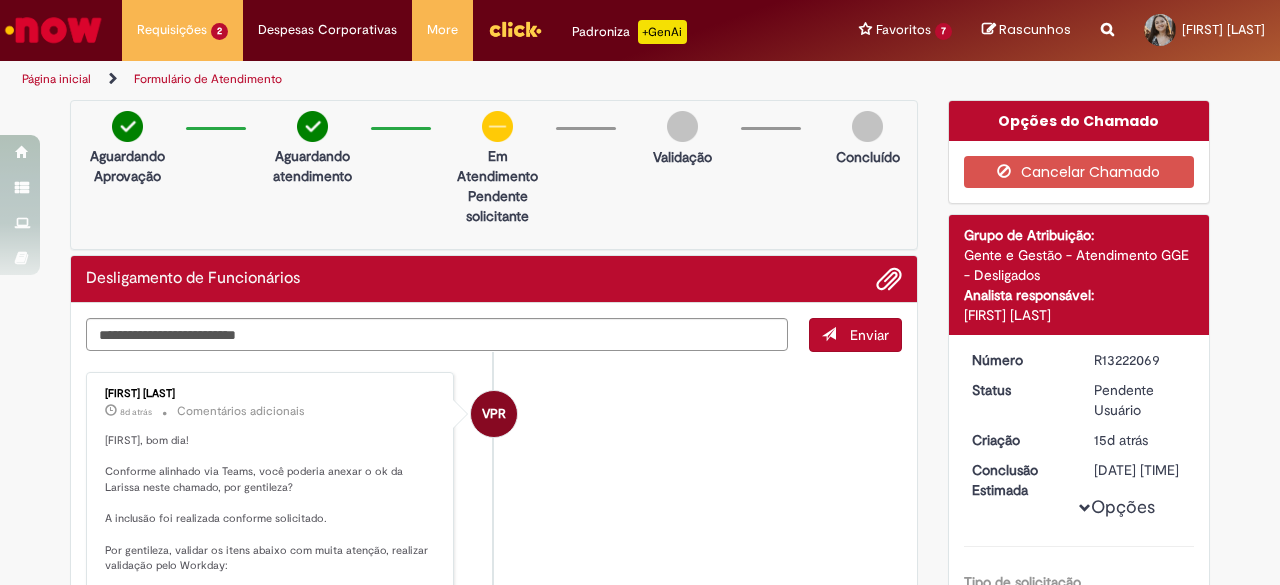 click at bounding box center (1107, 18) 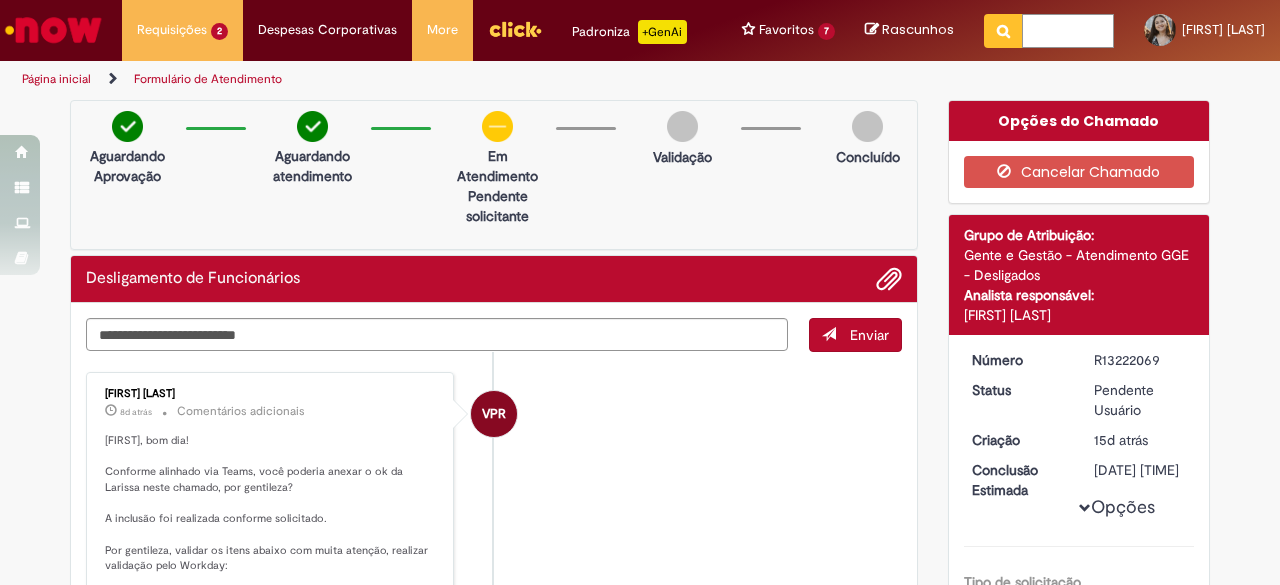click at bounding box center (1068, 31) 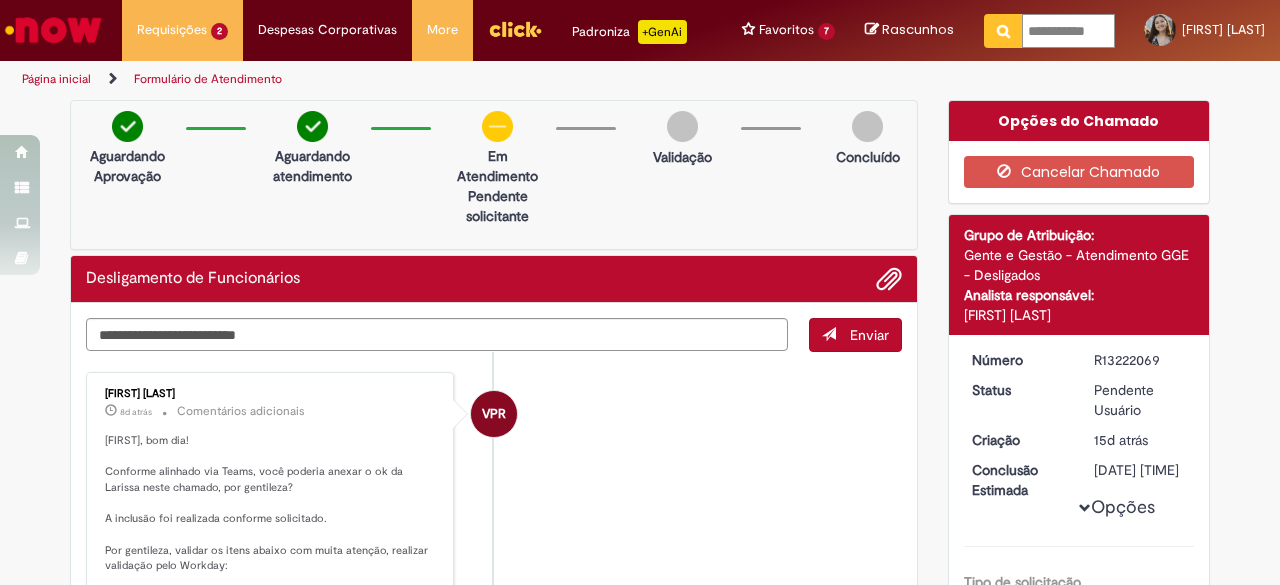 scroll, scrollTop: 0, scrollLeft: 0, axis: both 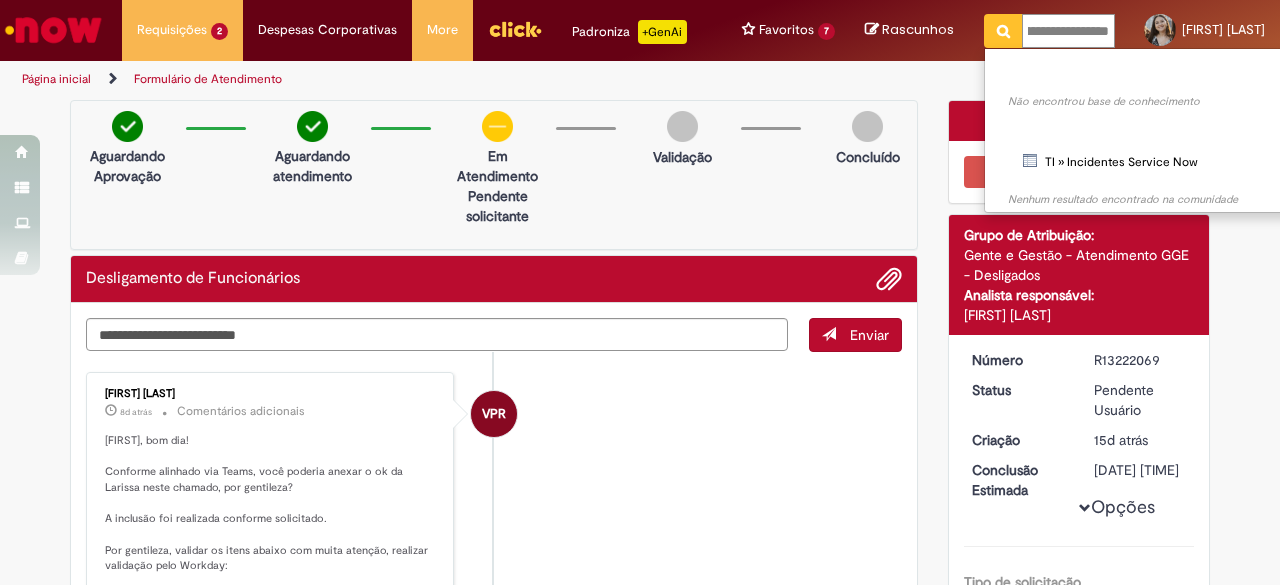 type on "**********" 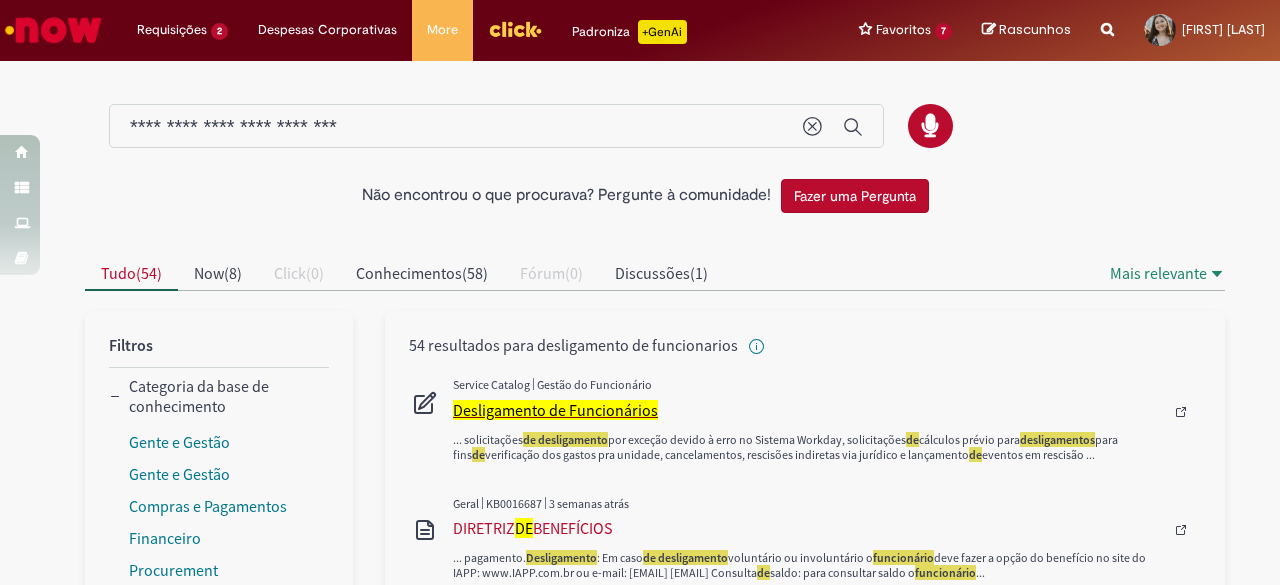 click on "Desligamento de Funcionários" at bounding box center [555, 410] 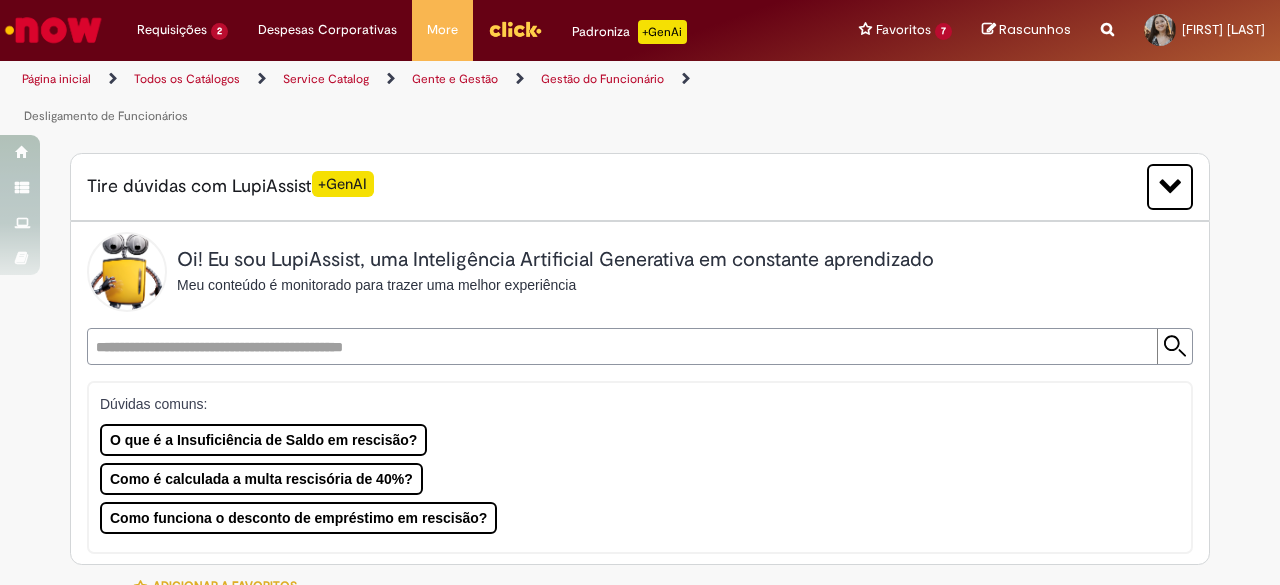 type on "********" 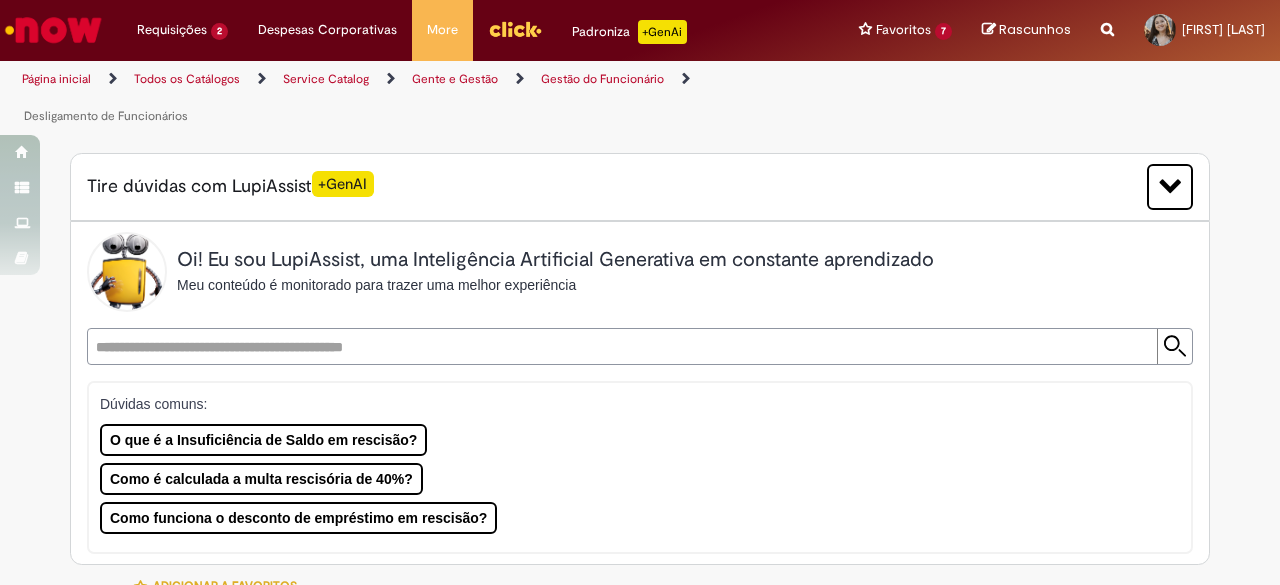 type on "**********" 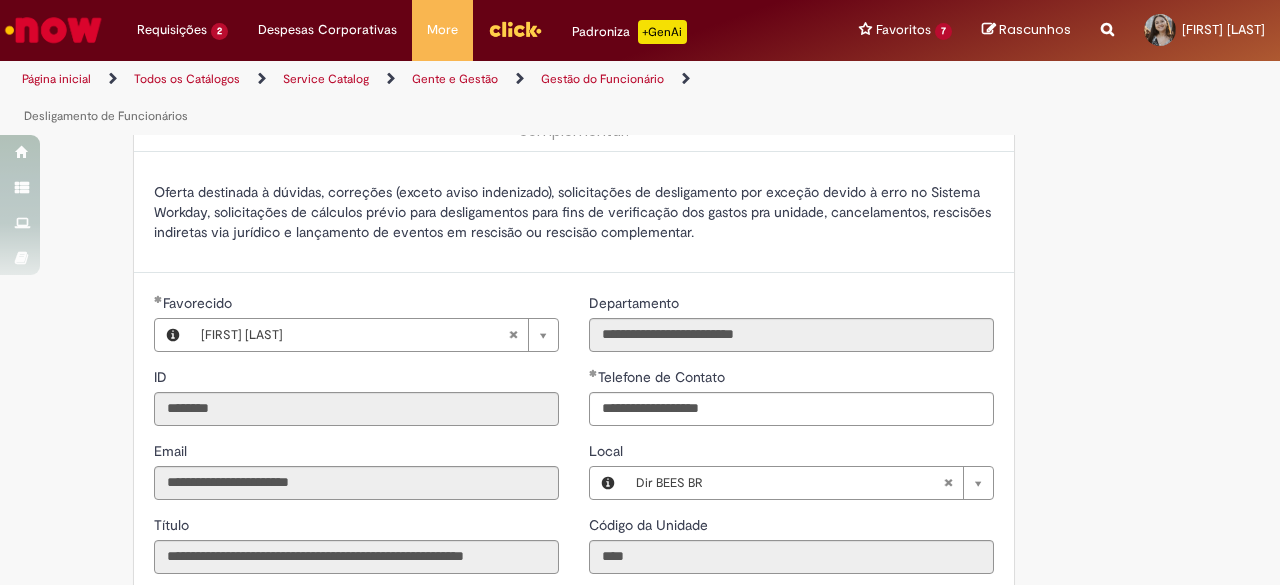 scroll, scrollTop: 1000, scrollLeft: 0, axis: vertical 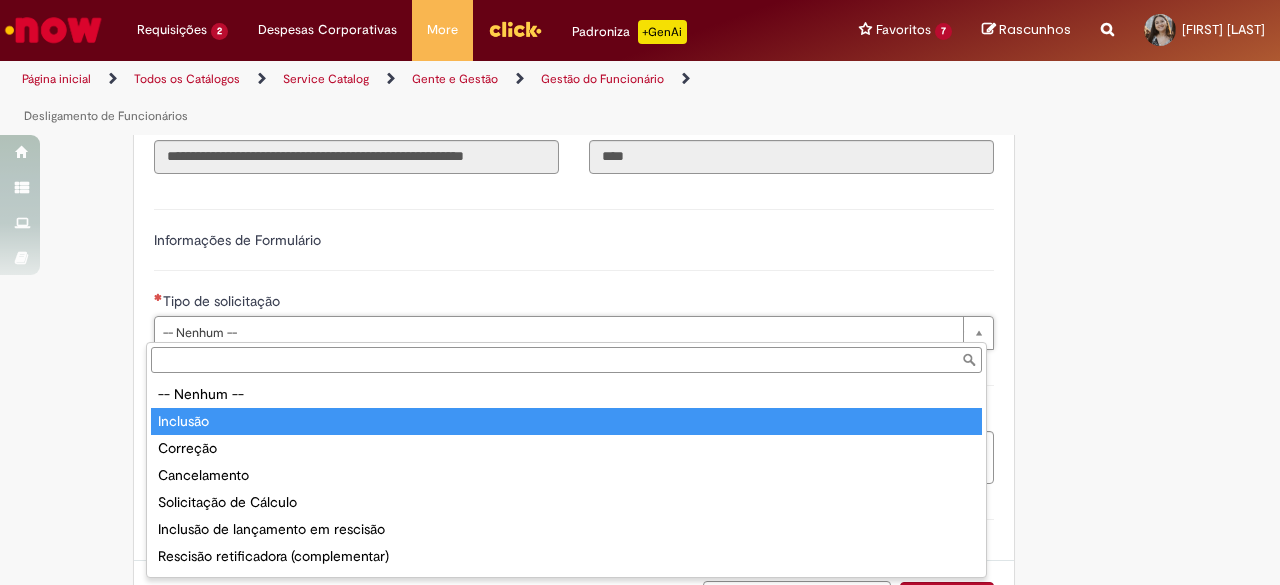 type on "********" 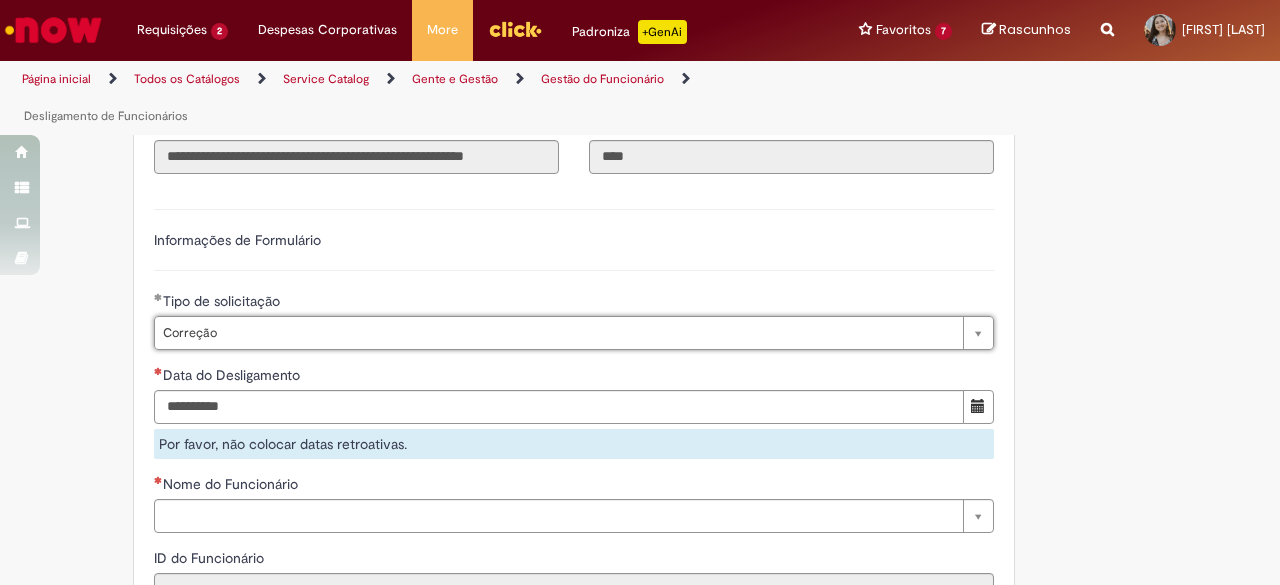 click on "**********" at bounding box center (574, 633) 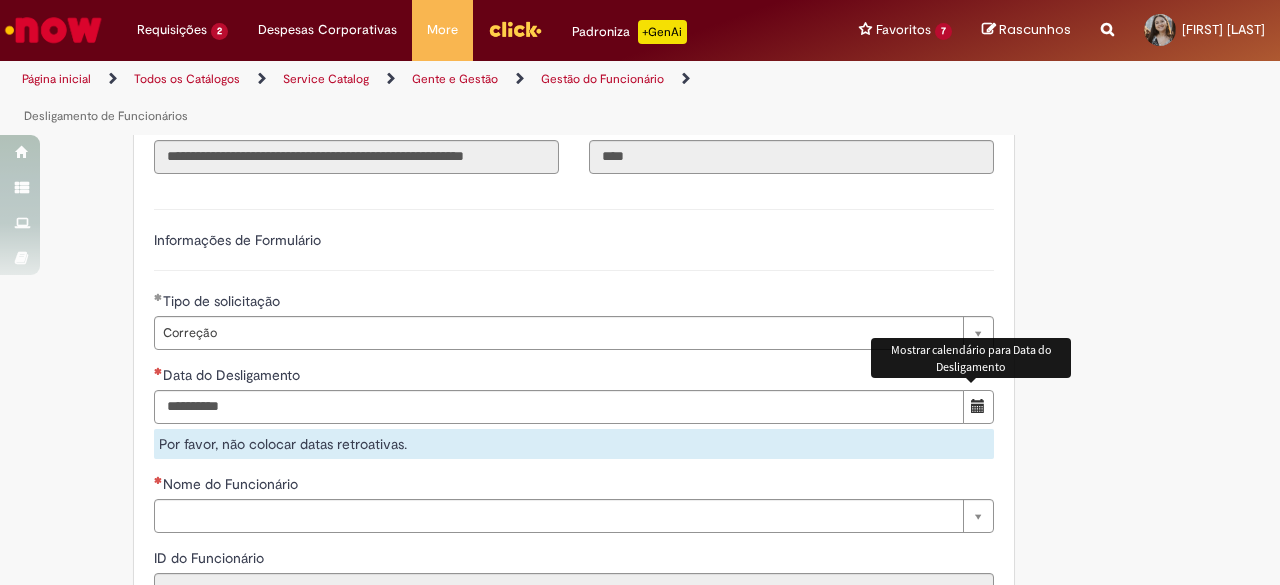 click at bounding box center (978, 407) 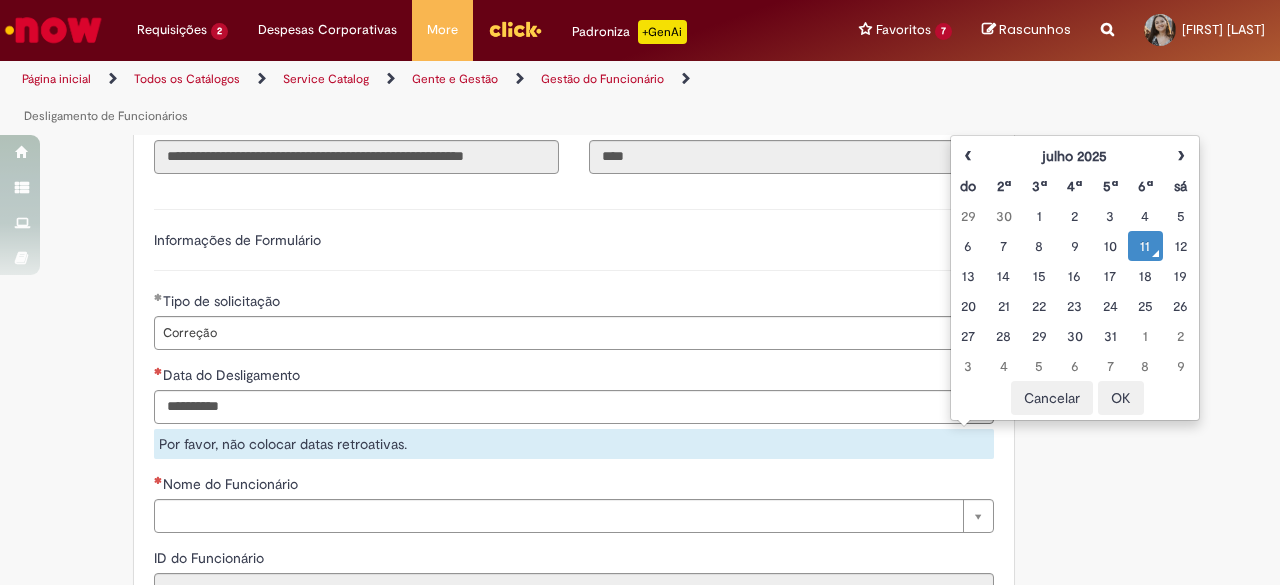 click on "11" at bounding box center (1145, 246) 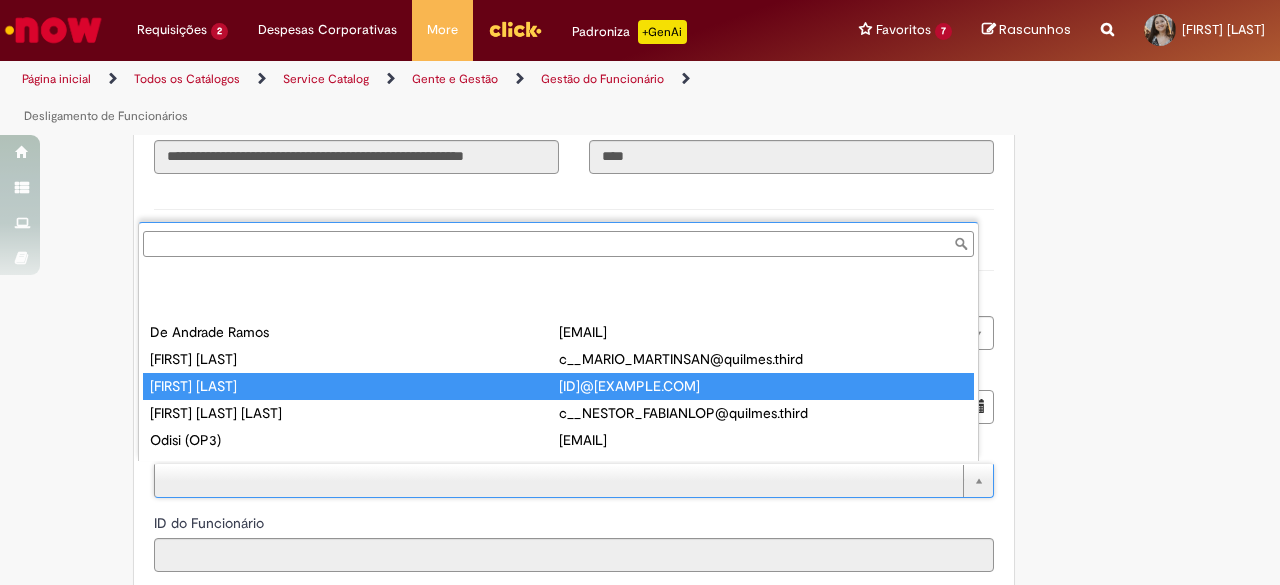 scroll, scrollTop: 16, scrollLeft: 0, axis: vertical 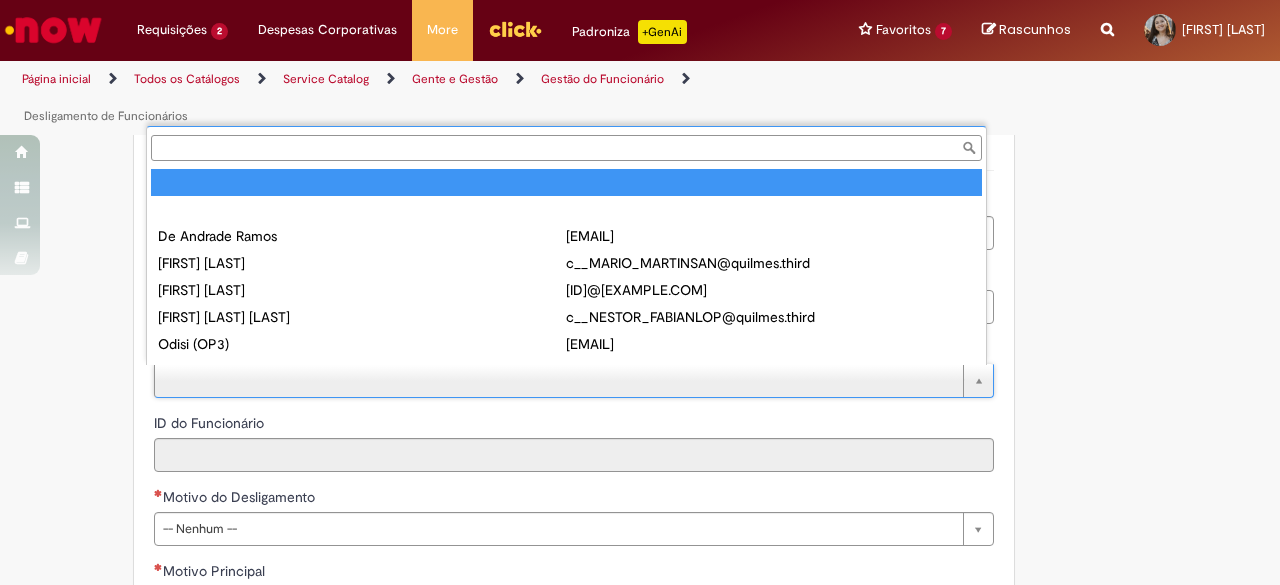 click on "Nome do Funcionário" at bounding box center [566, 148] 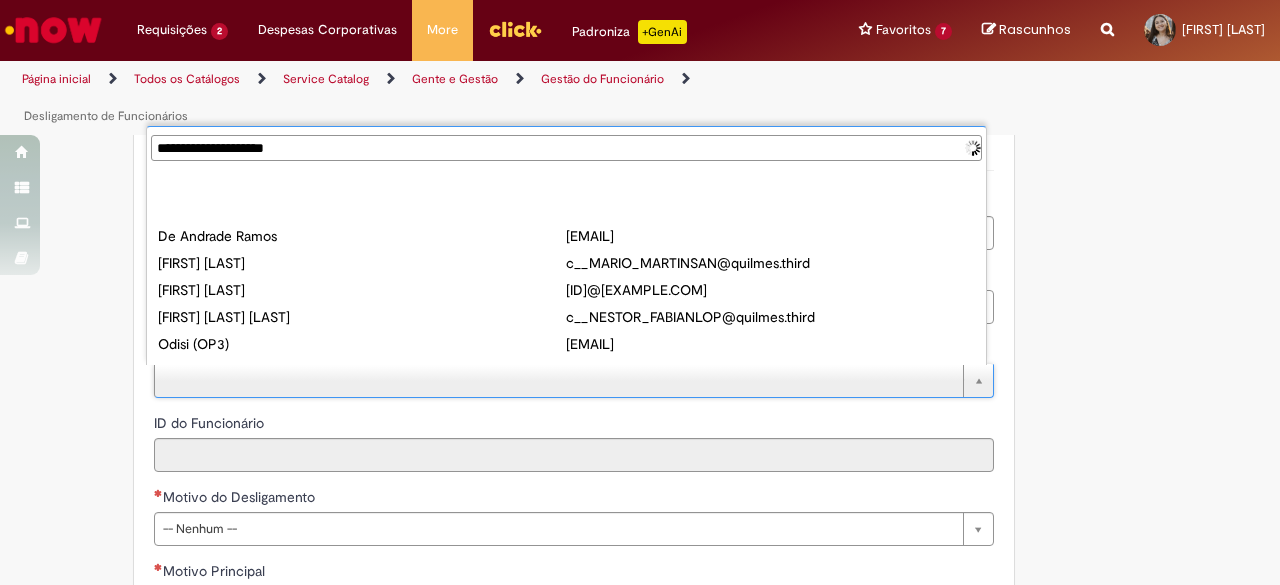 type on "**********" 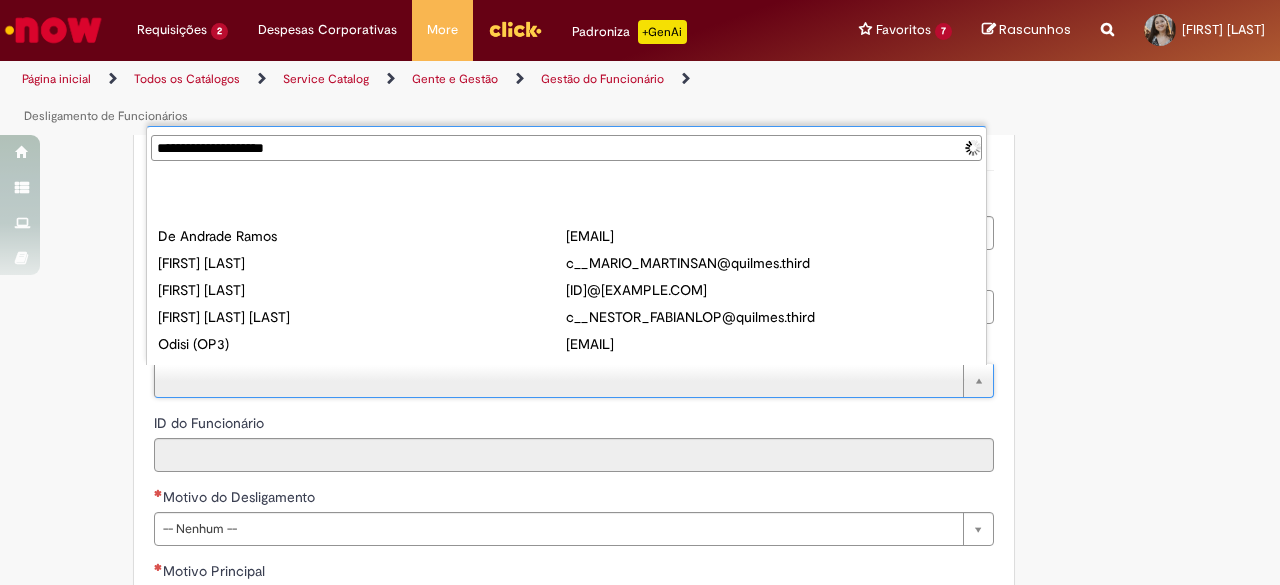 type on "**********" 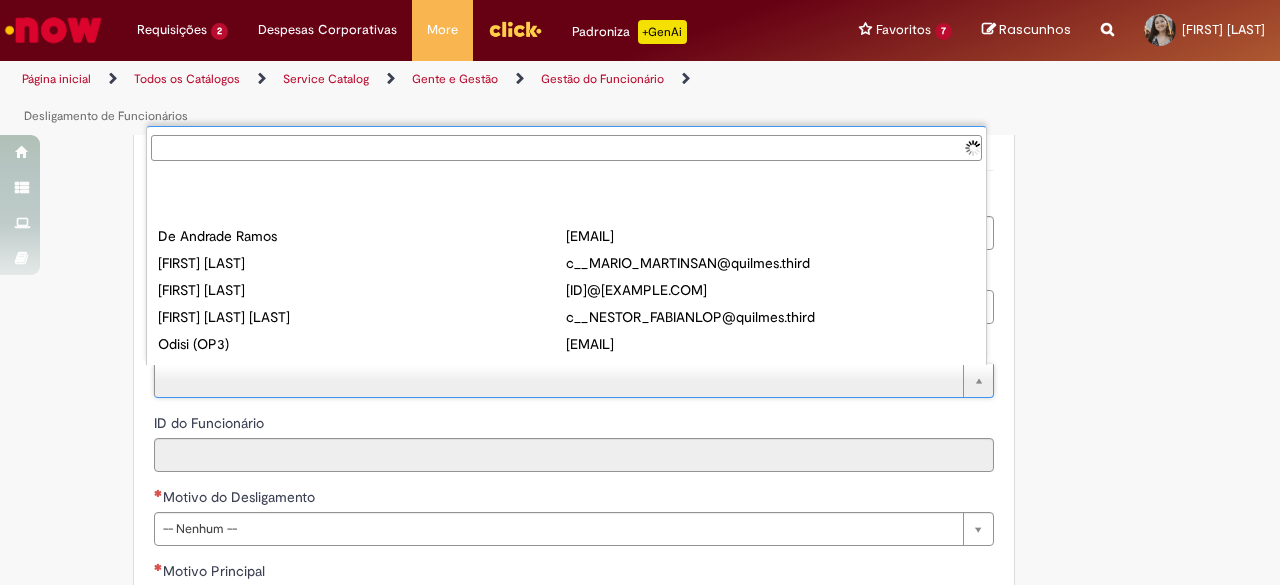 type on "********" 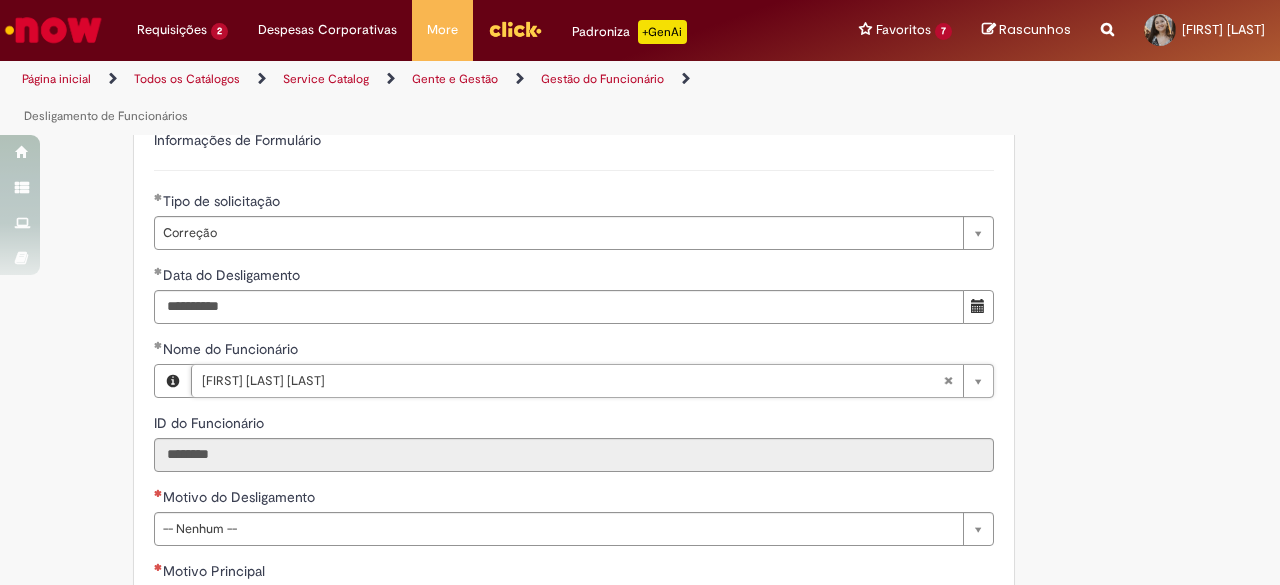 scroll, scrollTop: 1300, scrollLeft: 0, axis: vertical 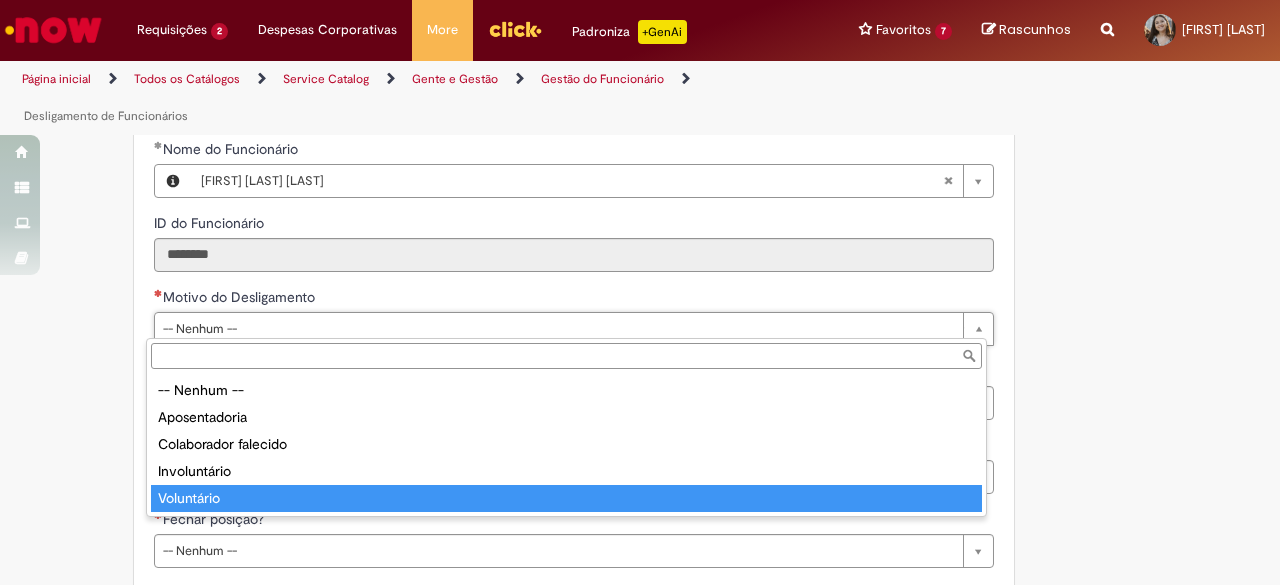 type on "**********" 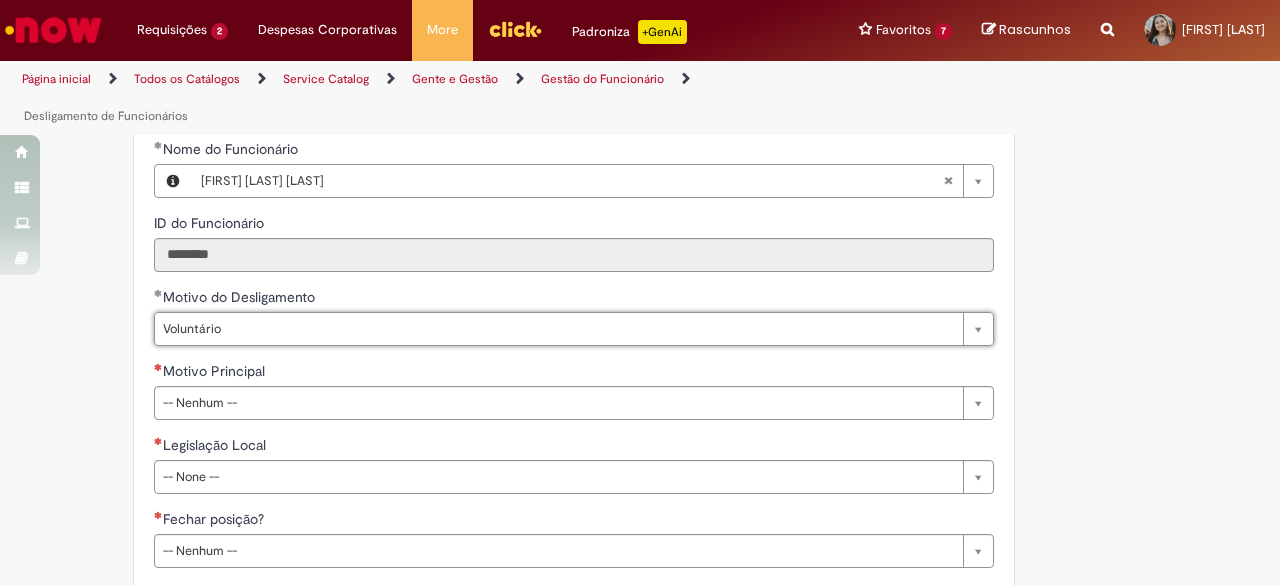 type on "**********" 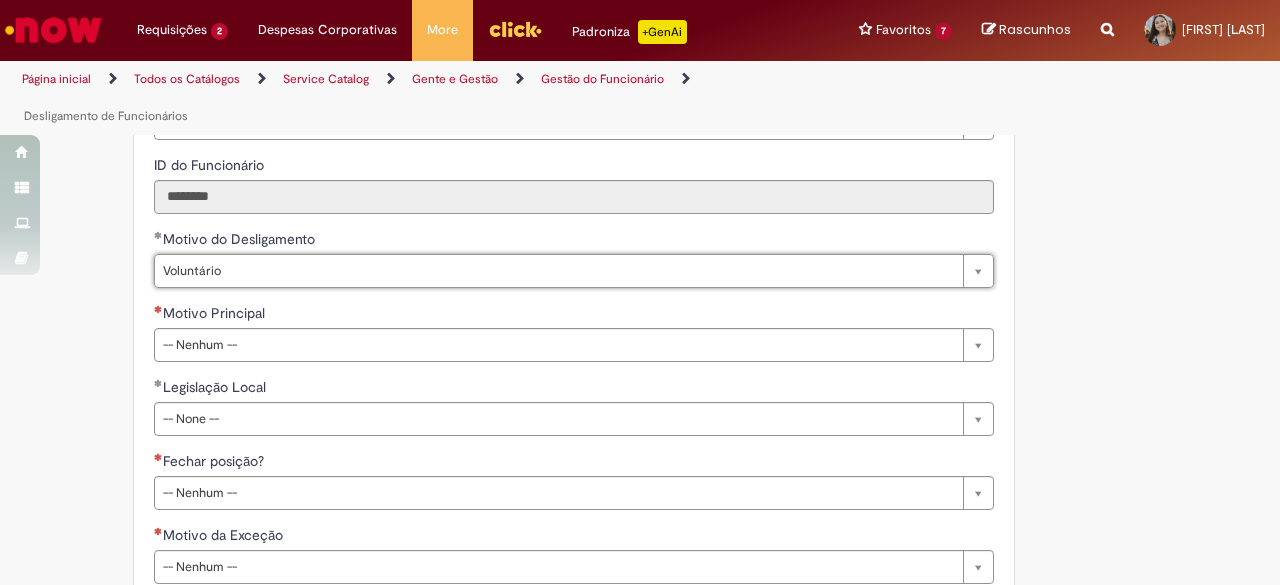 scroll, scrollTop: 1400, scrollLeft: 0, axis: vertical 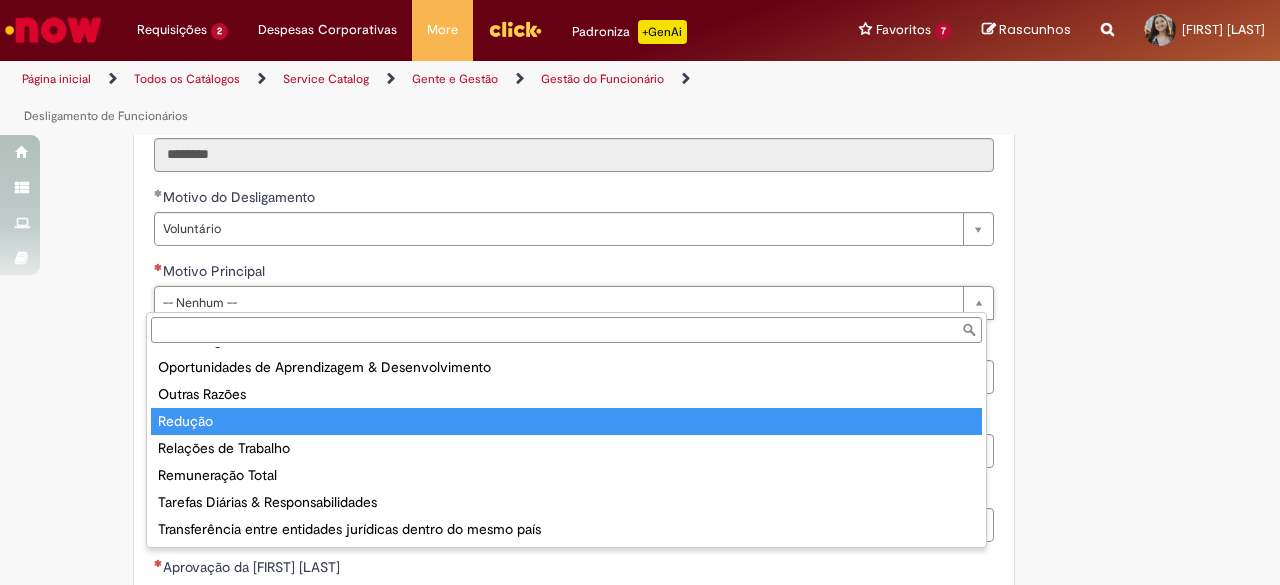 type on "*******" 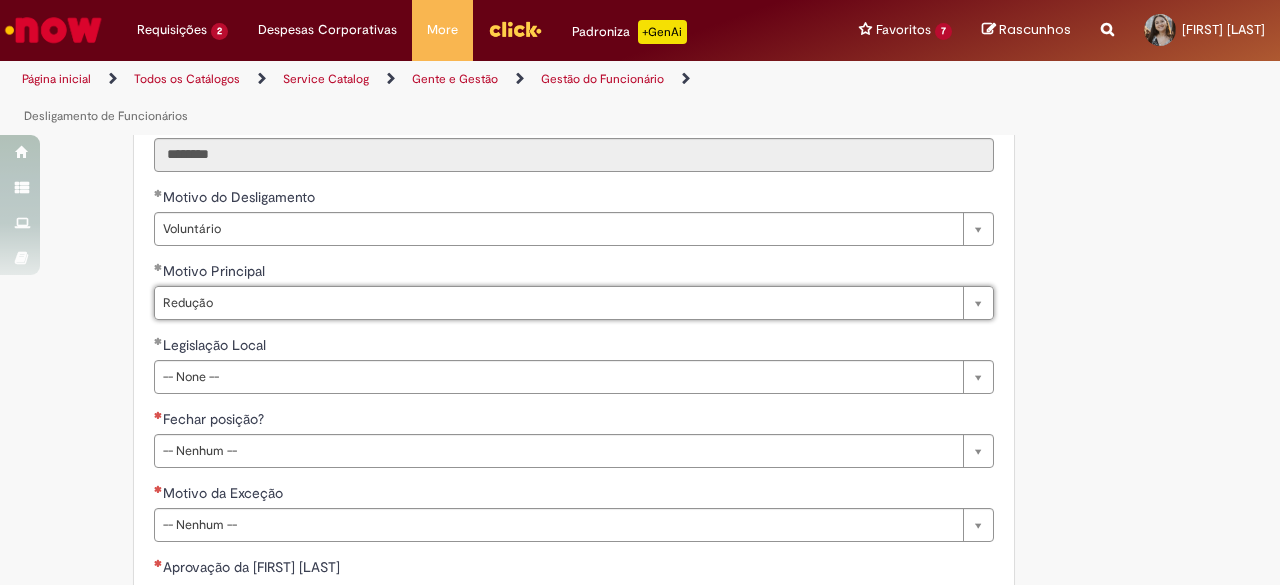 click on "Adicionar a Favoritos
Desligamento de Funcionários
Oferta destinada à dúvidas, correções (exceto aviso indenizado), solicitações de desligamento por exceção devido à erro no Sistema Workday, solicitações de cálculos prévio para desligamentos para fins de verificação dos gastos pra unidade, cancelamentos, rescisões indiretas via jurídico e lançamento de eventos em rescisão ou rescisão complementar.
Oferta destinada à dúvidas, correções (exceto aviso indenizado), solicitações de desligamento por exceção devido à erro no Sistema Workday, solicitações de cálculos prévio para desligamentos para fins de verificação dos gastos pra unidade, cancelamentos, rescisões indiretas via jurídico e lançamento de eventos em rescisão ou rescisão complementar.
Country Code ** Favorecido     Mayara Ueno Lucena Do Nascimento" at bounding box center [542, 93] 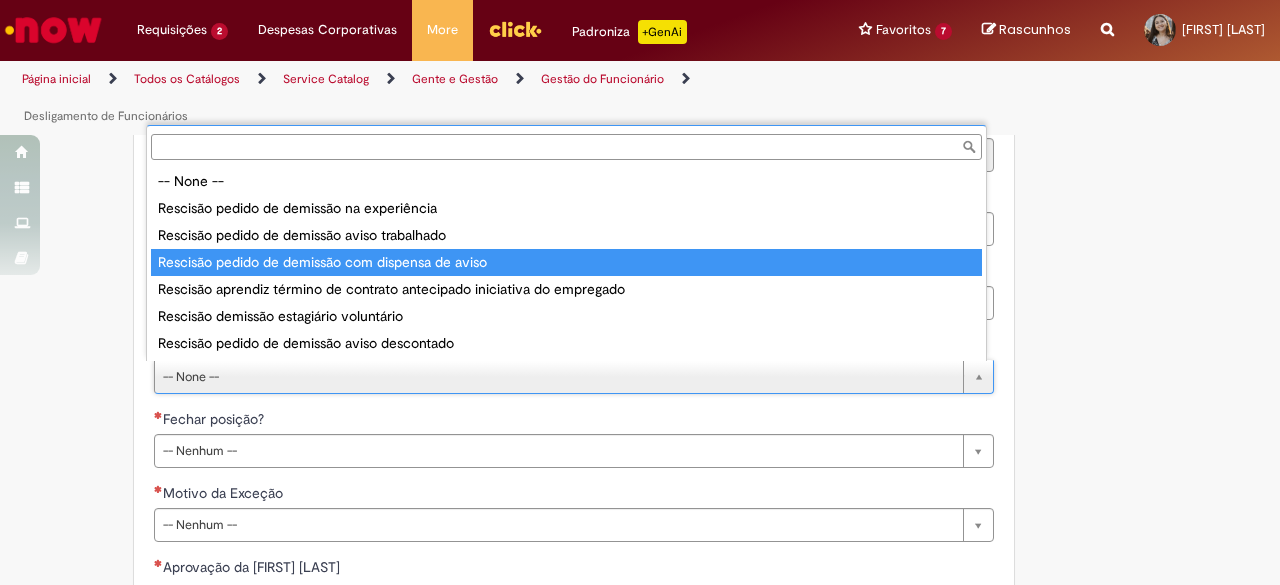 type on "**********" 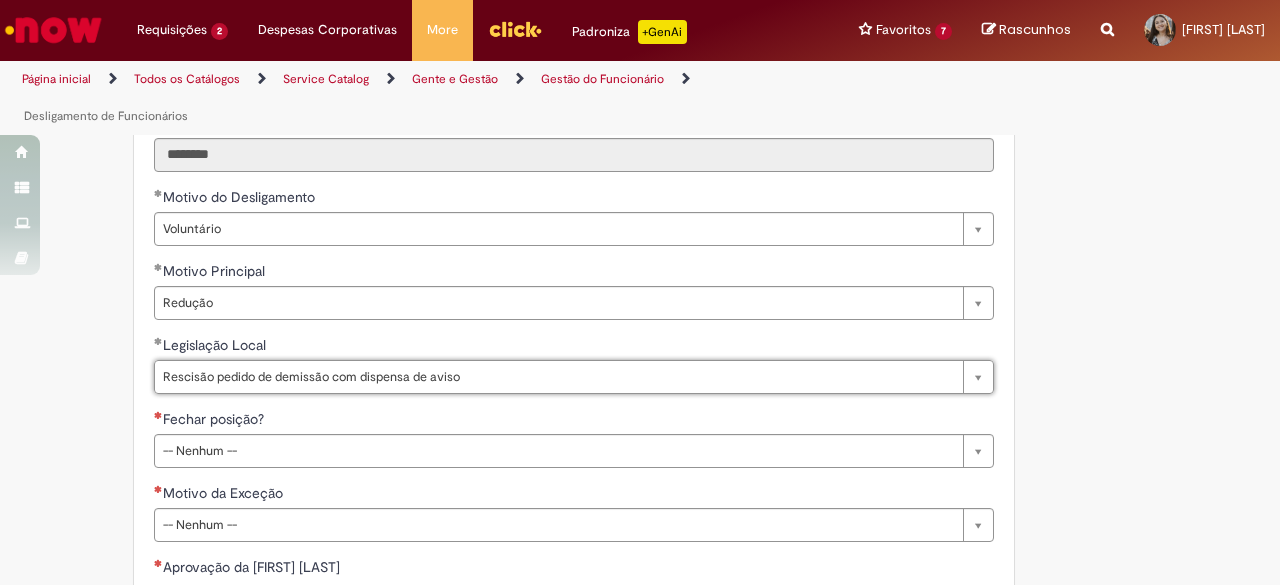 scroll, scrollTop: 0, scrollLeft: 63, axis: horizontal 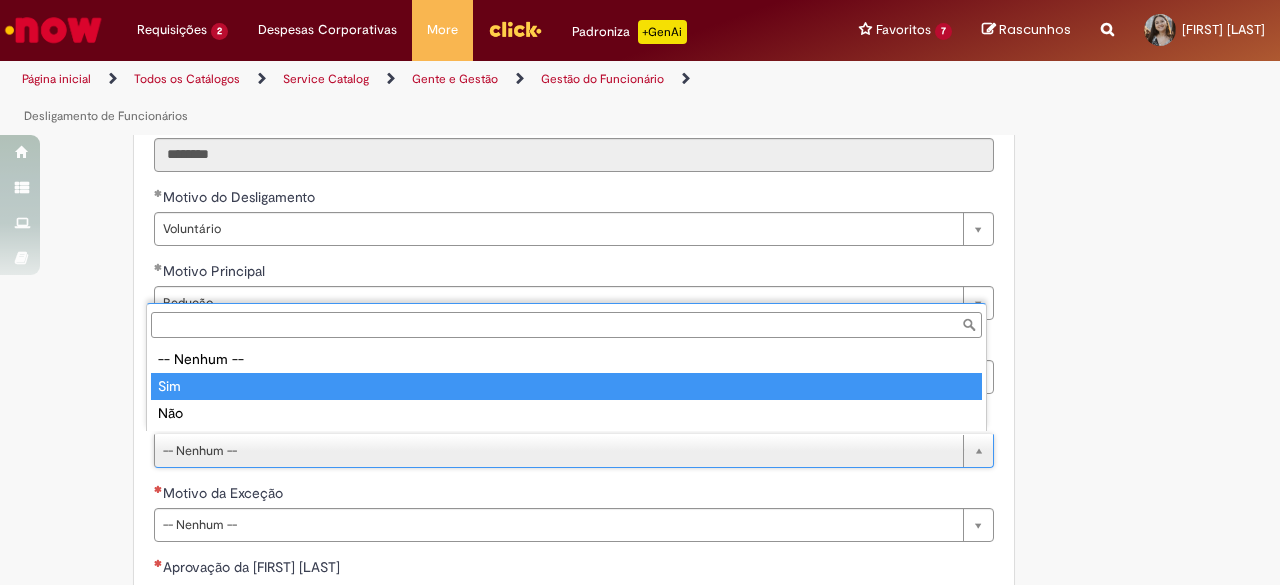 type on "***" 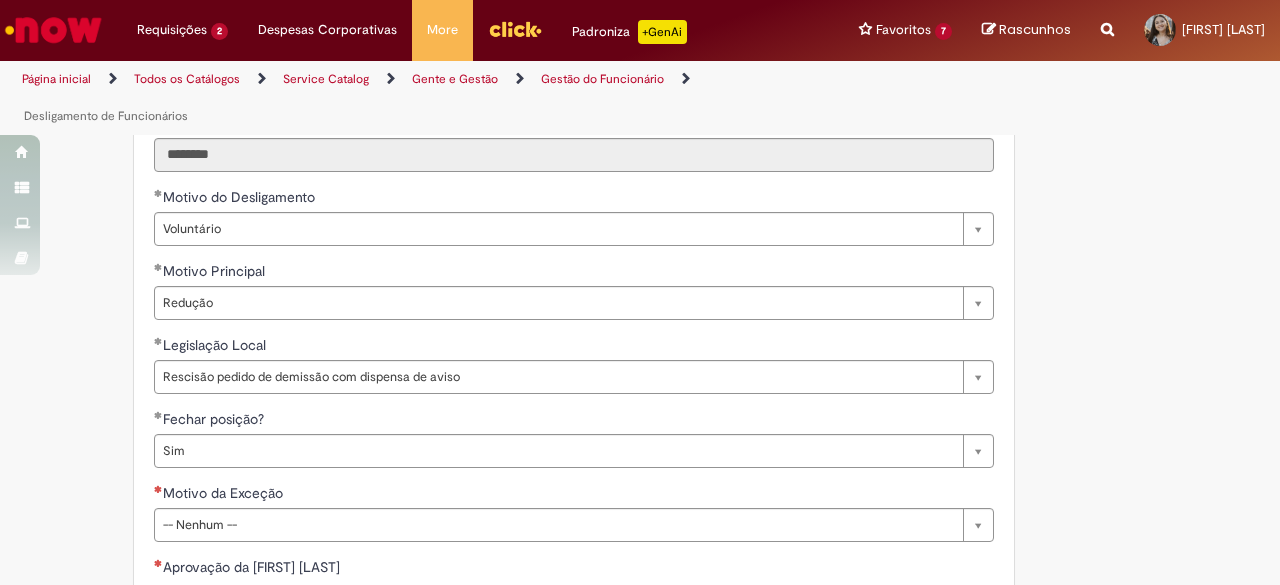 click on "Tire dúvidas com LupiAssist    +GenAI
Oi! Eu sou LupiAssist, uma Inteligência Artificial Generativa em constante aprendizado   Meu conteúdo é monitorado para trazer uma melhor experiência
Dúvidas comuns:   O que é a Insuficiência de Saldo em rescisão? Como é calculada a multa rescisória de 40%? Como funciona o desconto de empréstimo em rescisão?
Só mais um instante, estou consultando nossas bases de conhecimento  e escrevendo a melhor resposta pra você!
Title
Lorem ipsum dolor sit amet    Fazer uma nova pergunta
Gerei esta resposta utilizando IA Generativa em conjunto com os nossos padrões. Em caso de divergência, os documentos oficiais prevalecerão.
Saiba mais em:" at bounding box center [640, -120] 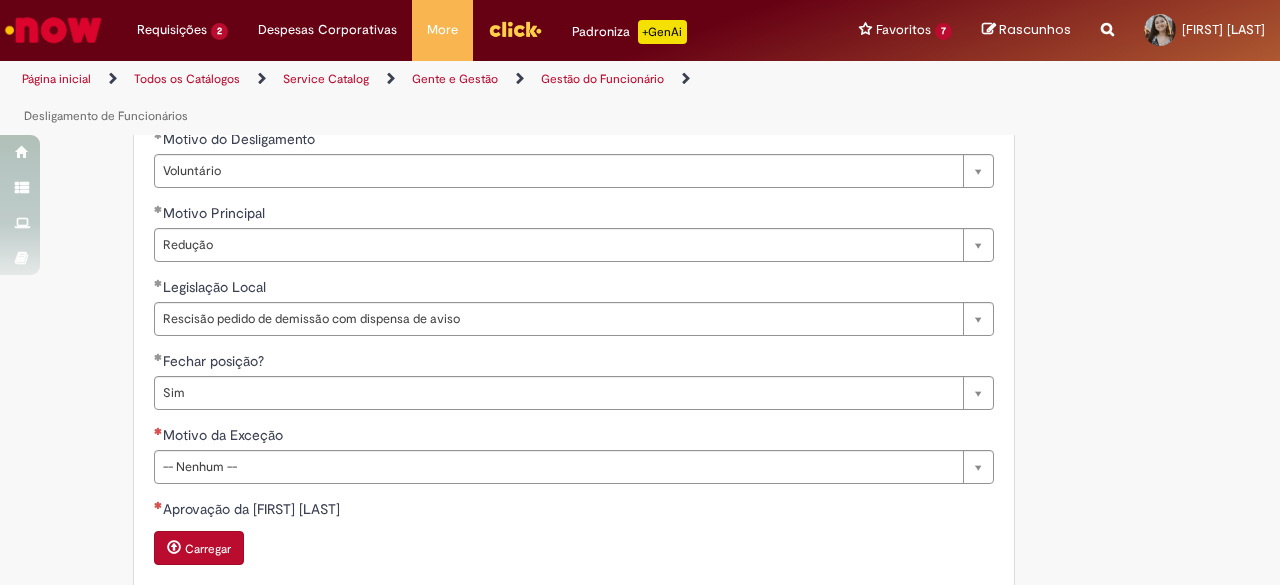 scroll, scrollTop: 1500, scrollLeft: 0, axis: vertical 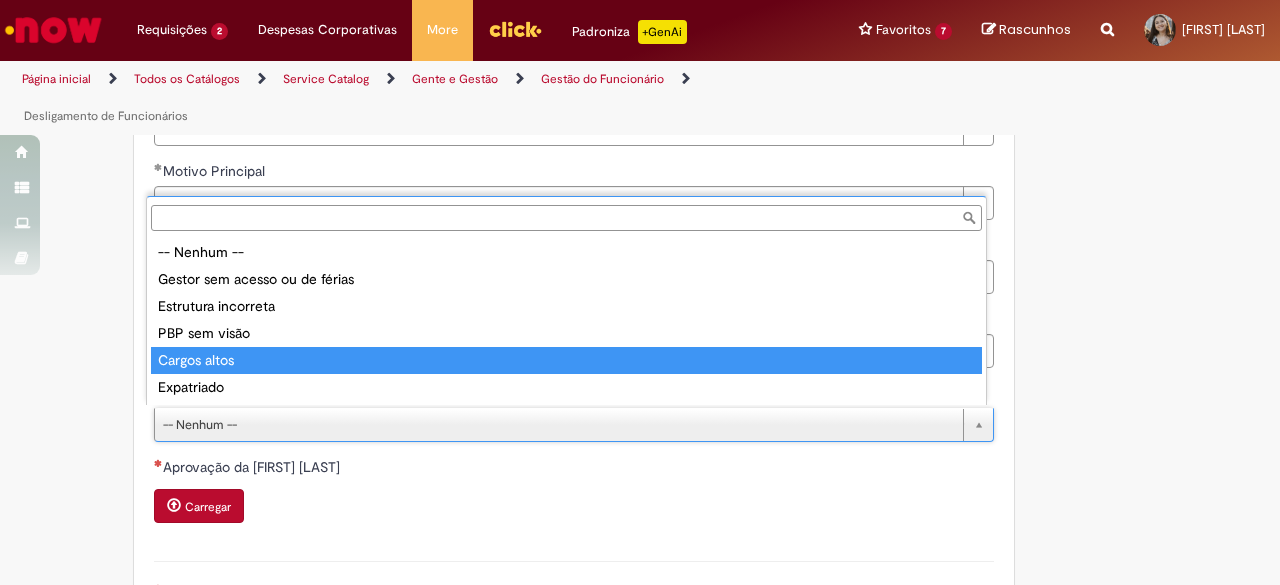 drag, startPoint x: 290, startPoint y: 348, endPoint x: 279, endPoint y: 359, distance: 15.556349 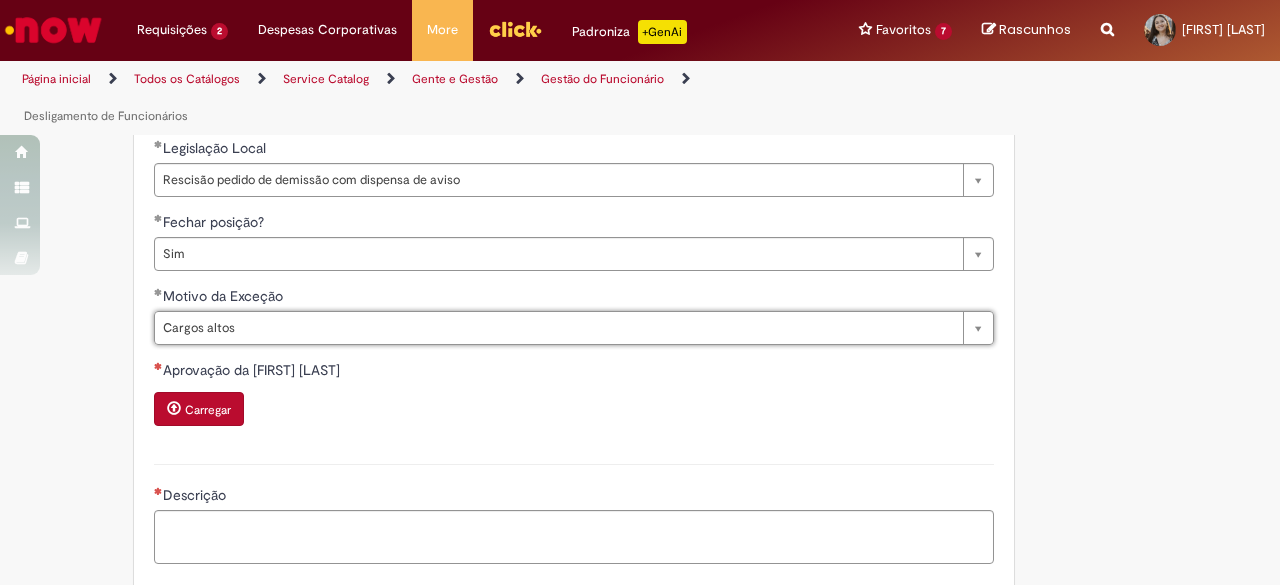 scroll, scrollTop: 1700, scrollLeft: 0, axis: vertical 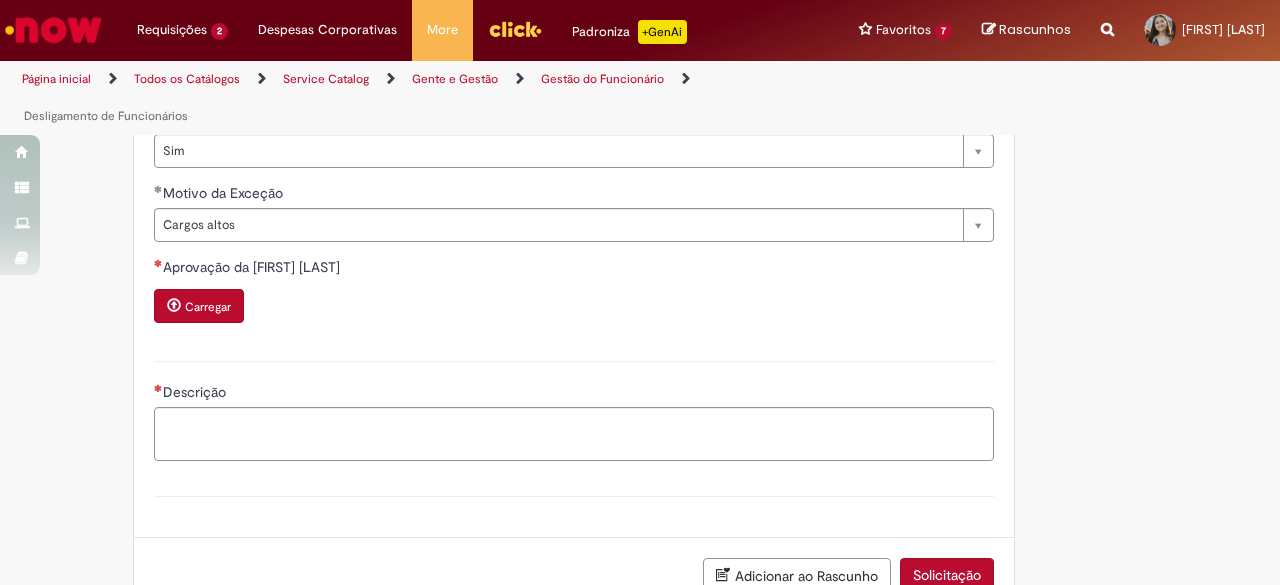 click on "Adicionar a Favoritos
Desligamento de Funcionários
Oferta destinada à dúvidas, correções (exceto aviso indenizado), solicitações de desligamento por exceção devido à erro no Sistema Workday, solicitações de cálculos prévio para desligamentos para fins de verificação dos gastos pra unidade, cancelamentos, rescisões indiretas via jurídico e lançamento de eventos em rescisão ou rescisão complementar.
Oferta destinada à dúvidas, correções (exceto aviso indenizado), solicitações de desligamento por exceção devido à erro no Sistema Workday, solicitações de cálculos prévio para desligamentos para fins de verificação dos gastos pra unidade, cancelamentos, rescisões indiretas via jurídico e lançamento de eventos em rescisão ou rescisão complementar.
Country Code ** Favorecido     Mayara Ueno Lucena Do Nascimento" at bounding box center (542, -207) 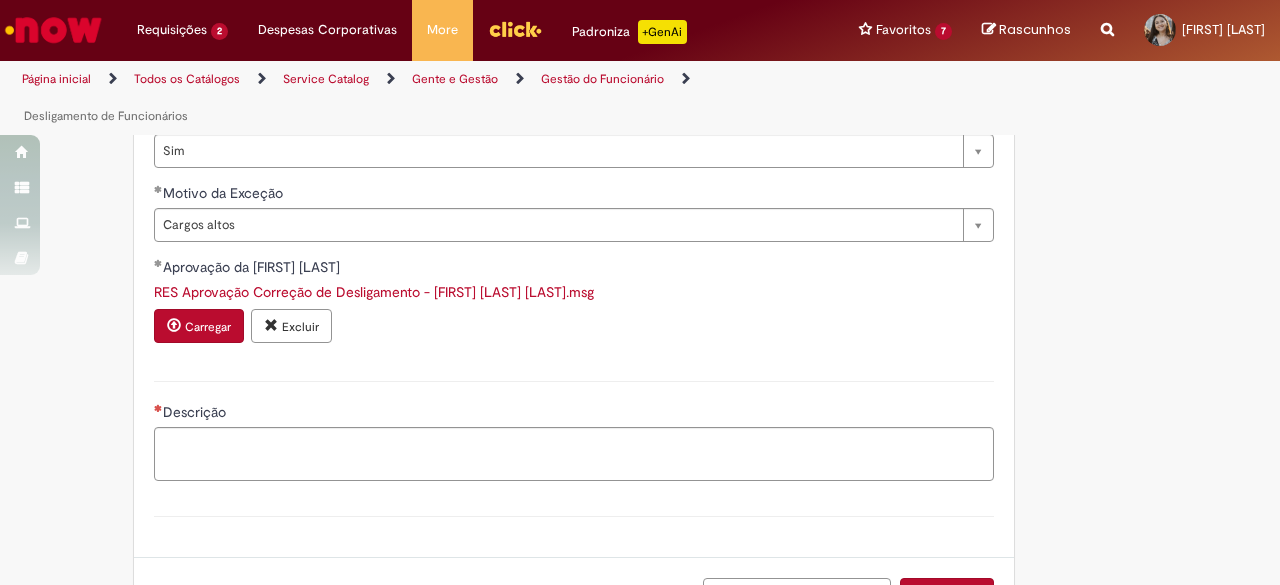 click on "Excluir" at bounding box center (300, 327) 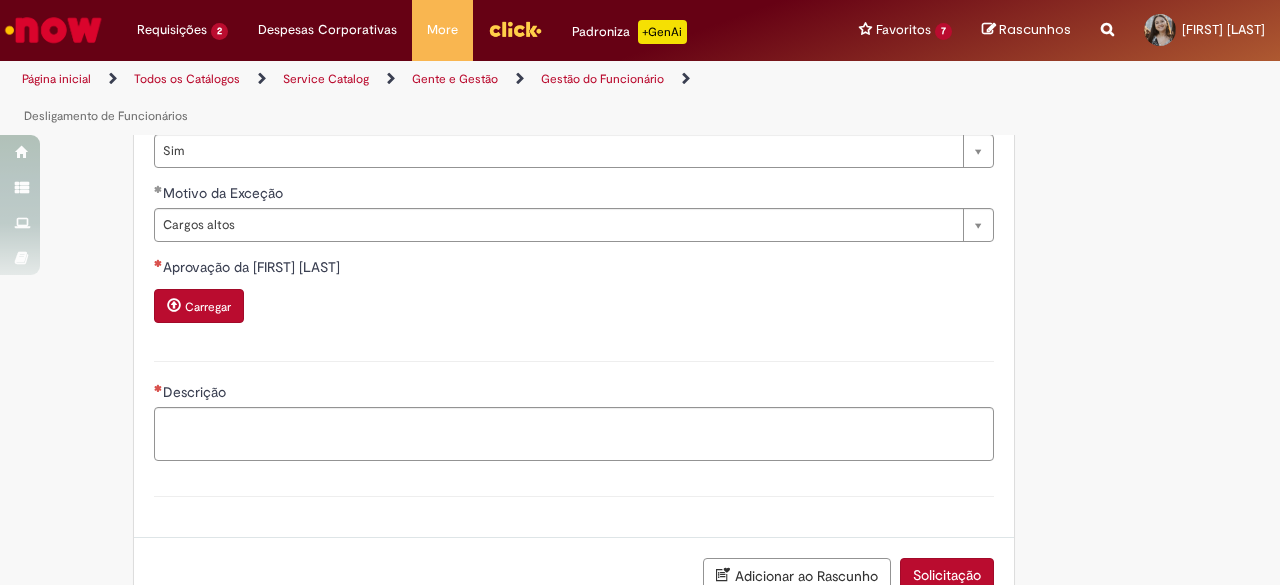 click on "Carregar" at bounding box center [208, 307] 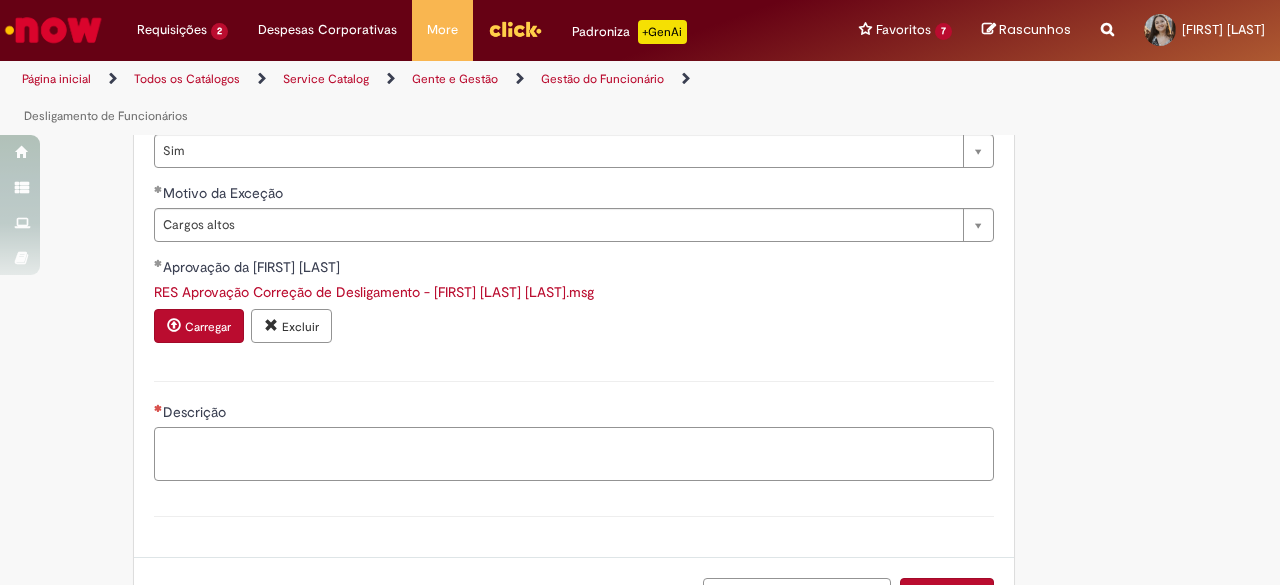 click on "Descrição" at bounding box center [574, 453] 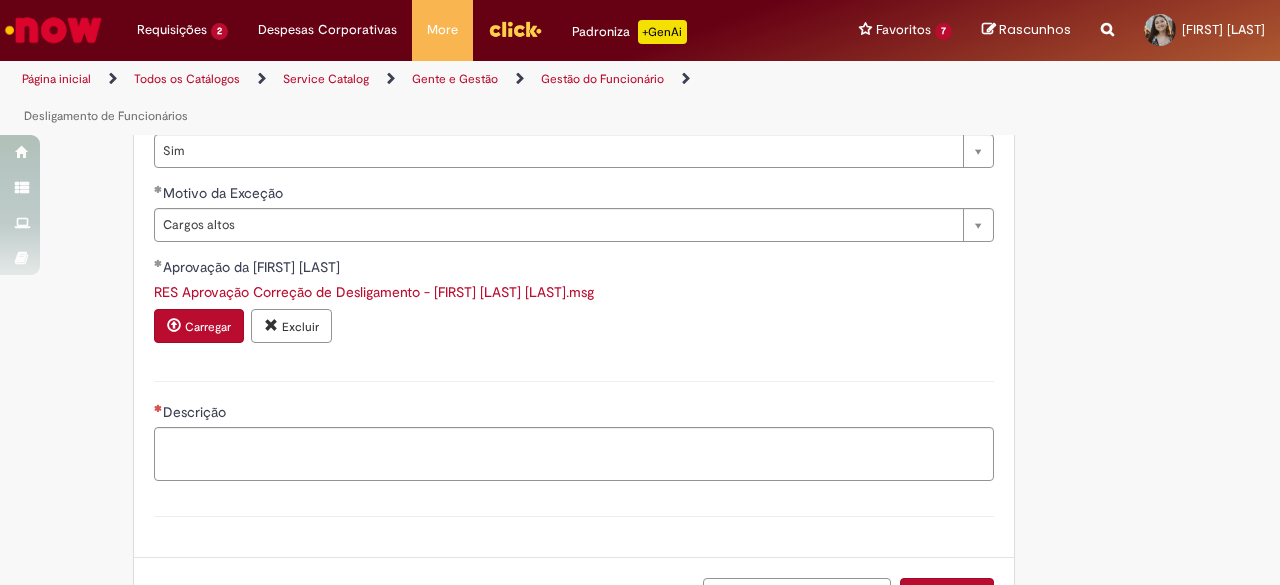 click on "Descrição" at bounding box center (574, 441) 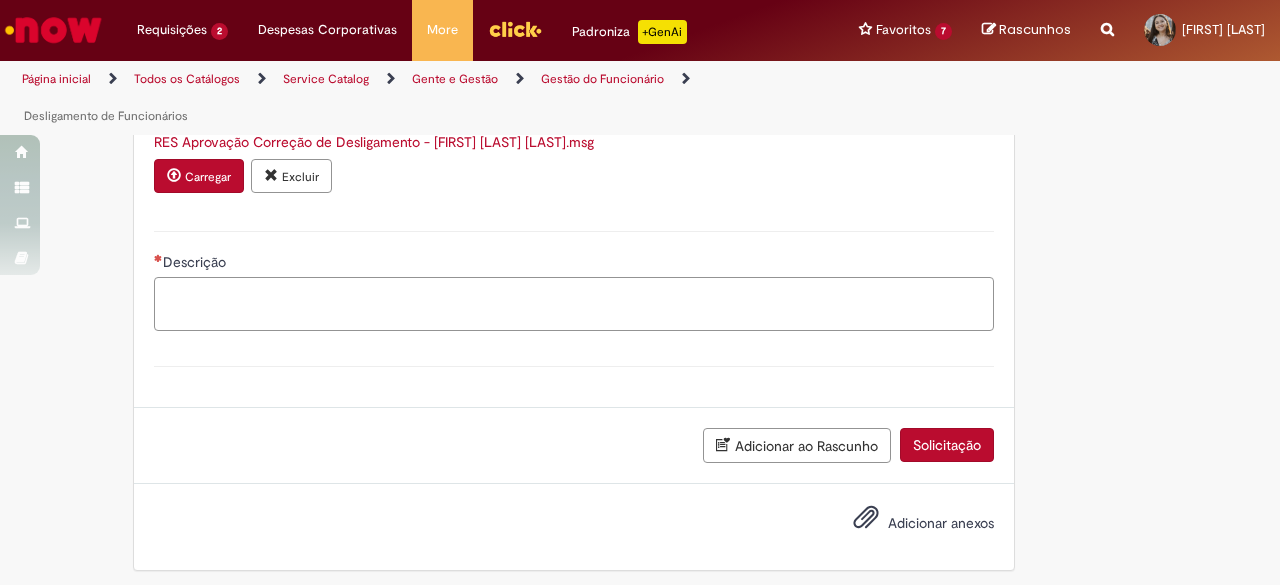 click on "Descrição" at bounding box center [574, 303] 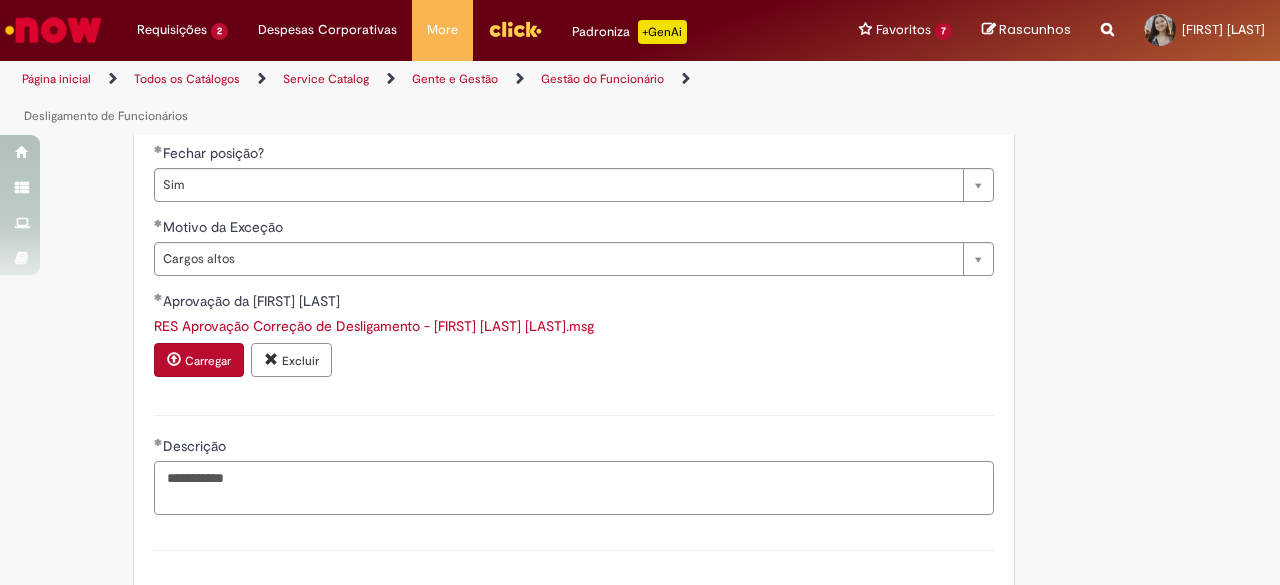 scroll, scrollTop: 1750, scrollLeft: 0, axis: vertical 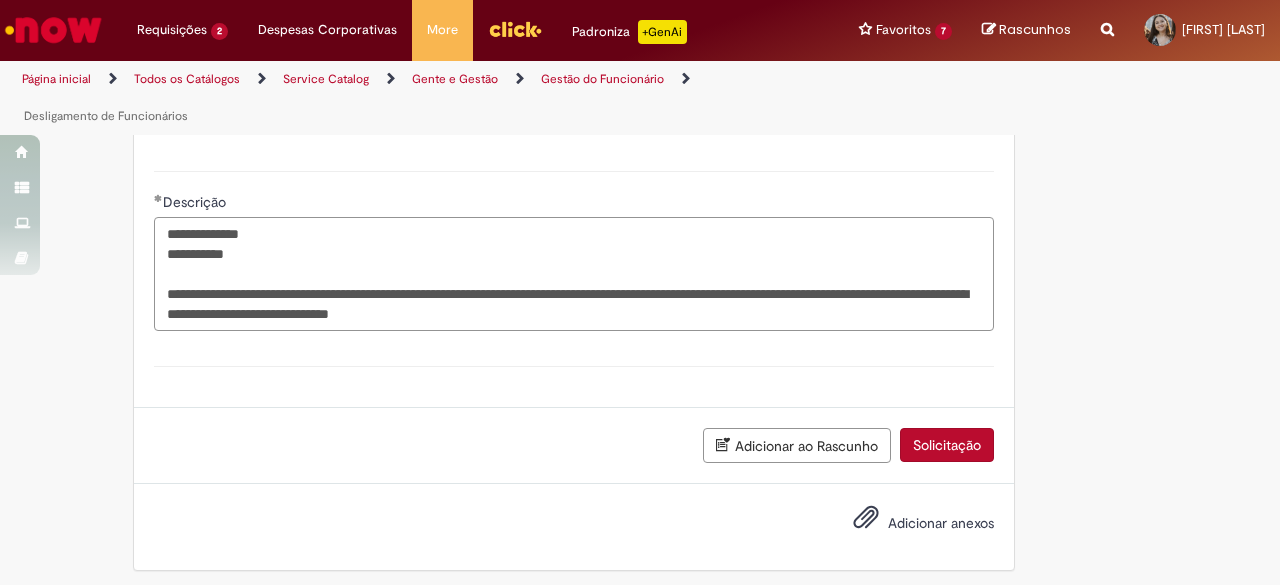 type on "**********" 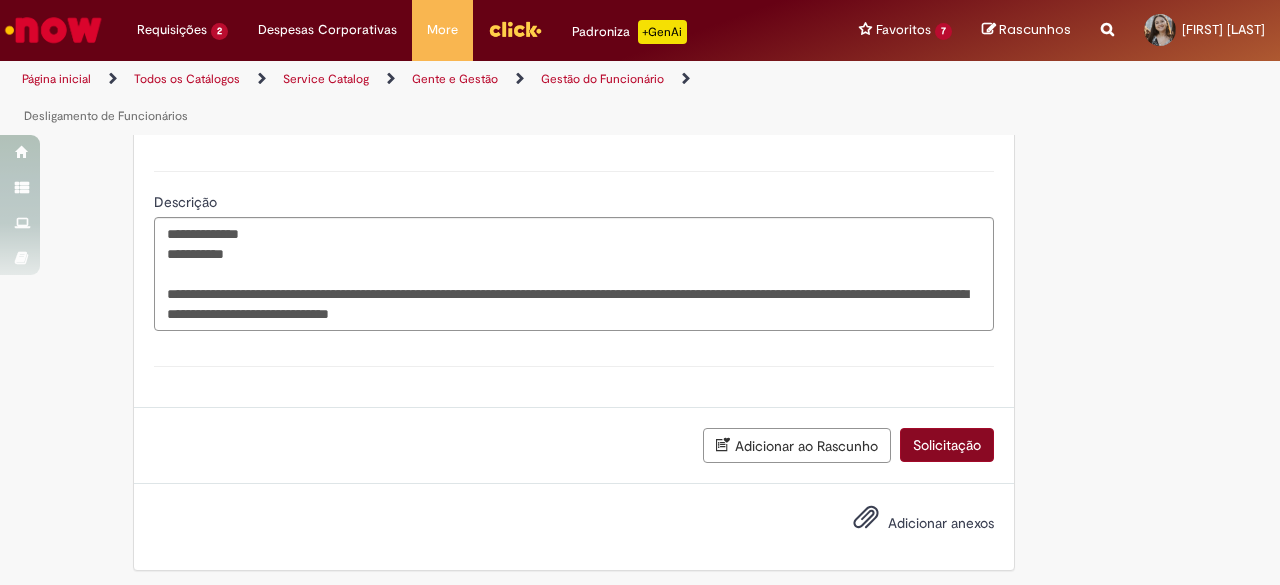 drag, startPoint x: 934, startPoint y: 455, endPoint x: 936, endPoint y: 445, distance: 10.198039 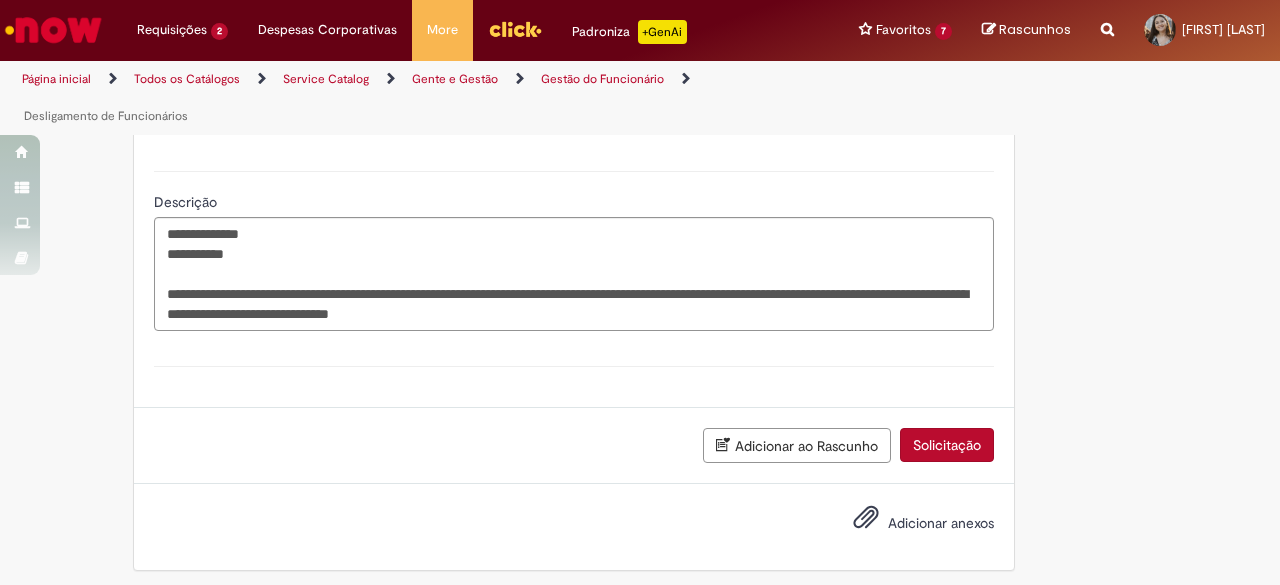 click on "Solicitação" at bounding box center (947, 445) 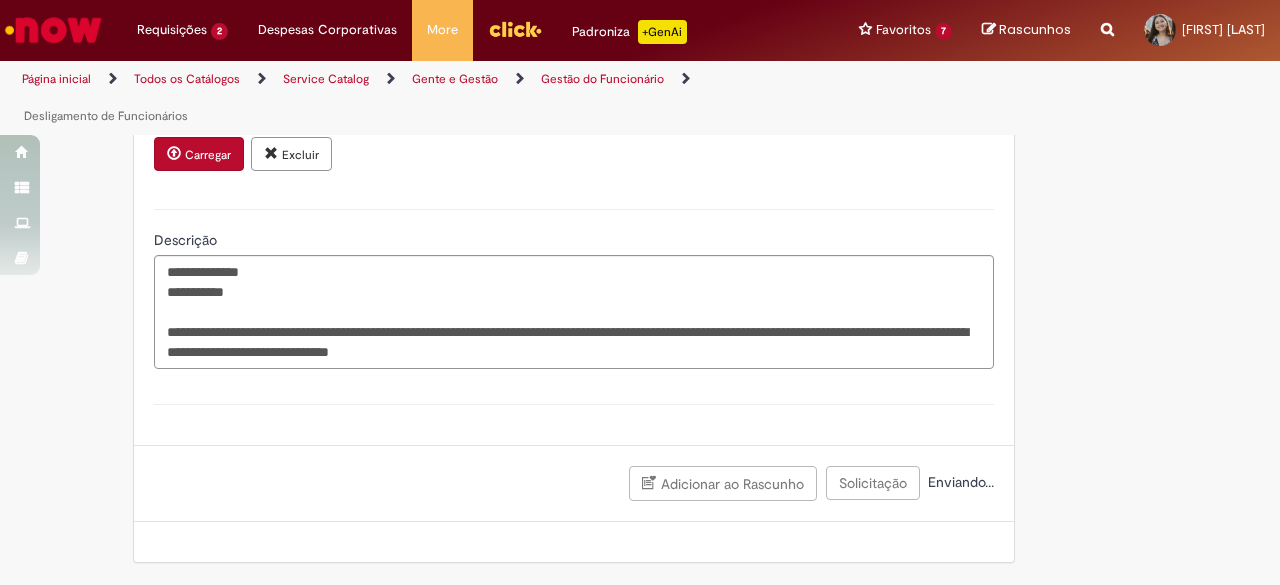 scroll, scrollTop: 1864, scrollLeft: 0, axis: vertical 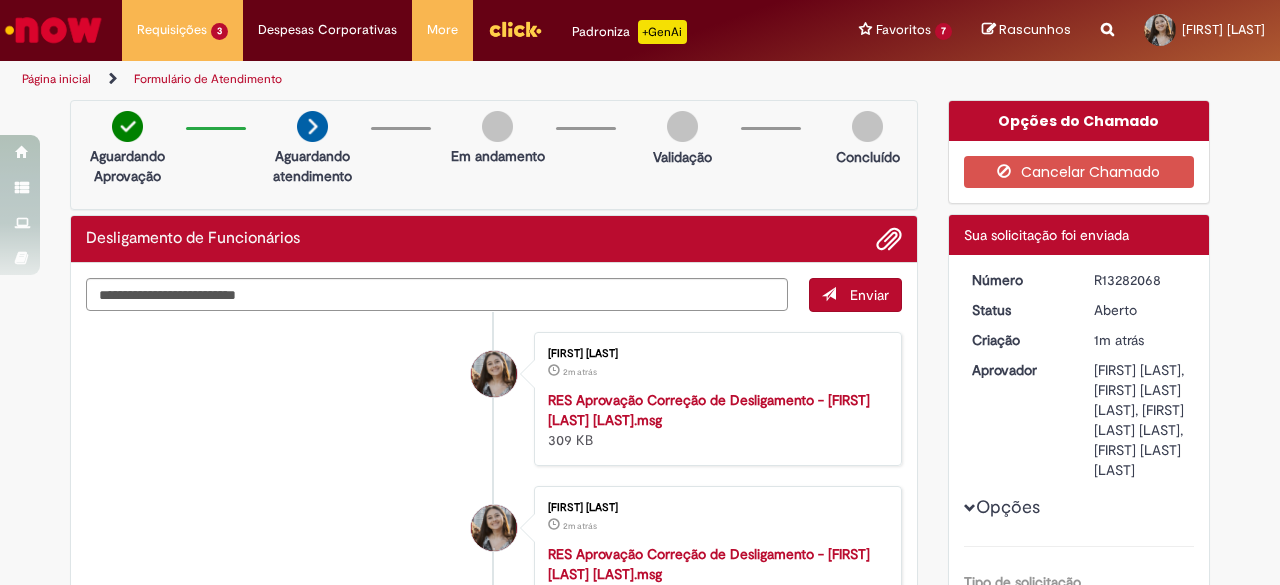 drag, startPoint x: 1086, startPoint y: 279, endPoint x: 1174, endPoint y: 271, distance: 88.362885 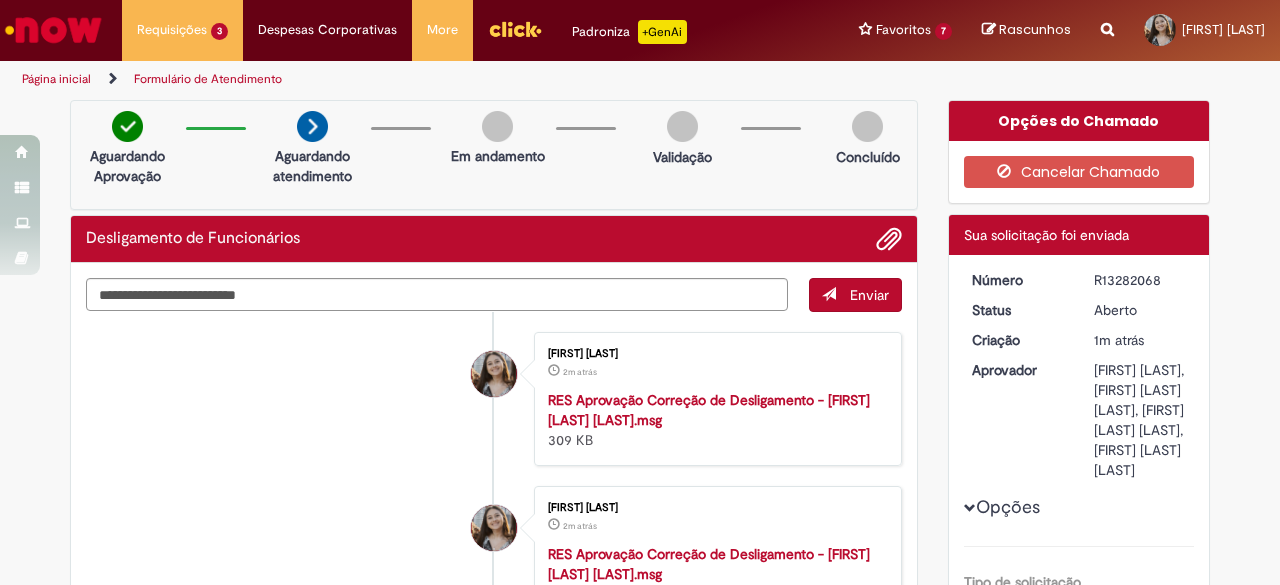 click on "Número
R13282068
Status
Aberto
Criação
1m atrás 1m atrás
Aprovador
Karine Vieira, Luciano Lino Almeida Santos, Nayara Bertolini Leao, Vanessa Paiva Ribeiro
Opções
Tipo de solicitação
Correção
Data do Desligamento
11/07/2025
Nome do Funcionário
Bruno Felippe Barbosa
ID do Funcionário
99847542
Motivo do Desligamento
Voluntário
Motivo Principal
Redução
Legislação Local
Rescisão pedido de demissão com dispensa de aviso
Fechar posição?
Sim
Motivo da Exceção
Cargos altos" at bounding box center [1079, 898] 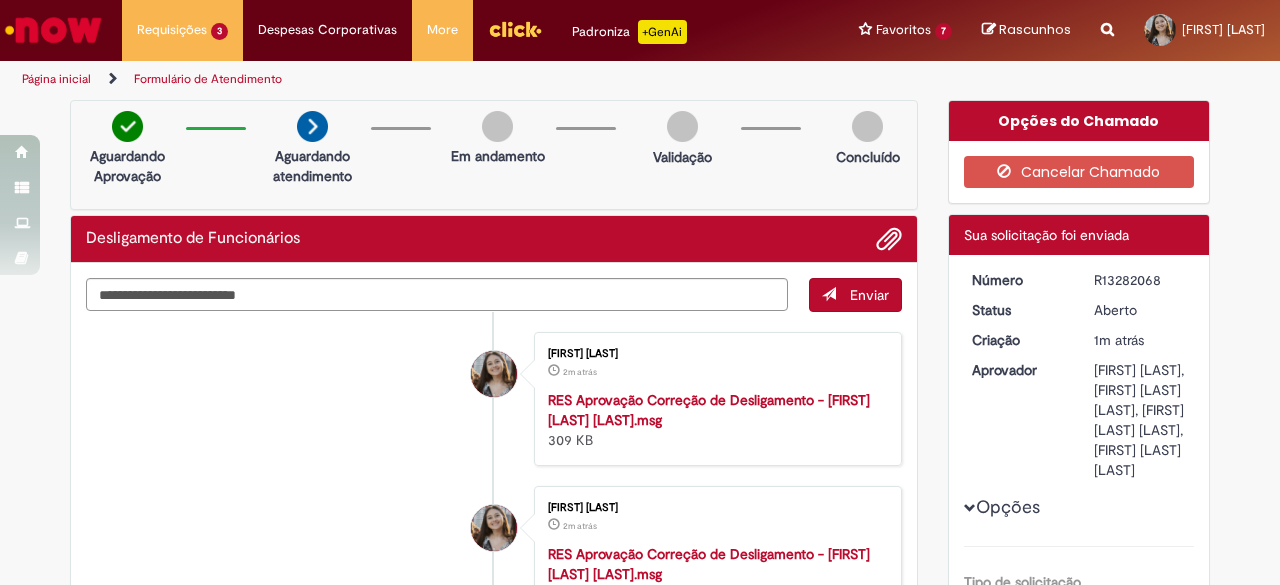 copy on "R13282068" 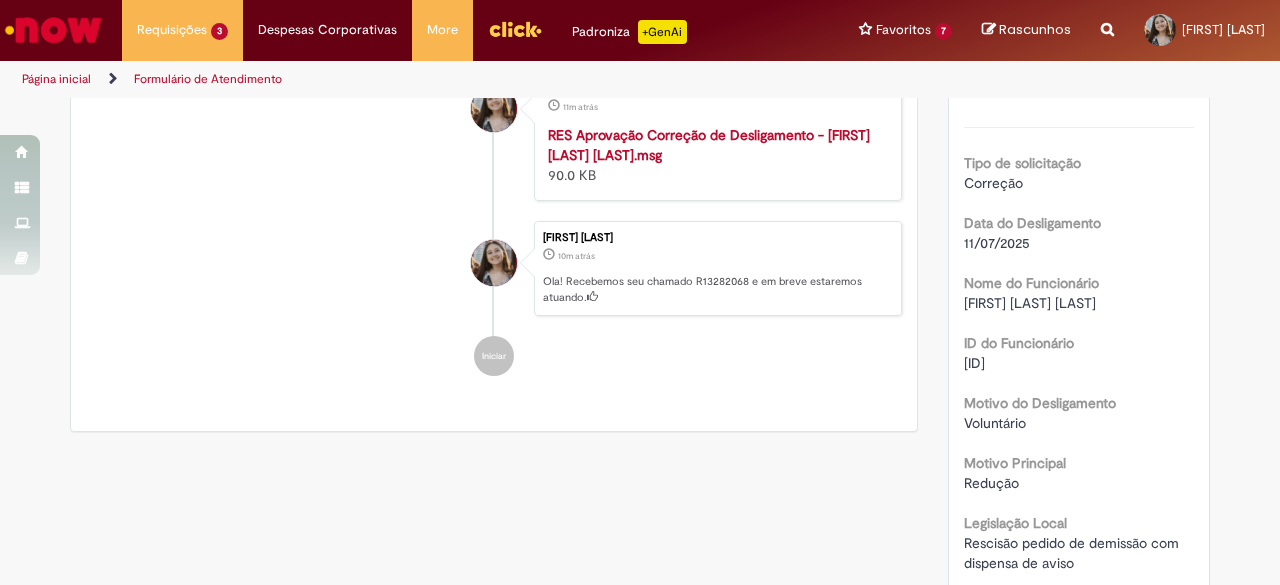 scroll, scrollTop: 300, scrollLeft: 0, axis: vertical 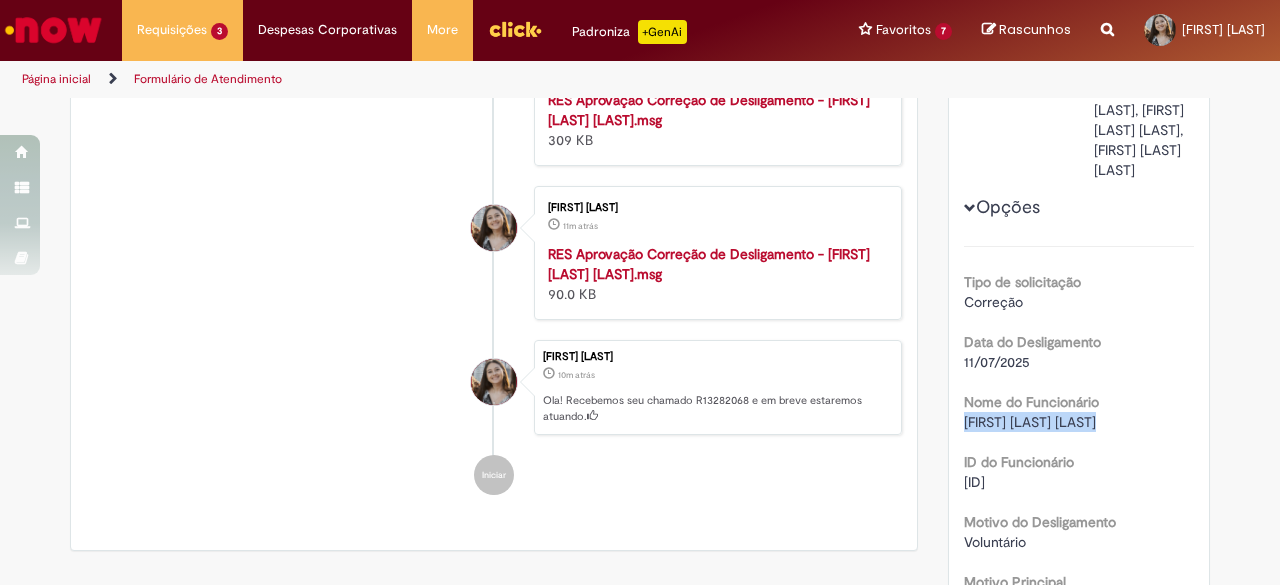 drag, startPoint x: 1099, startPoint y: 439, endPoint x: 956, endPoint y: 445, distance: 143.12582 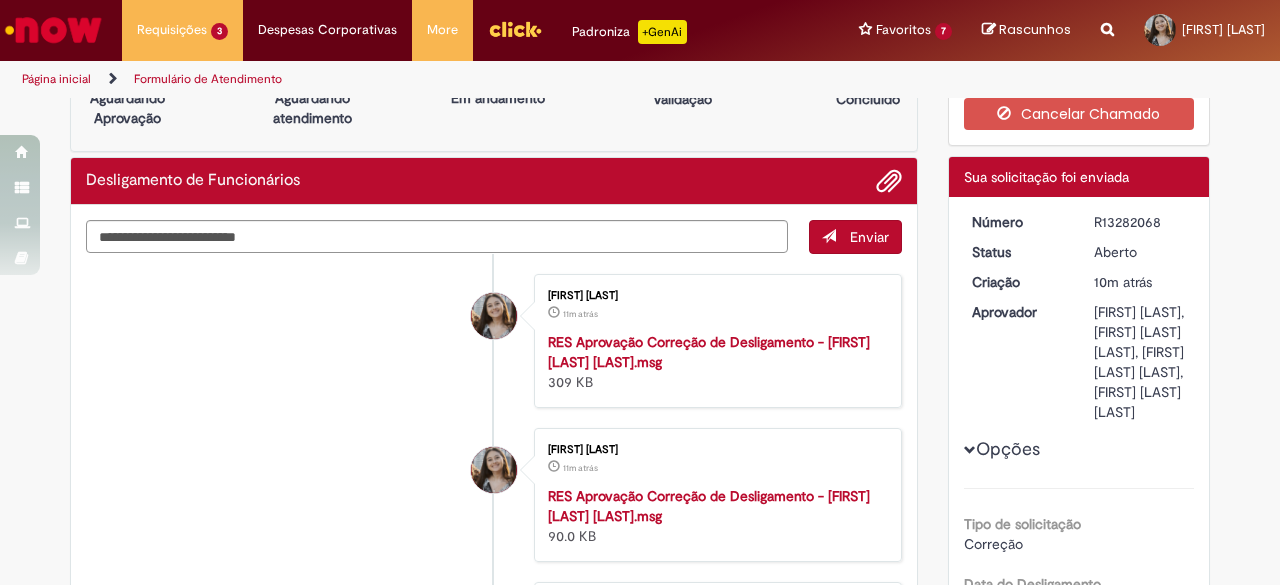 scroll, scrollTop: 0, scrollLeft: 0, axis: both 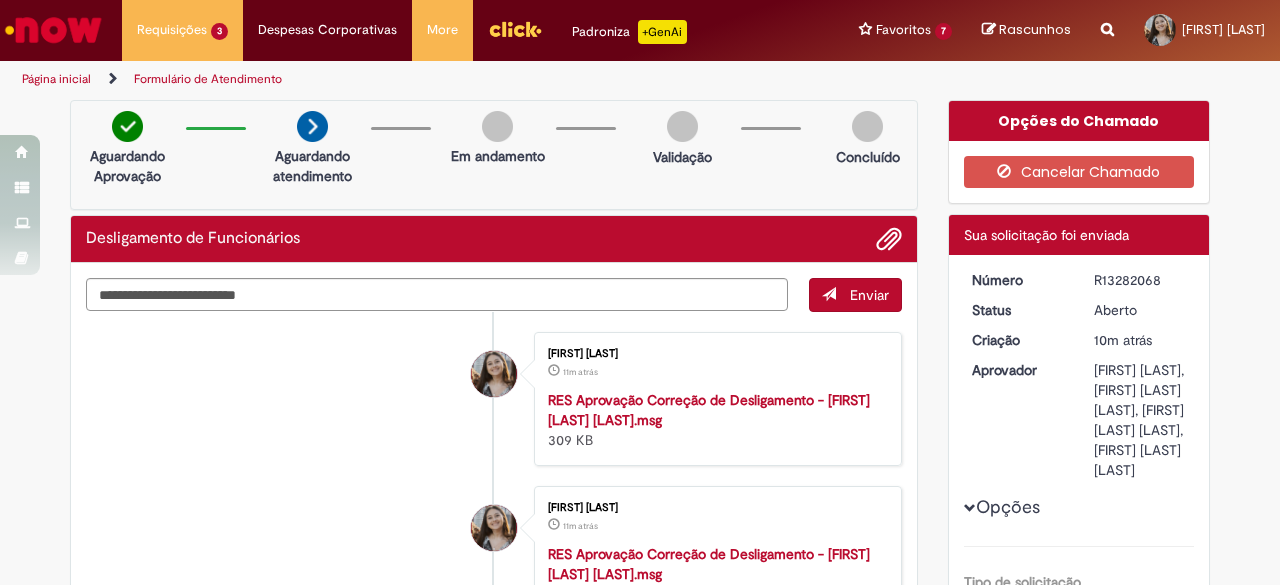 copy on "R13282068" 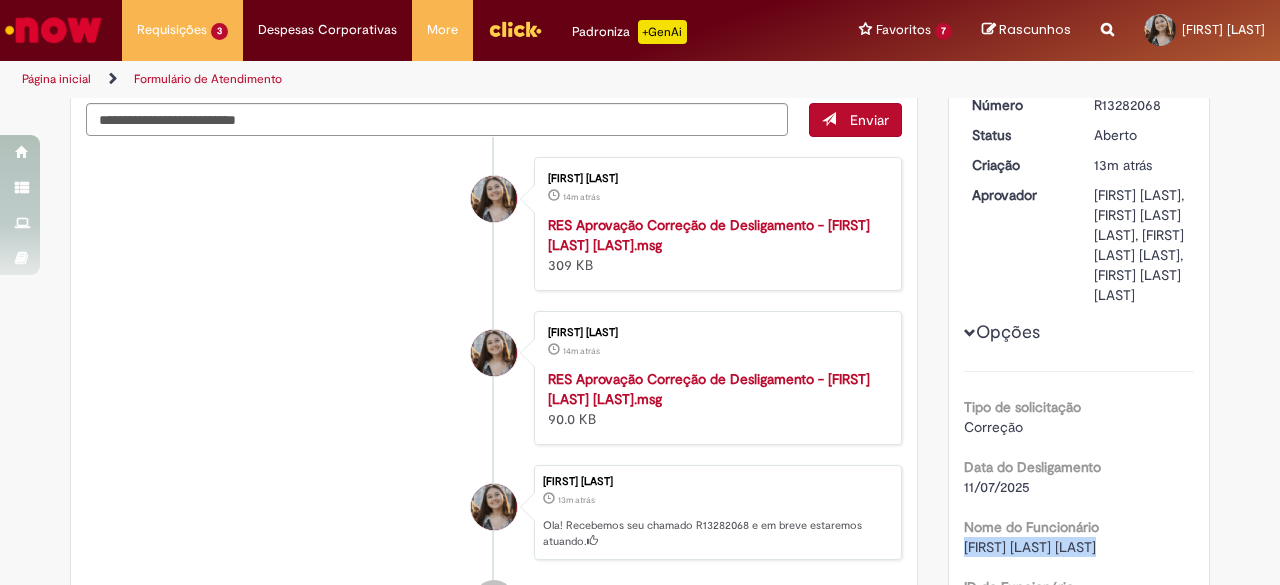 scroll, scrollTop: 300, scrollLeft: 0, axis: vertical 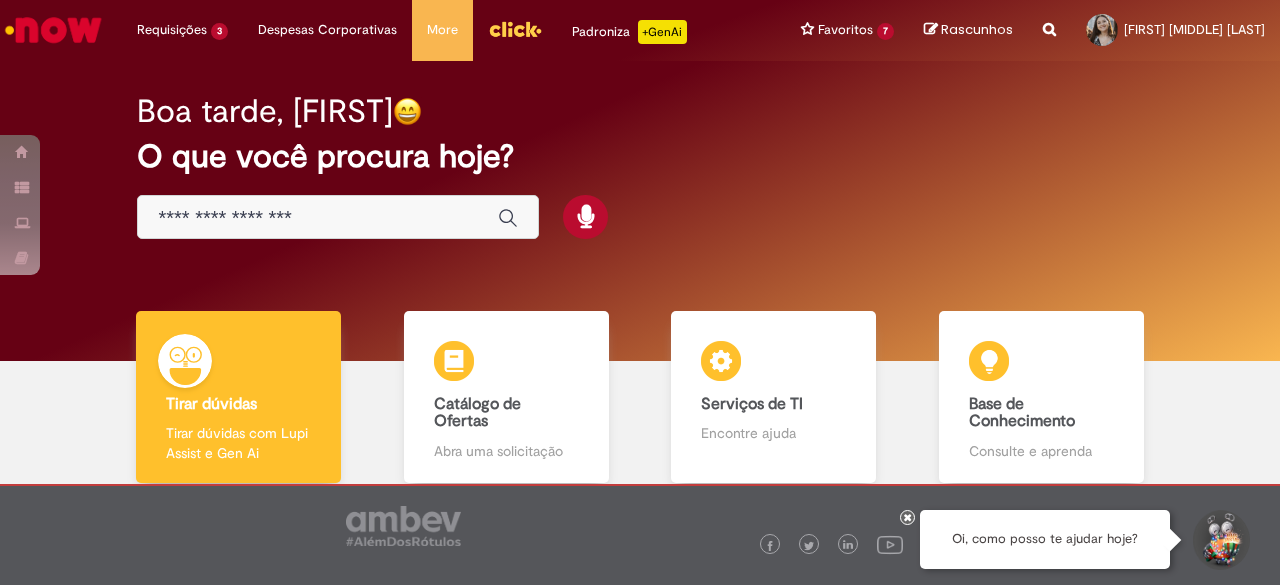 click at bounding box center (338, 217) 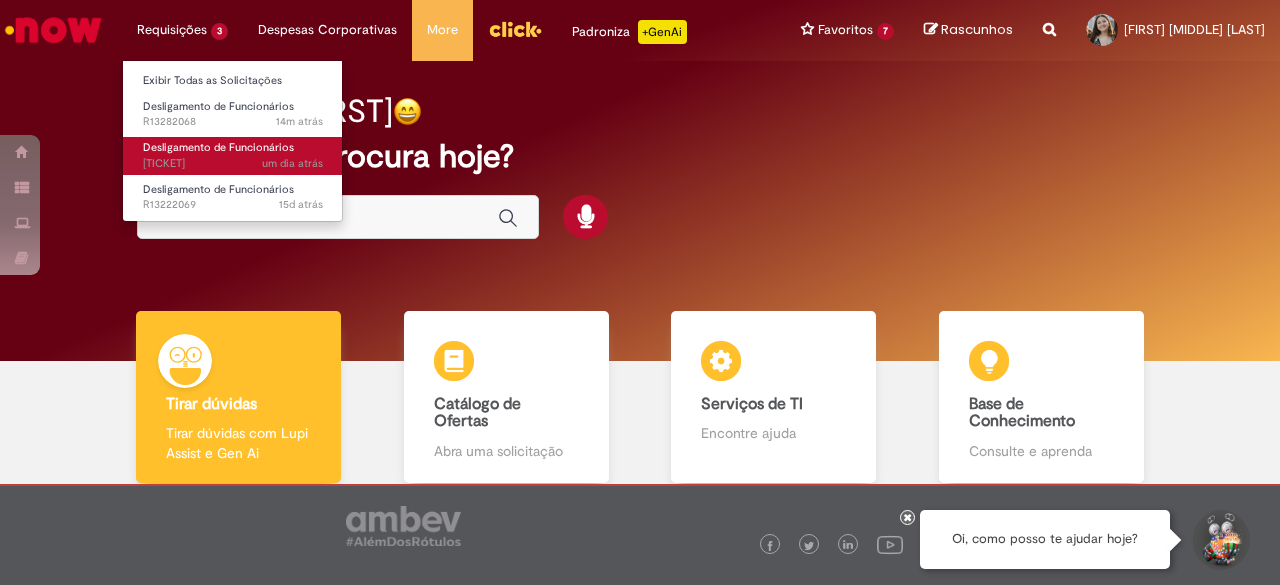 click on "um dia atrás um dia atrás  R13274954" at bounding box center (233, 164) 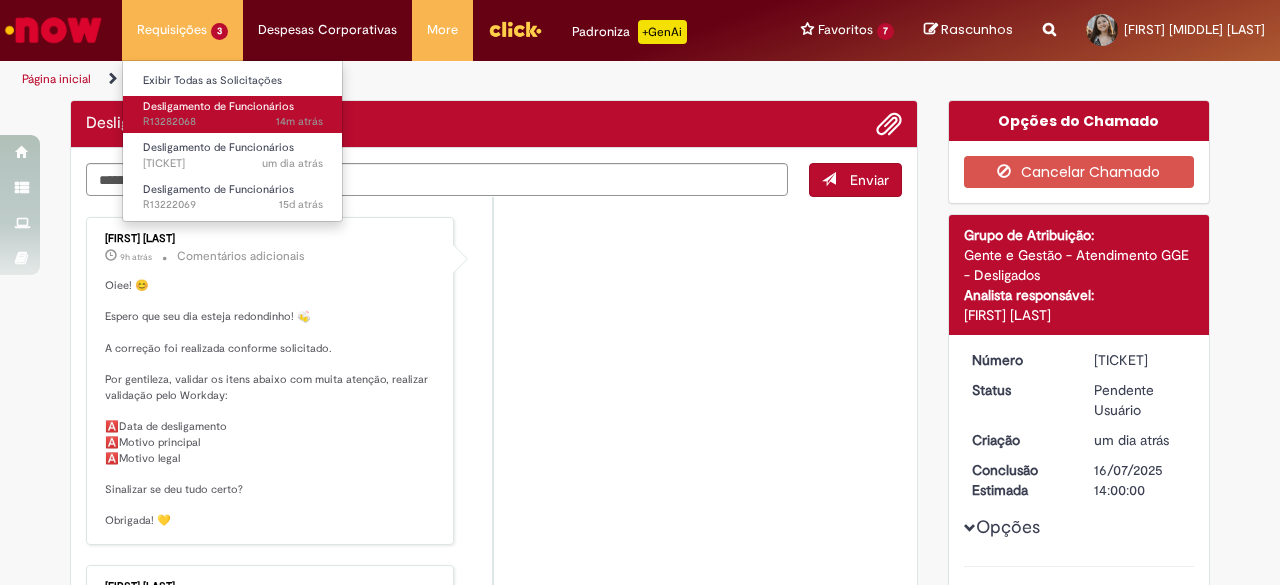 click on "14m atrás 14 minutos atrás  R13282068" at bounding box center [233, 122] 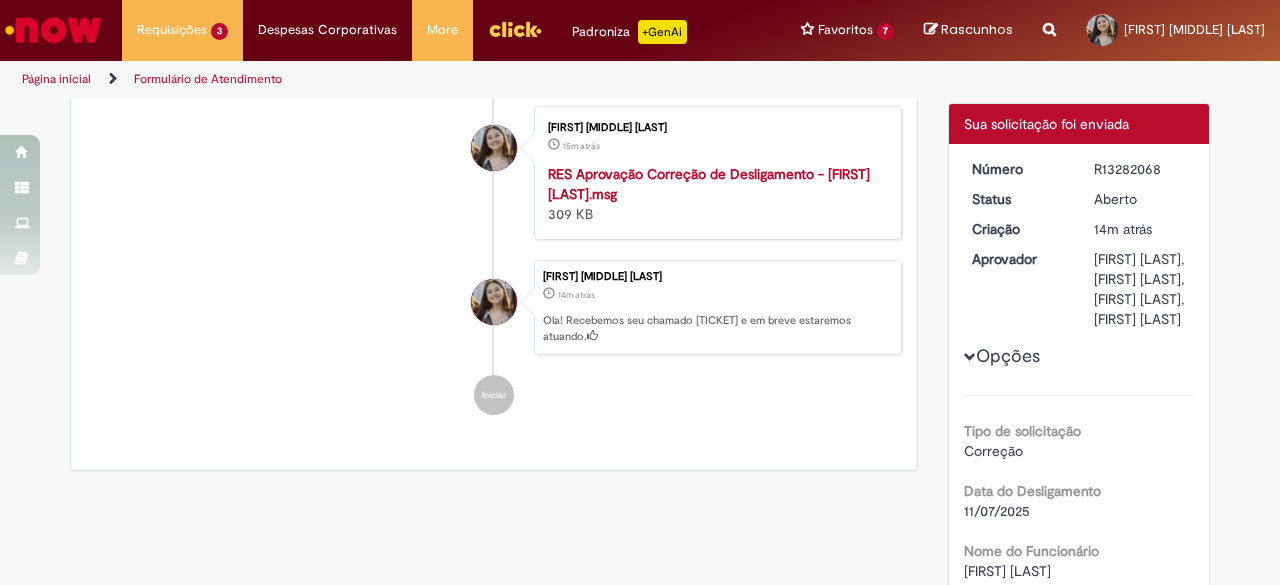 scroll, scrollTop: 0, scrollLeft: 0, axis: both 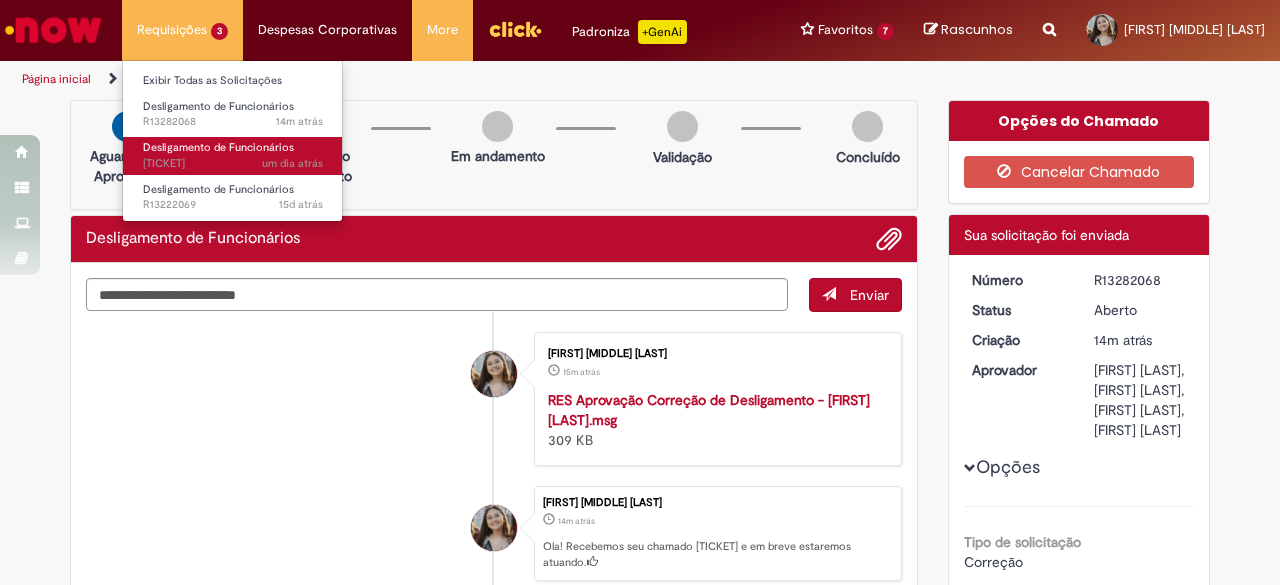 click on "Desligamento de Funcionários" at bounding box center [218, 147] 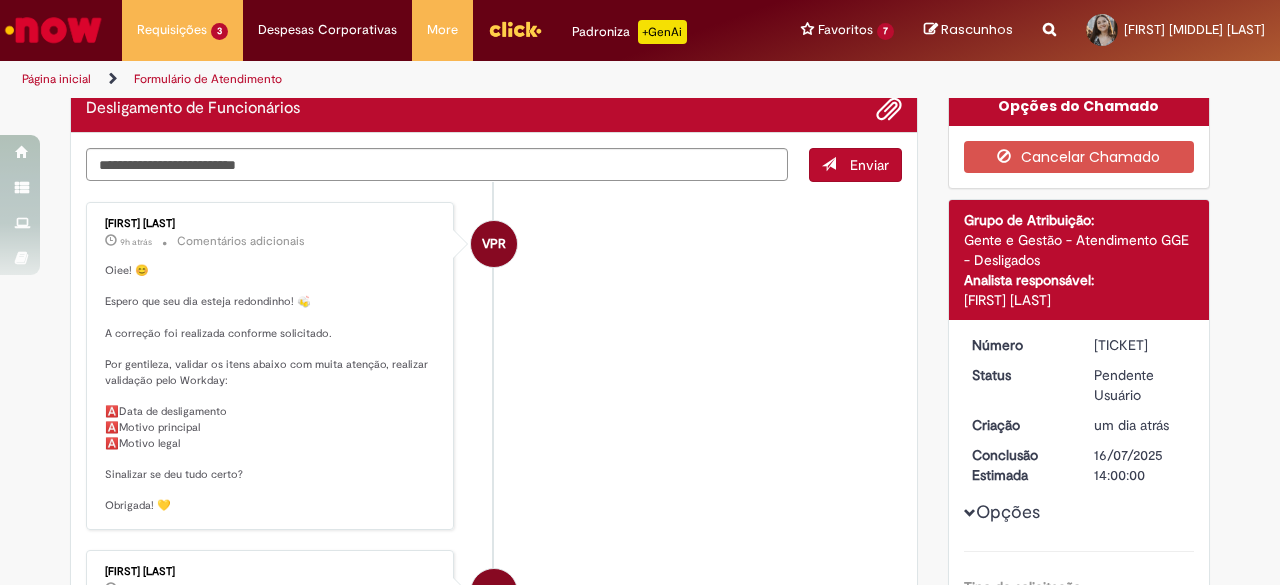 scroll, scrollTop: 0, scrollLeft: 0, axis: both 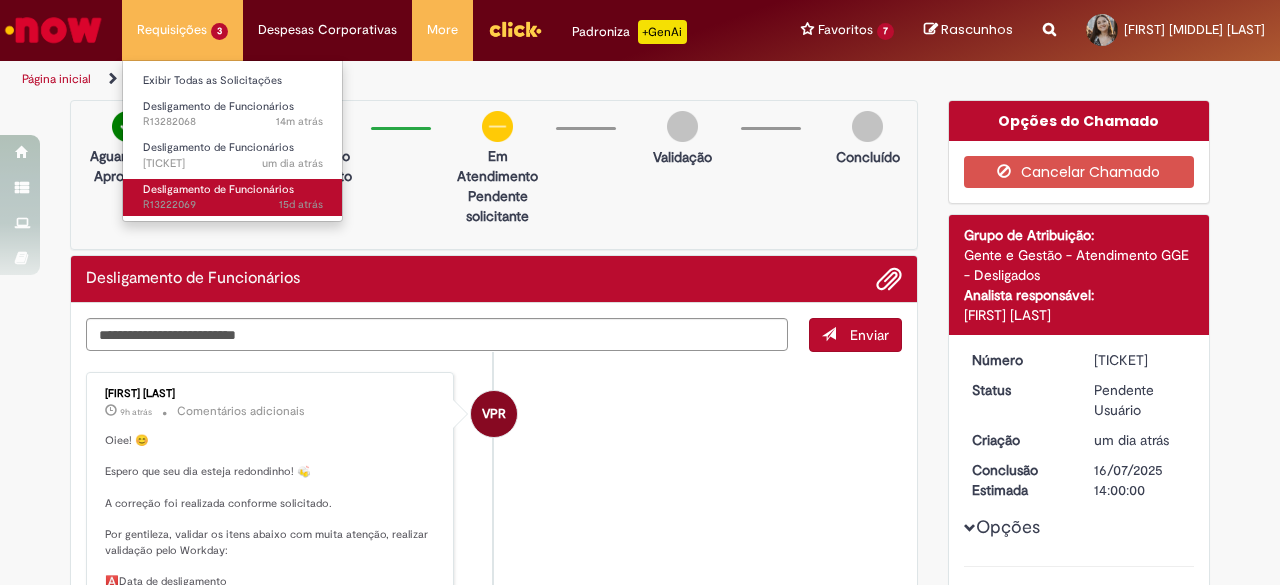 click on "Desligamento de Funcionários" at bounding box center (218, 189) 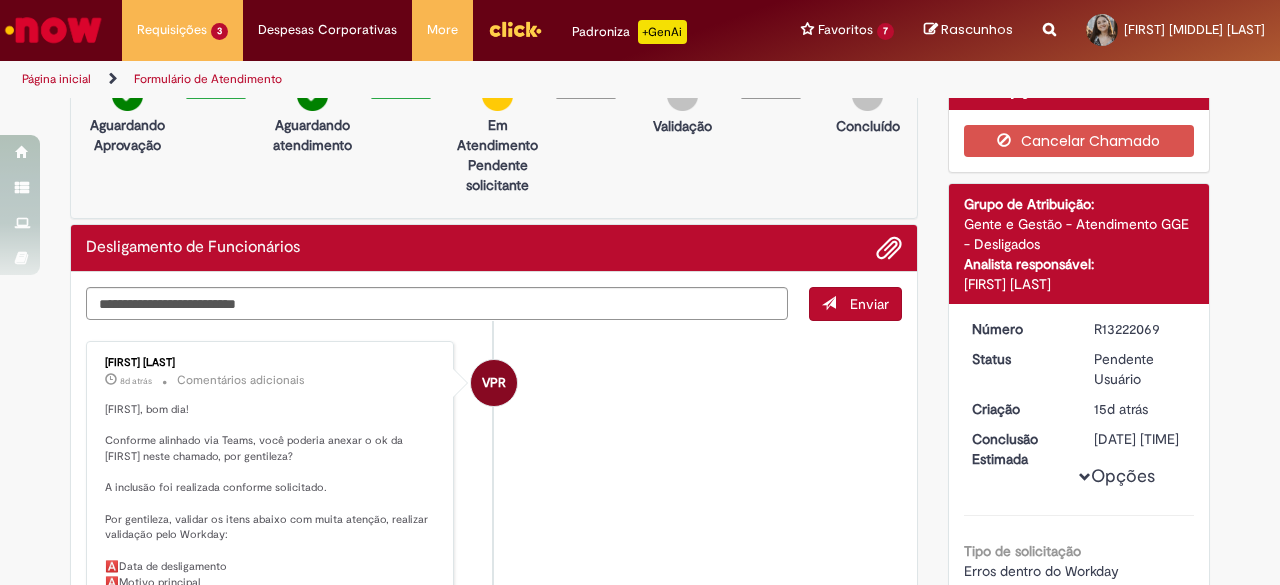 scroll, scrollTop: 0, scrollLeft: 0, axis: both 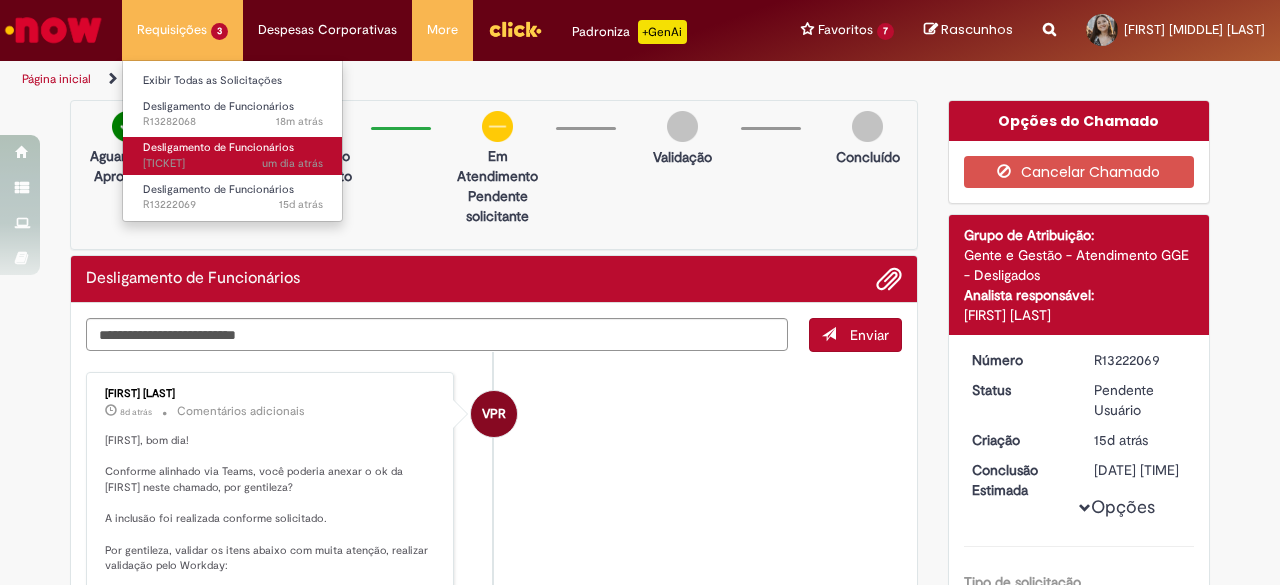 click on "Desligamento de Funcionários" at bounding box center (218, 147) 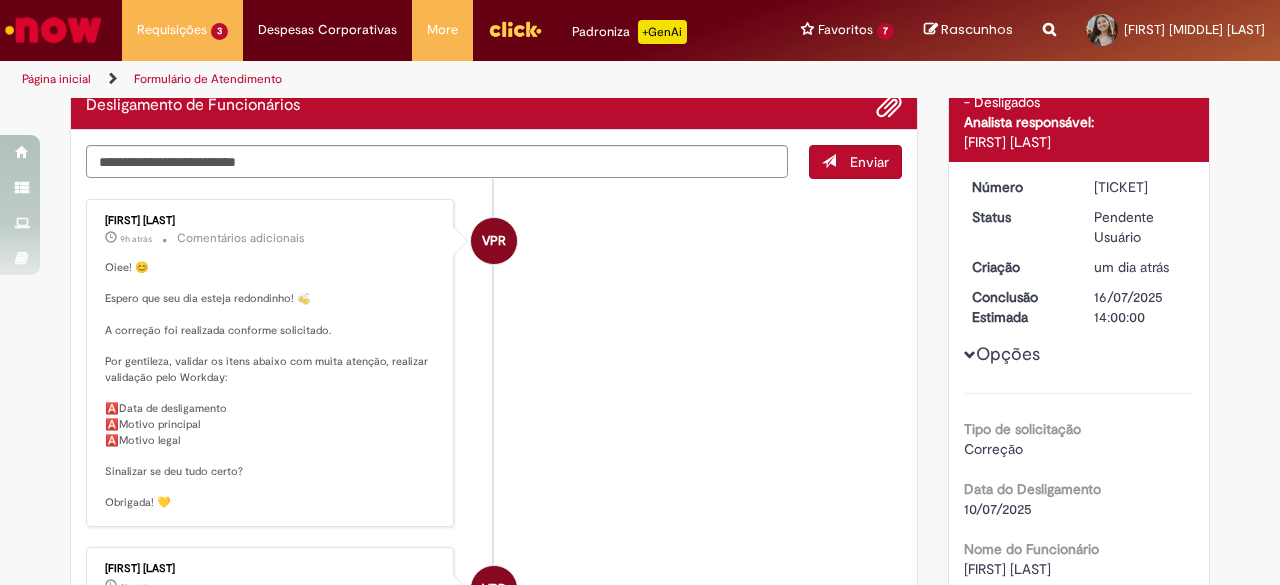 scroll, scrollTop: 54, scrollLeft: 0, axis: vertical 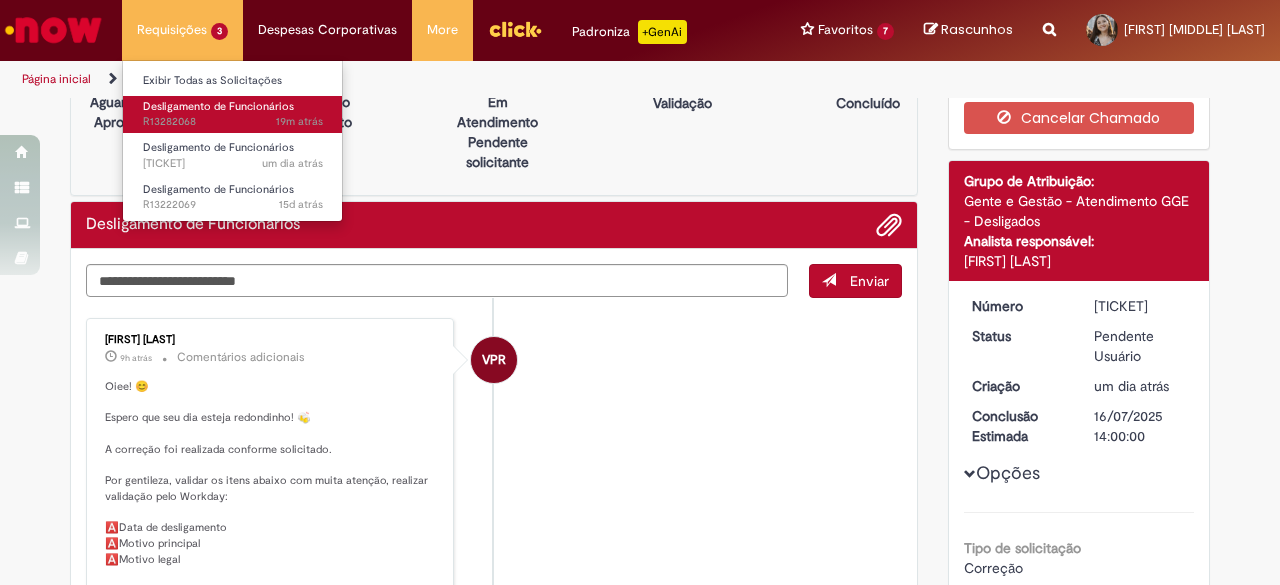 click on "19m atrás 19 minutos atrás  R13282068" at bounding box center (233, 122) 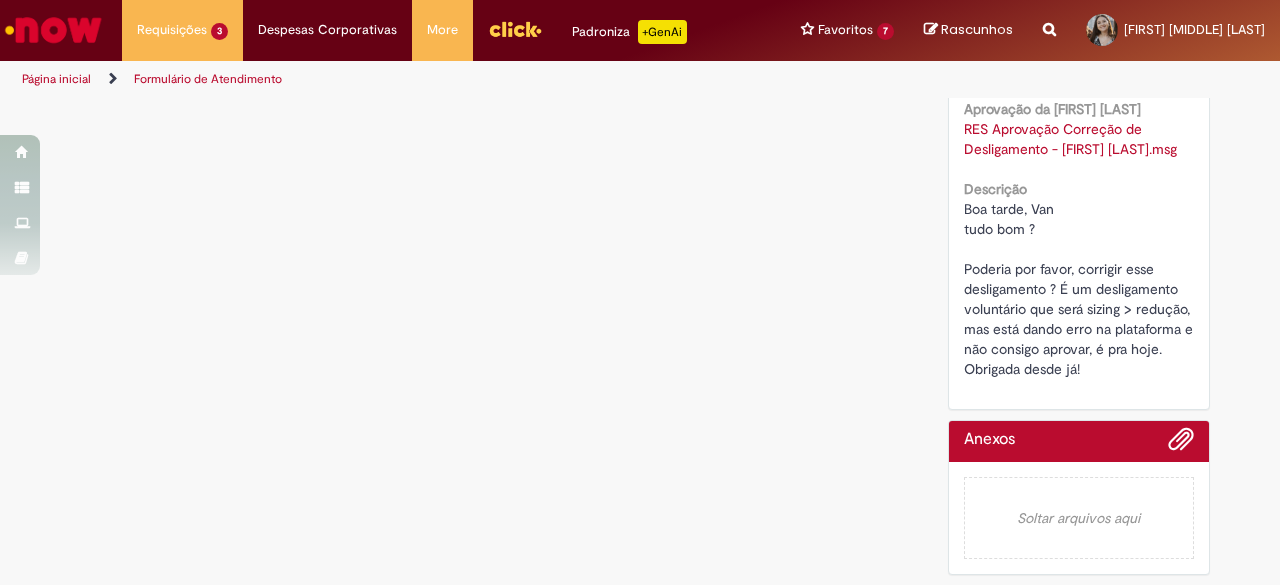 scroll, scrollTop: 1101, scrollLeft: 0, axis: vertical 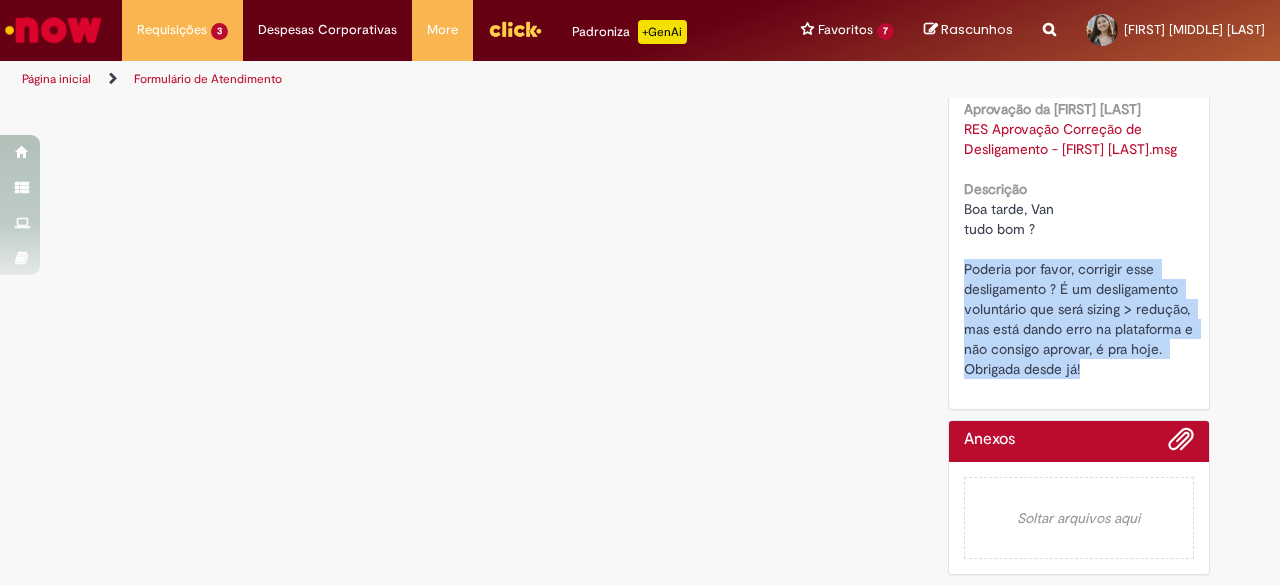 drag, startPoint x: 955, startPoint y: 335, endPoint x: 1109, endPoint y: 459, distance: 197.71696 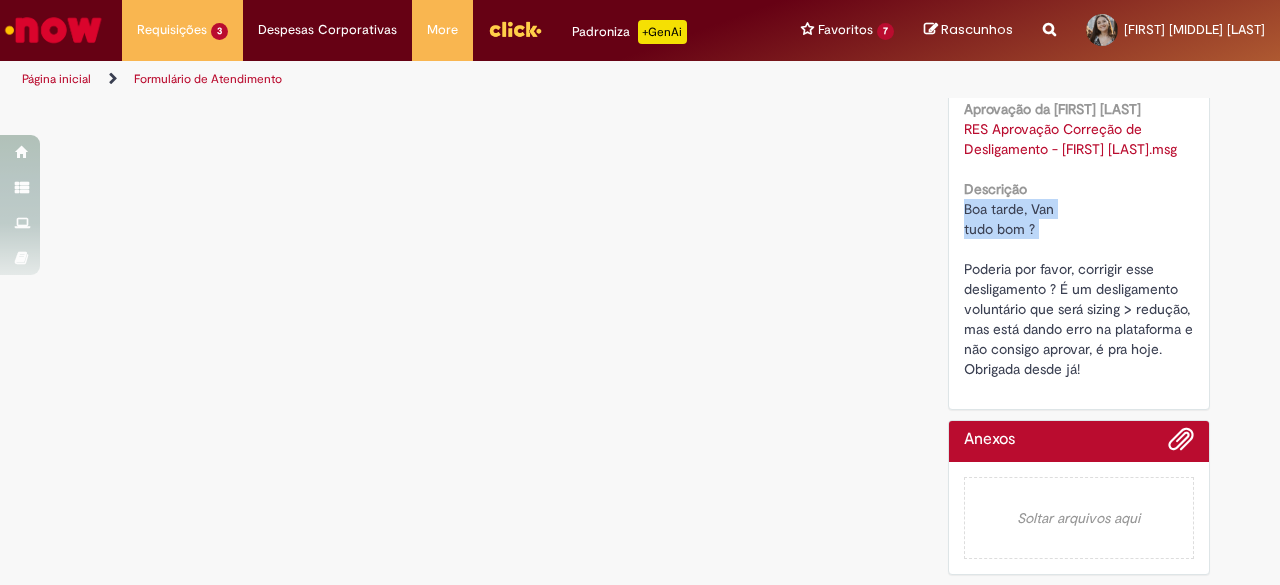 drag, startPoint x: 1035, startPoint y: 299, endPoint x: 1028, endPoint y: 43, distance: 256.09567 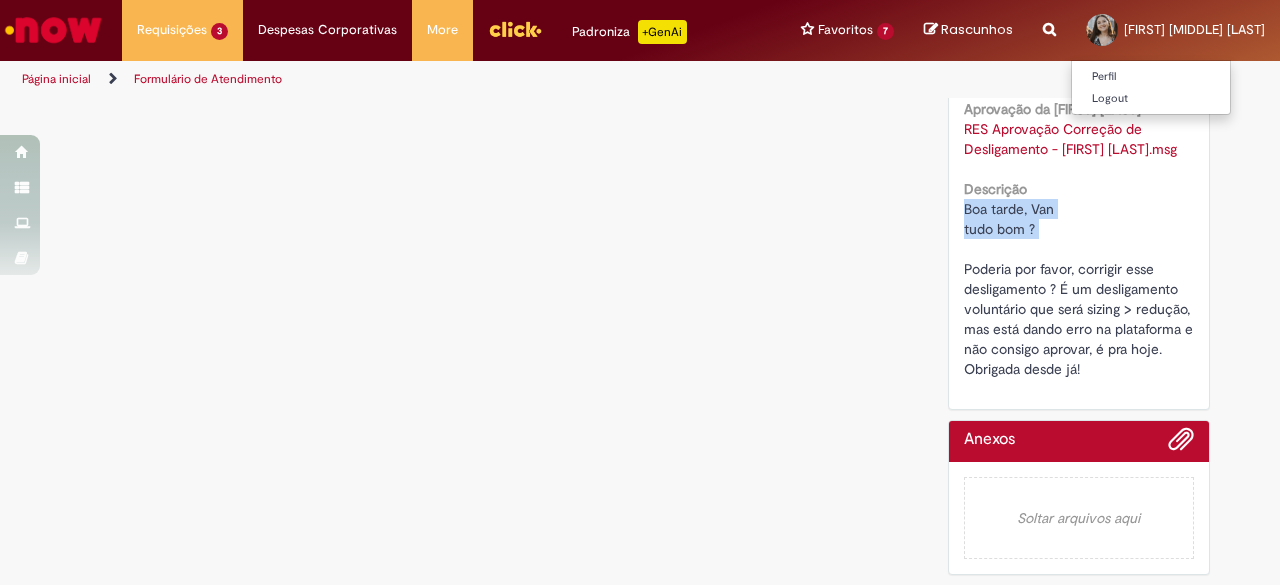 copy on "Boa tarde, Van
tudo bom ?" 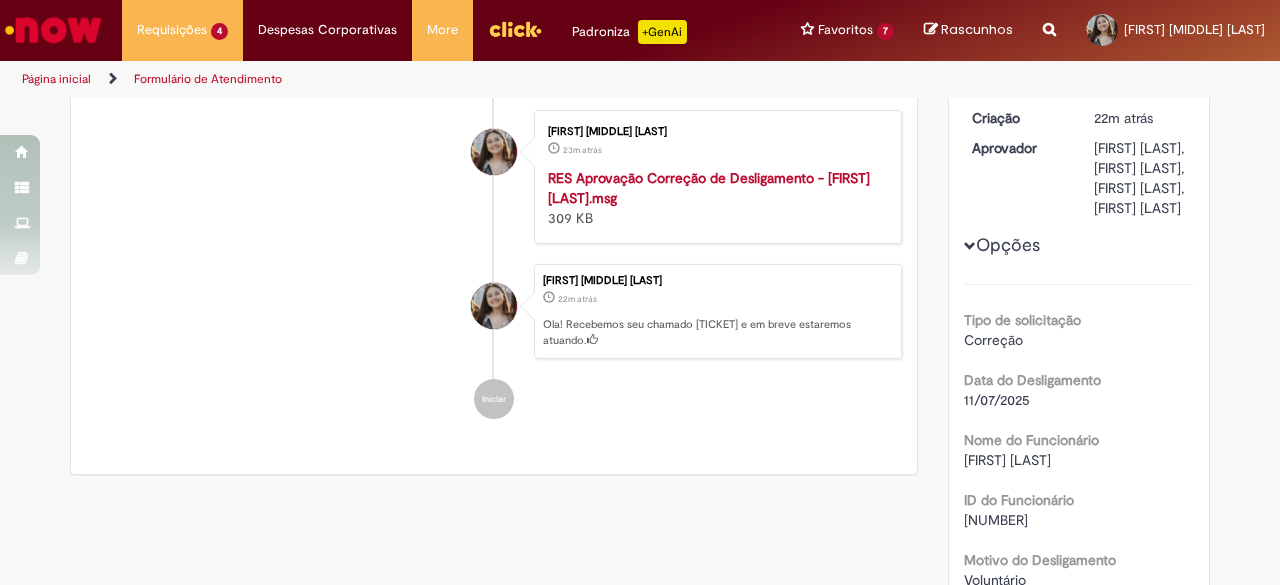 scroll, scrollTop: 101, scrollLeft: 0, axis: vertical 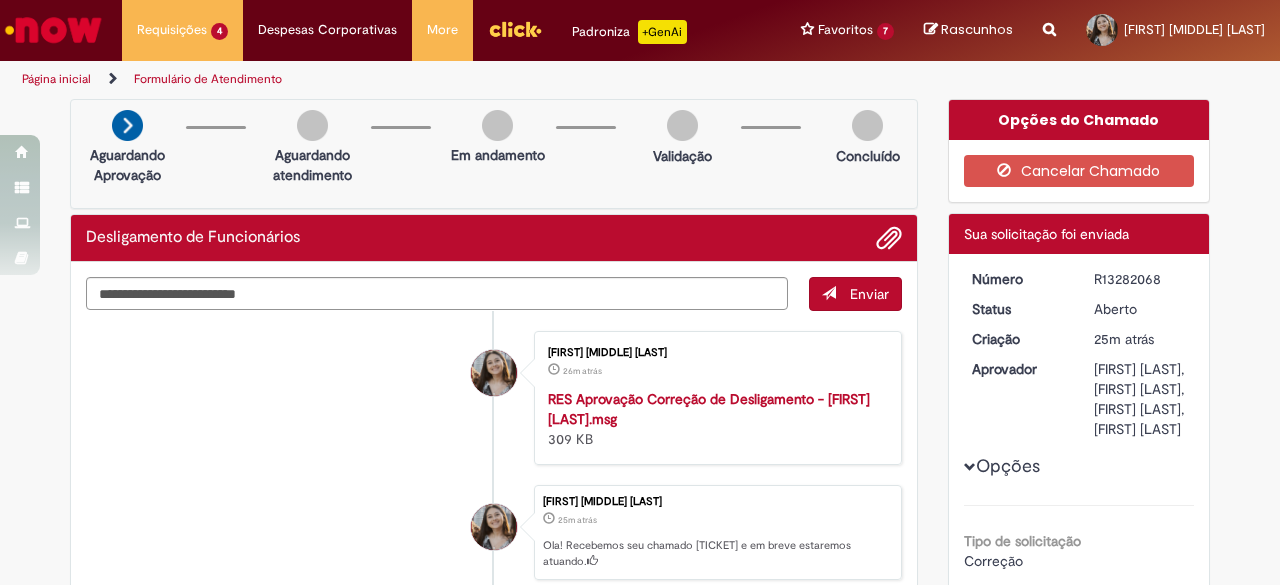 drag, startPoint x: 1157, startPoint y: 277, endPoint x: 1077, endPoint y: 272, distance: 80.1561 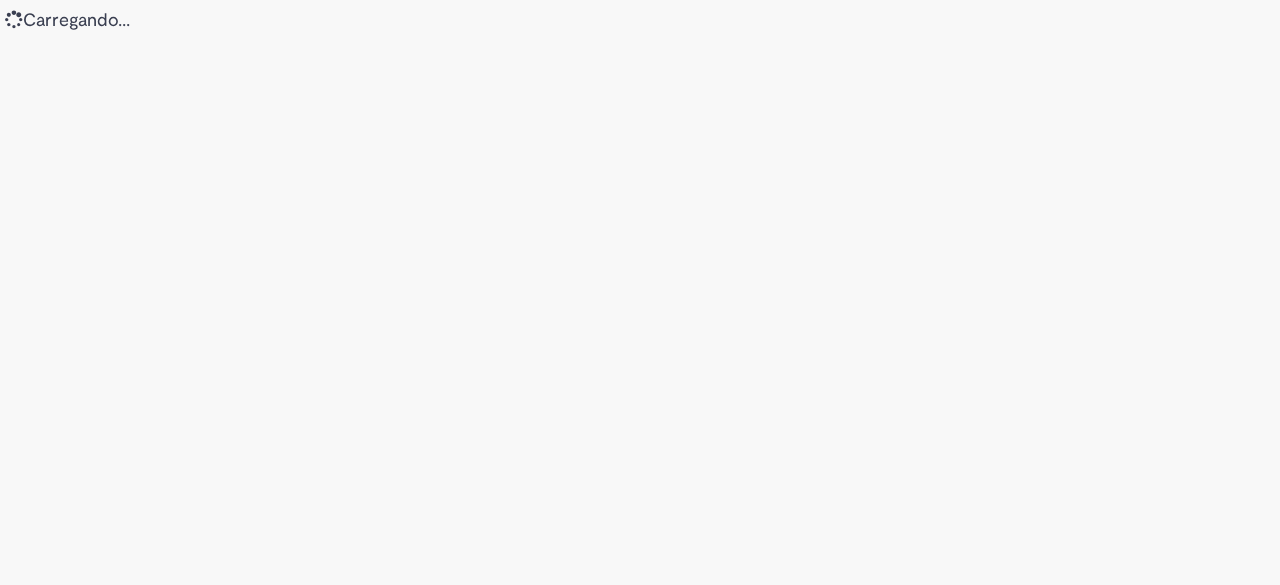 scroll, scrollTop: 0, scrollLeft: 0, axis: both 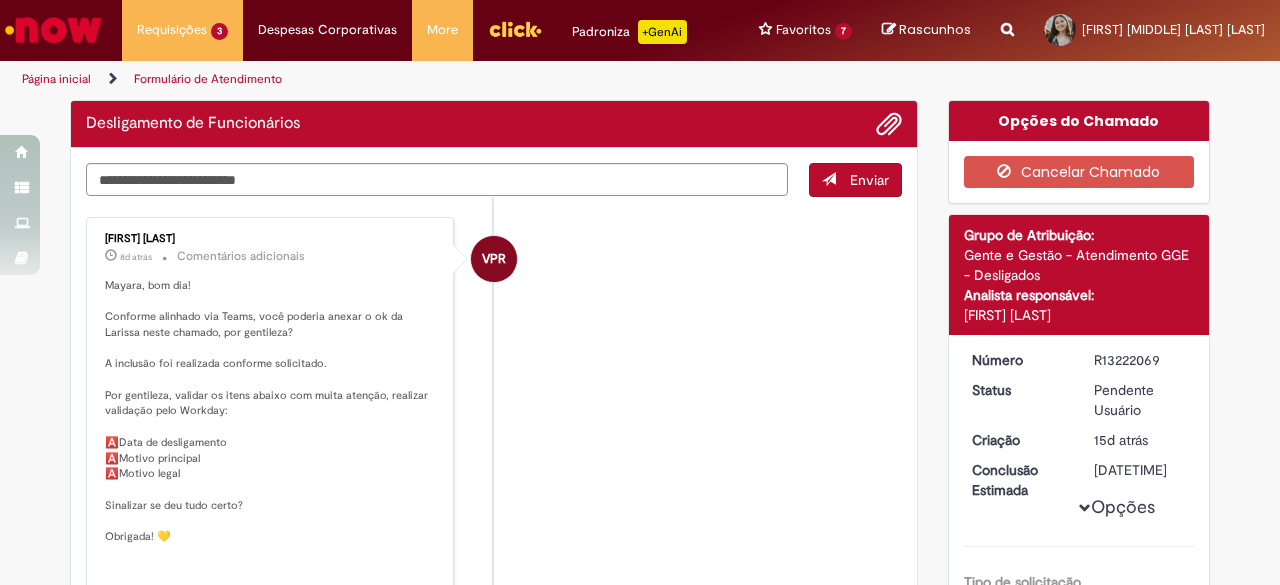 click on "Reportar problema
Artigos
Não encontrou base de conhecimento
Catálogo
Não foram encontradas ofertas
Comunidade
Nenhum resultado encontrado na comunidade" at bounding box center [1007, 30] 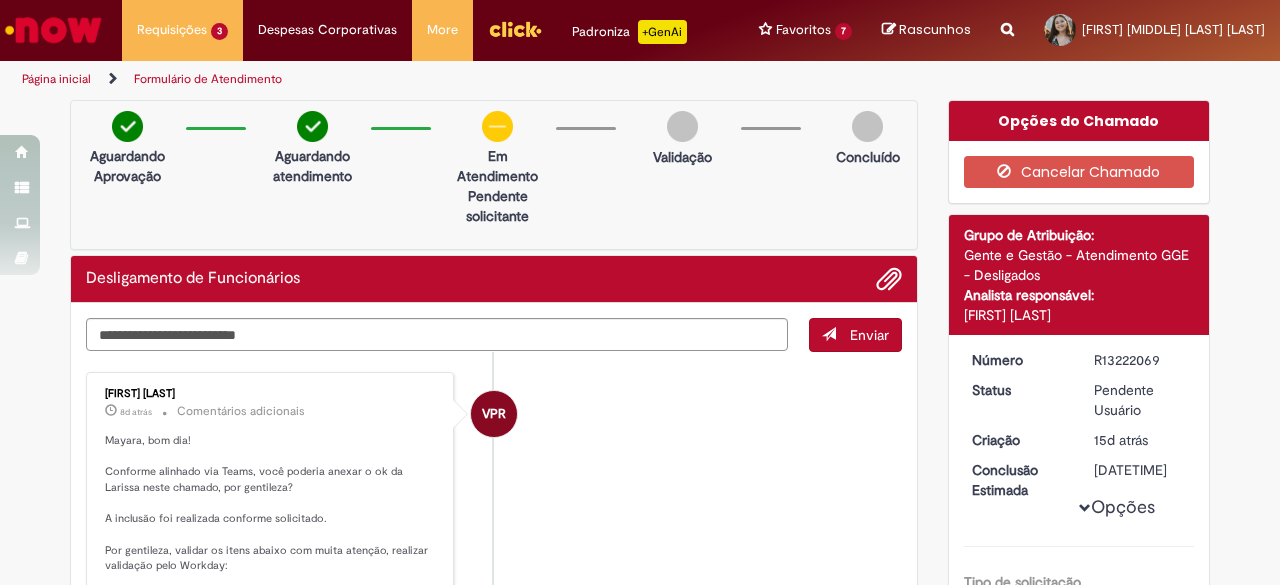 click at bounding box center (1007, 18) 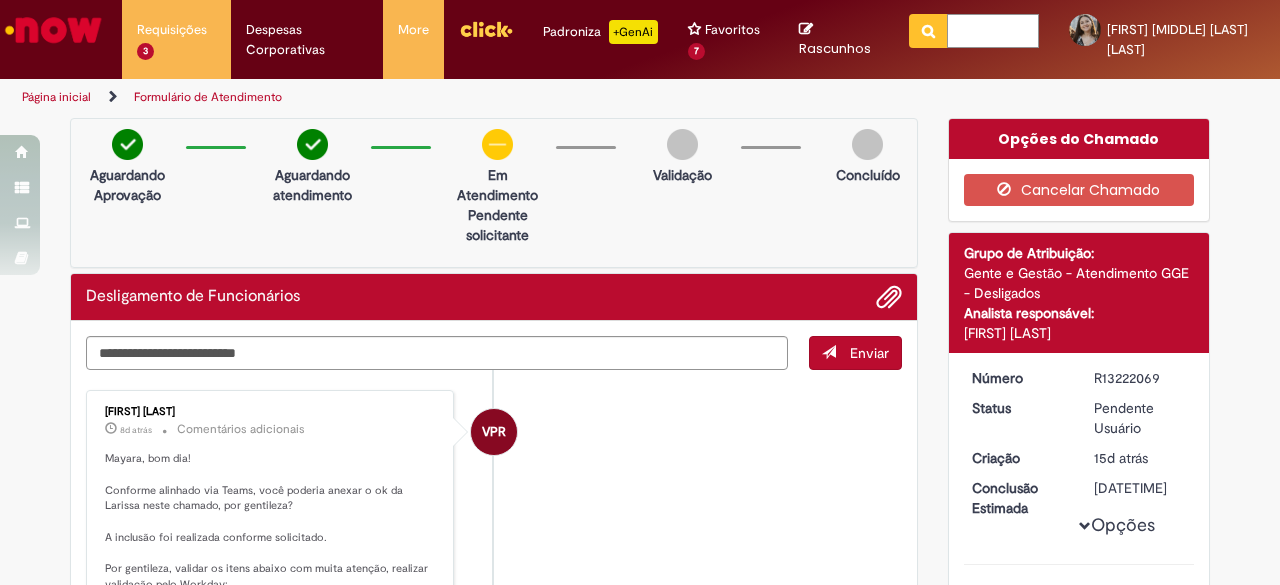 click at bounding box center [993, 31] 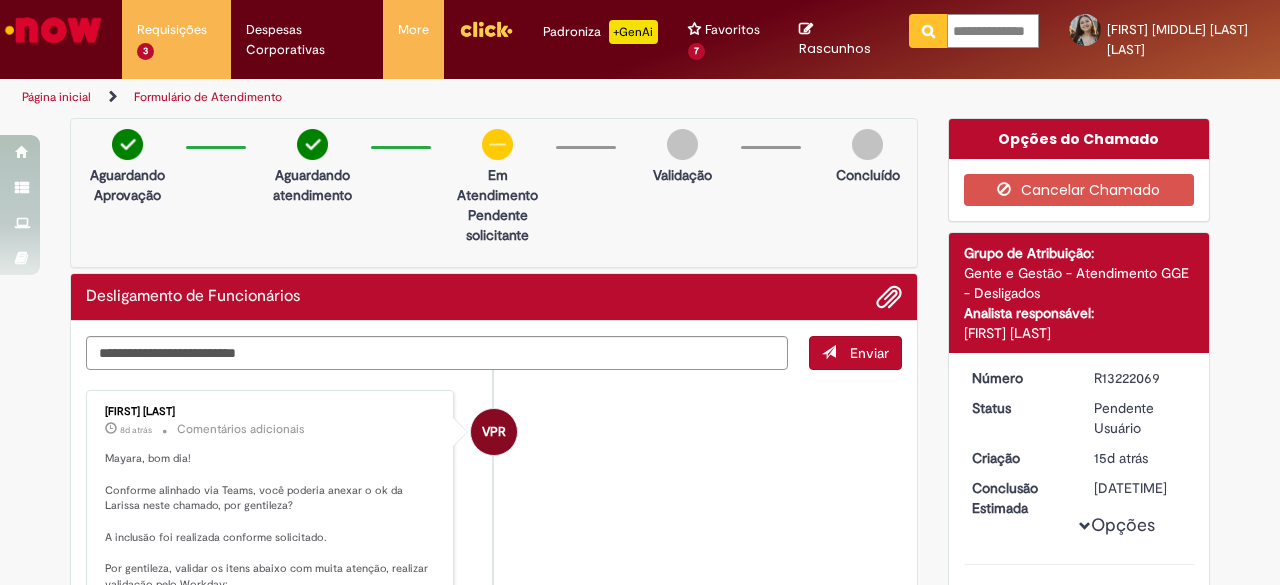 scroll, scrollTop: 0, scrollLeft: 11, axis: horizontal 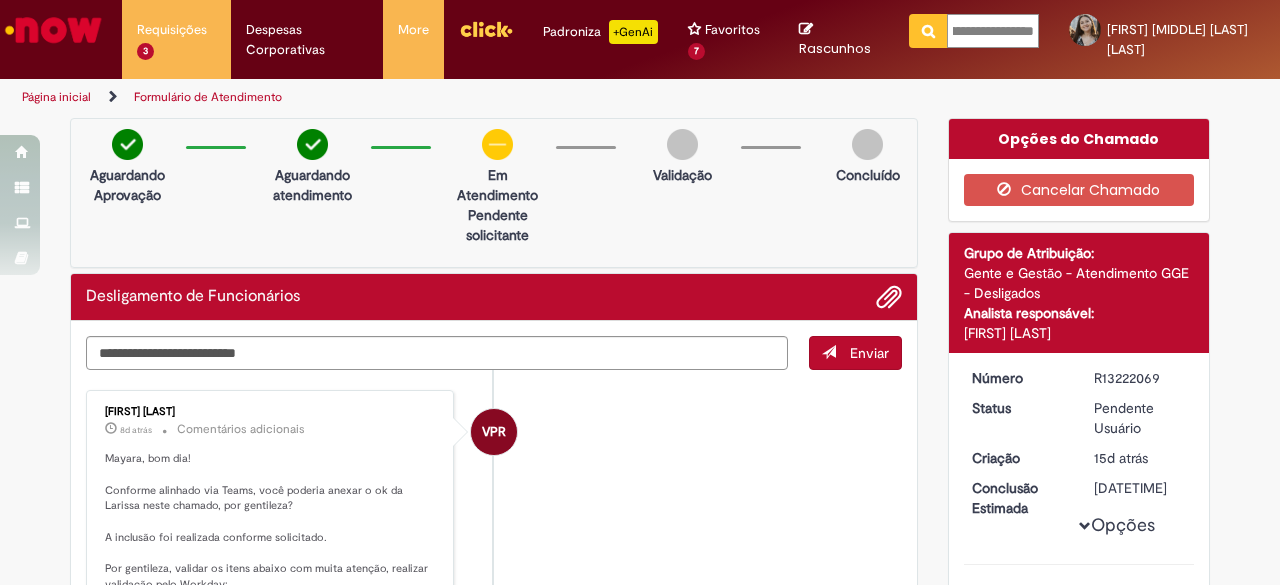 type on "**********" 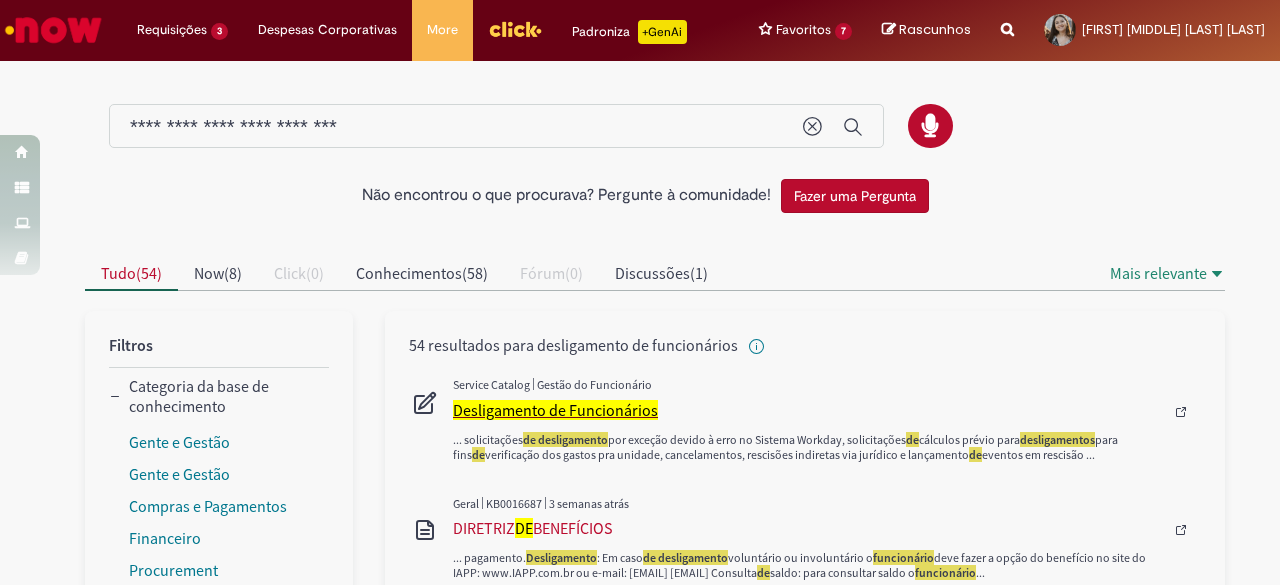 click on "Desligamento de Funcionários" at bounding box center (555, 410) 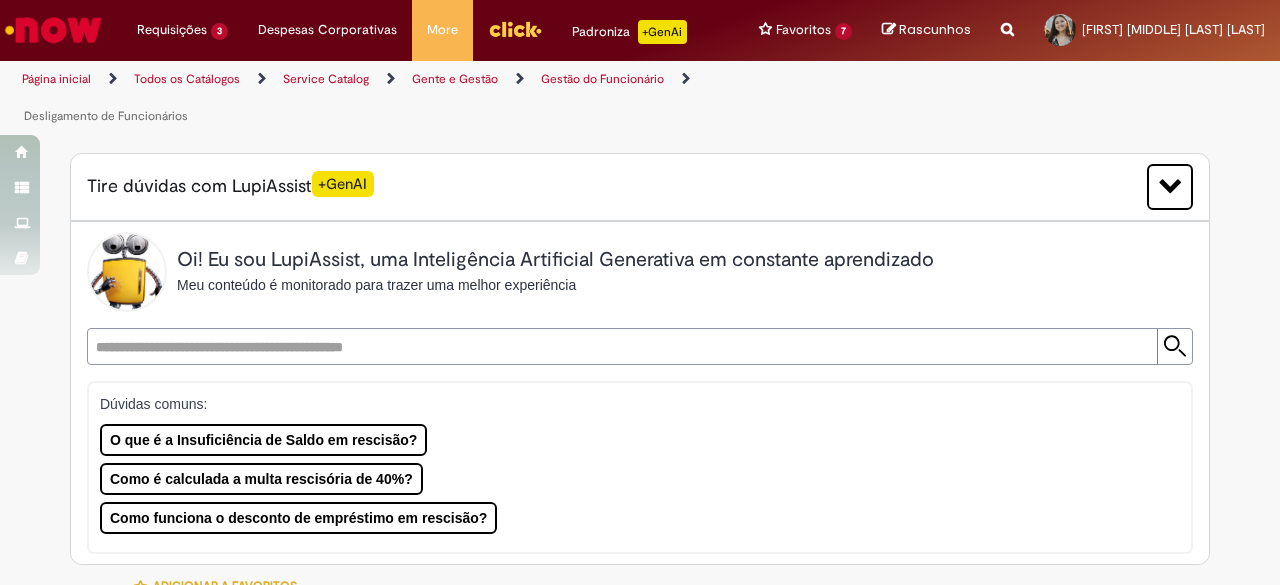 type on "********" 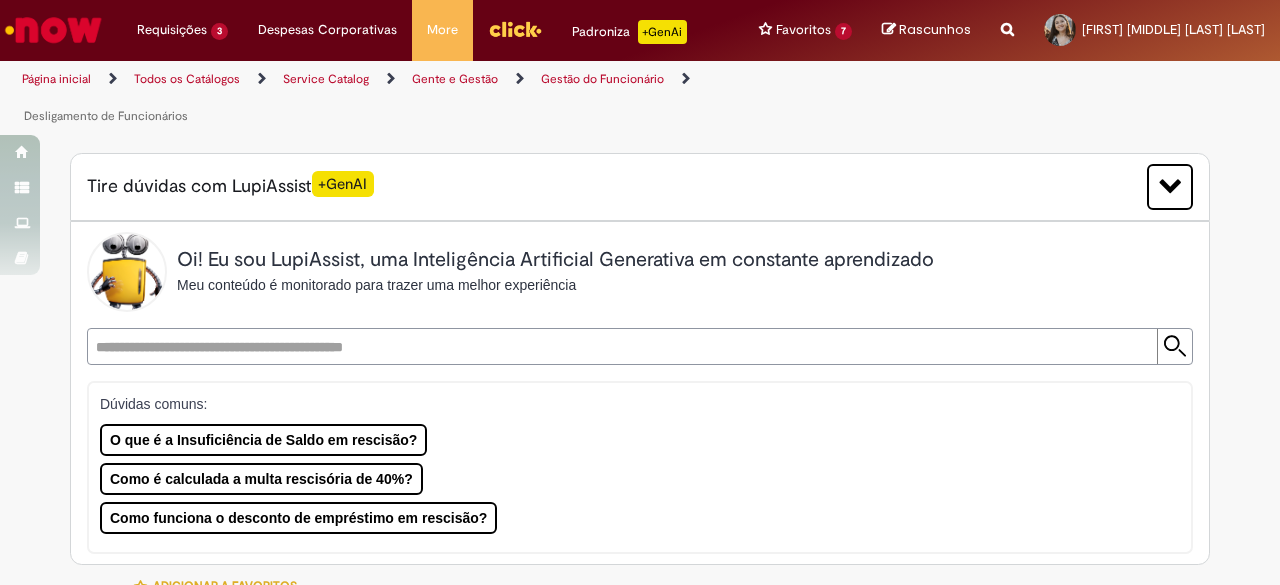 type on "**********" 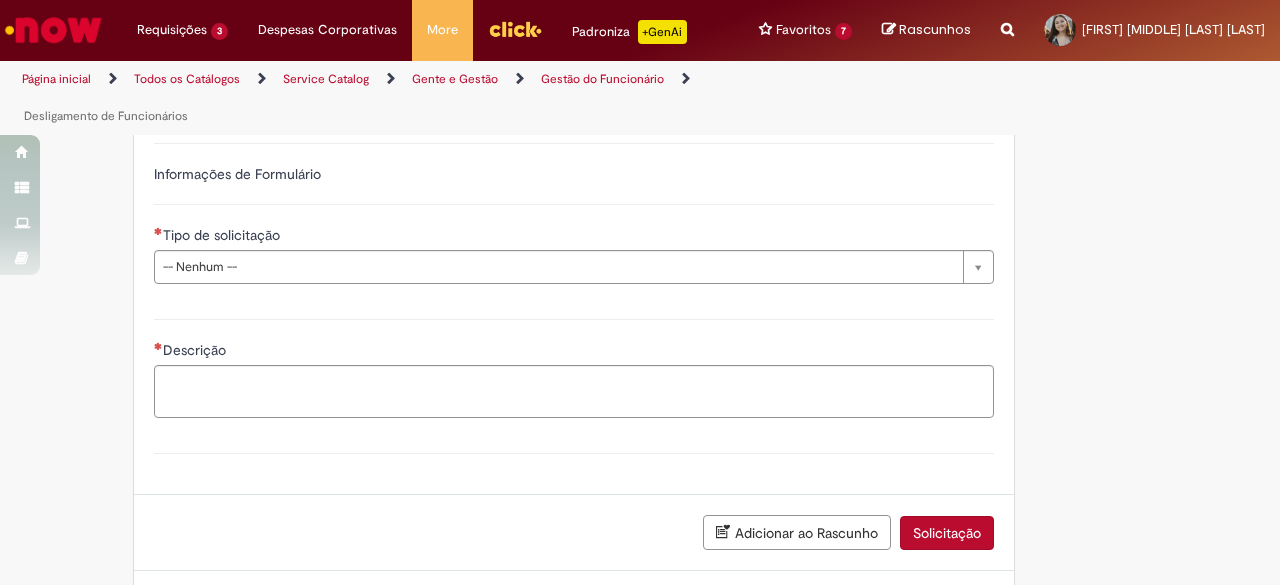 scroll, scrollTop: 1154, scrollLeft: 0, axis: vertical 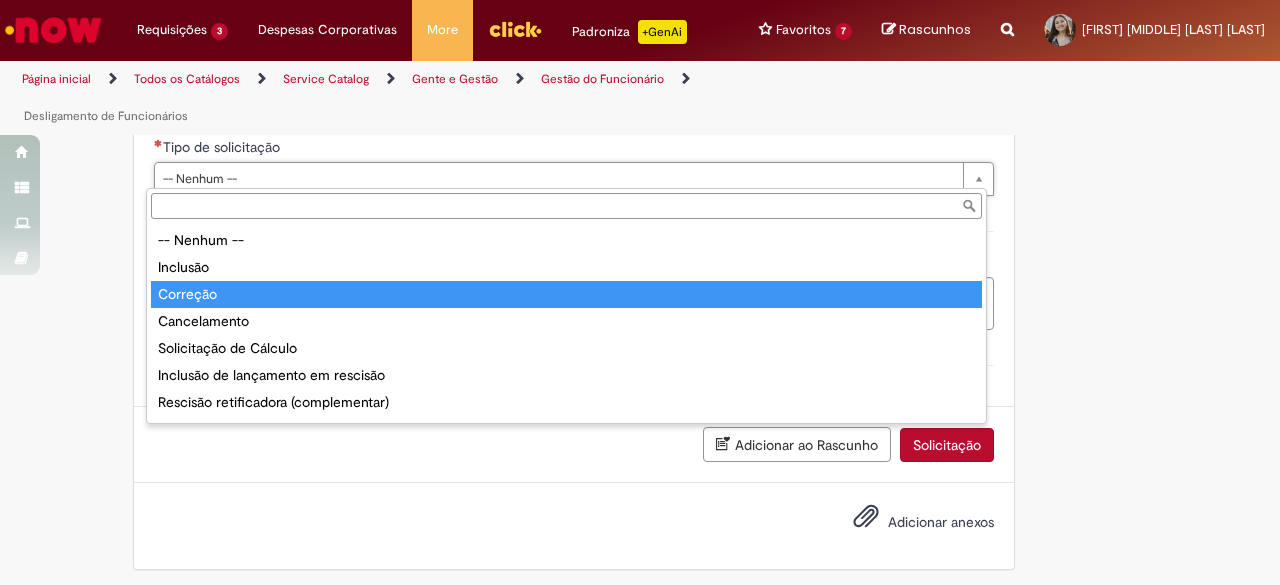 type on "********" 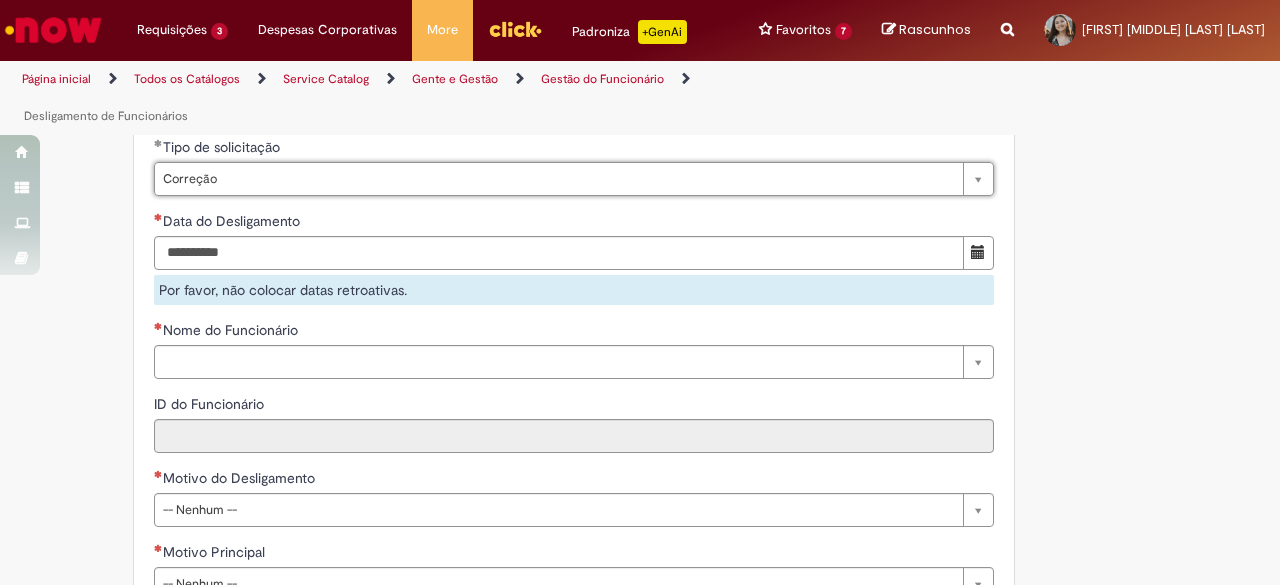 click on "Por favor, não colocar datas retroativas." at bounding box center (574, 290) 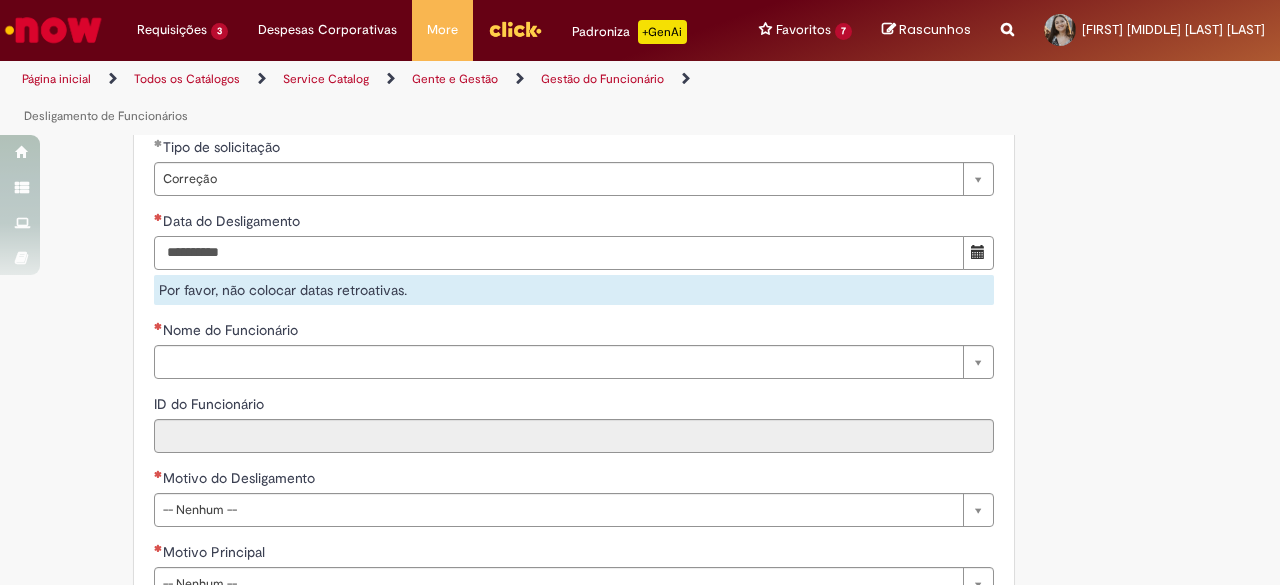 click on "Data do Desligamento" at bounding box center (559, 253) 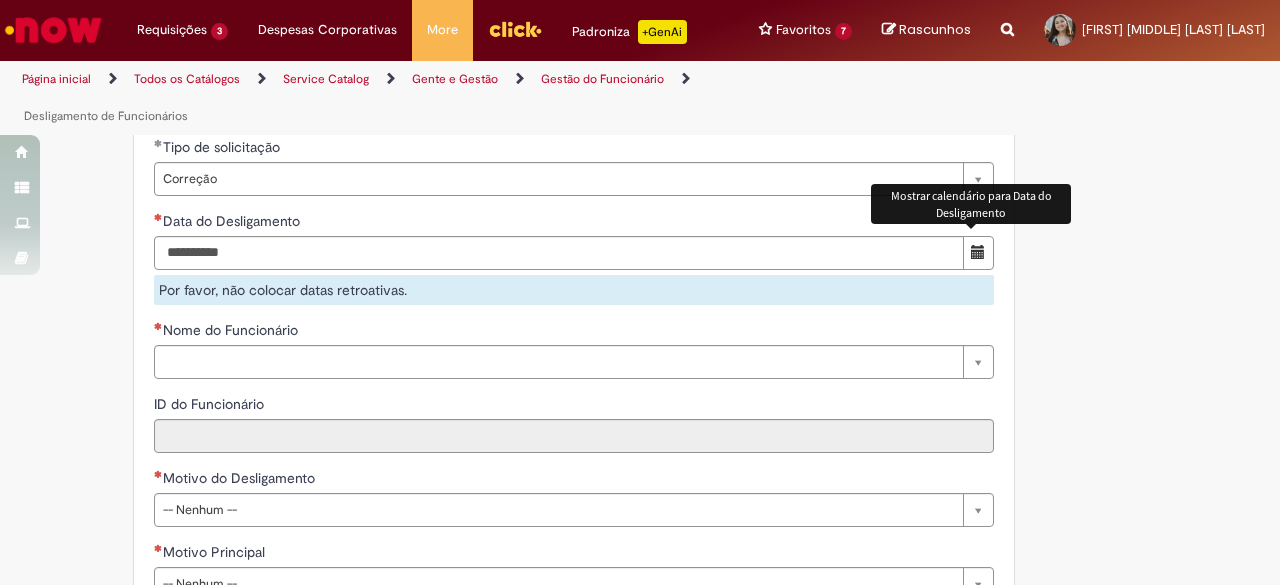 click at bounding box center [978, 253] 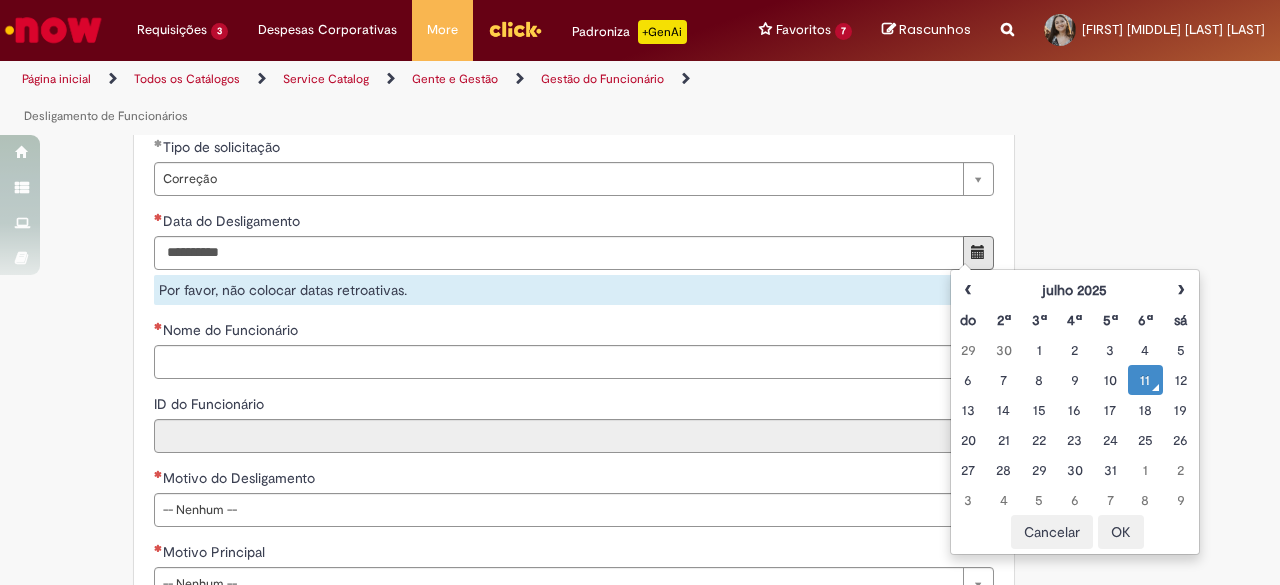 click on "11" at bounding box center (1145, 380) 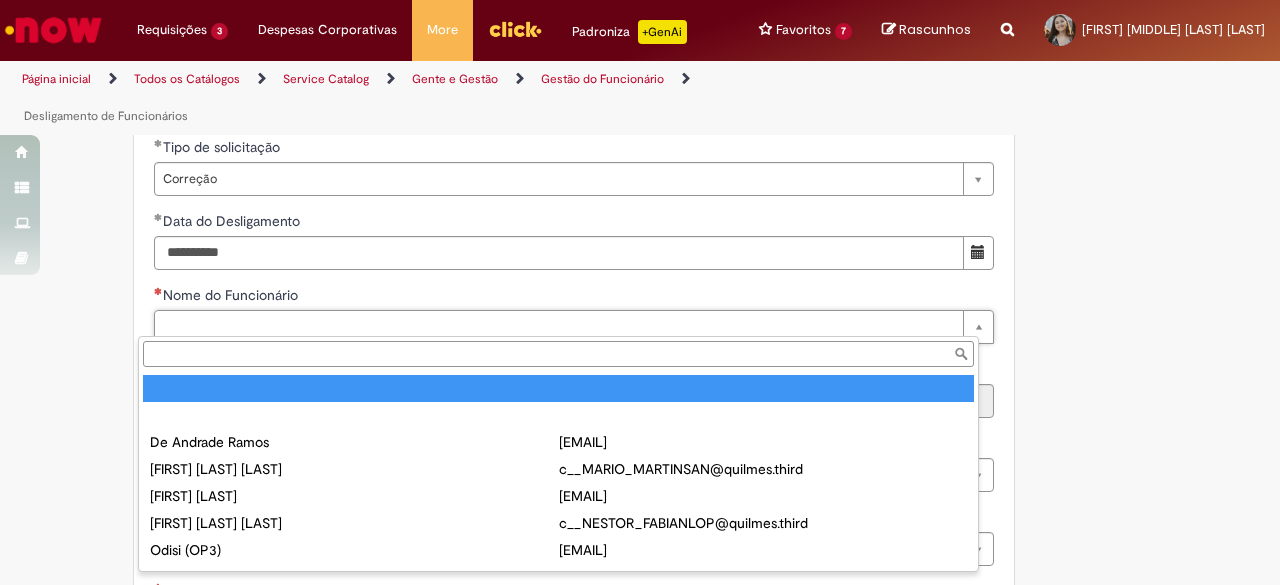paste on "**********" 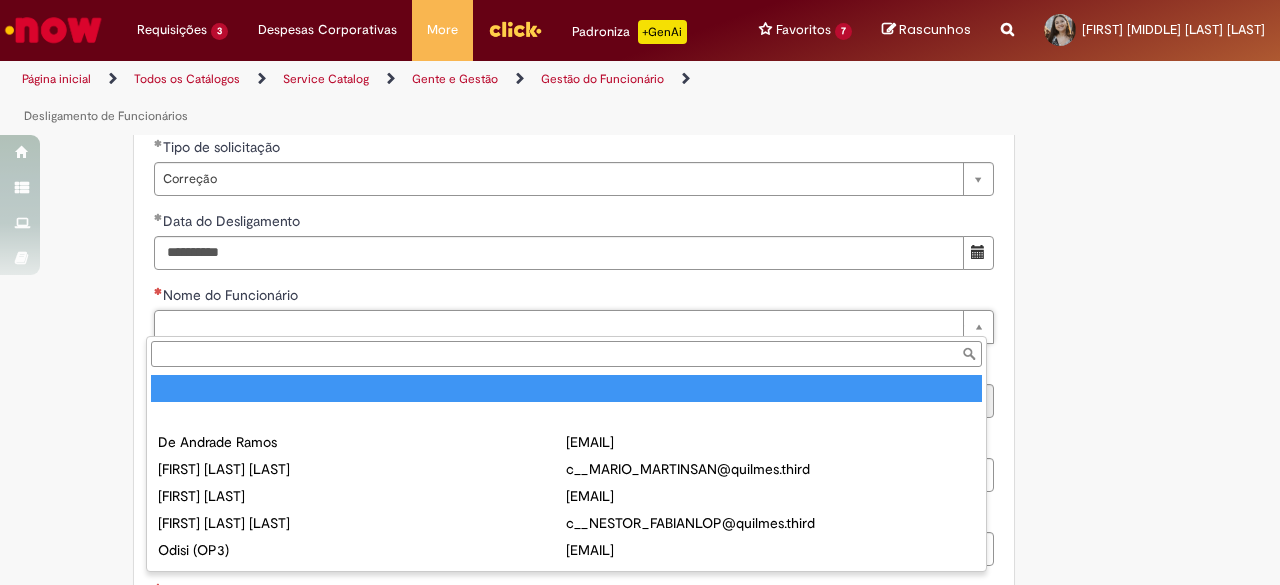 paste on "**********" 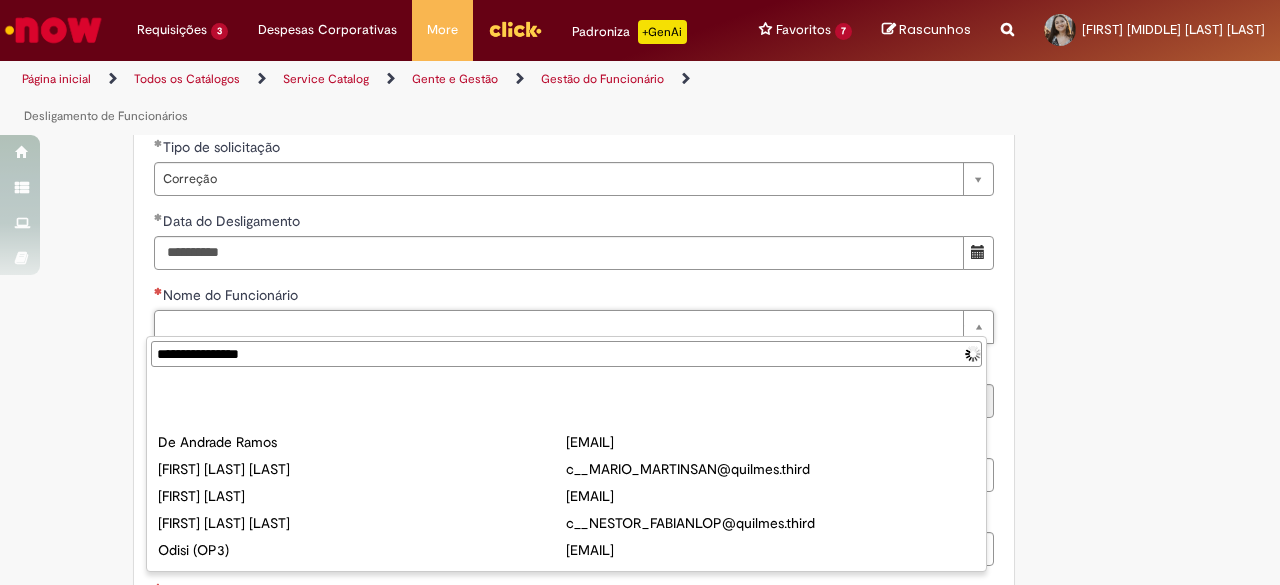 type on "**********" 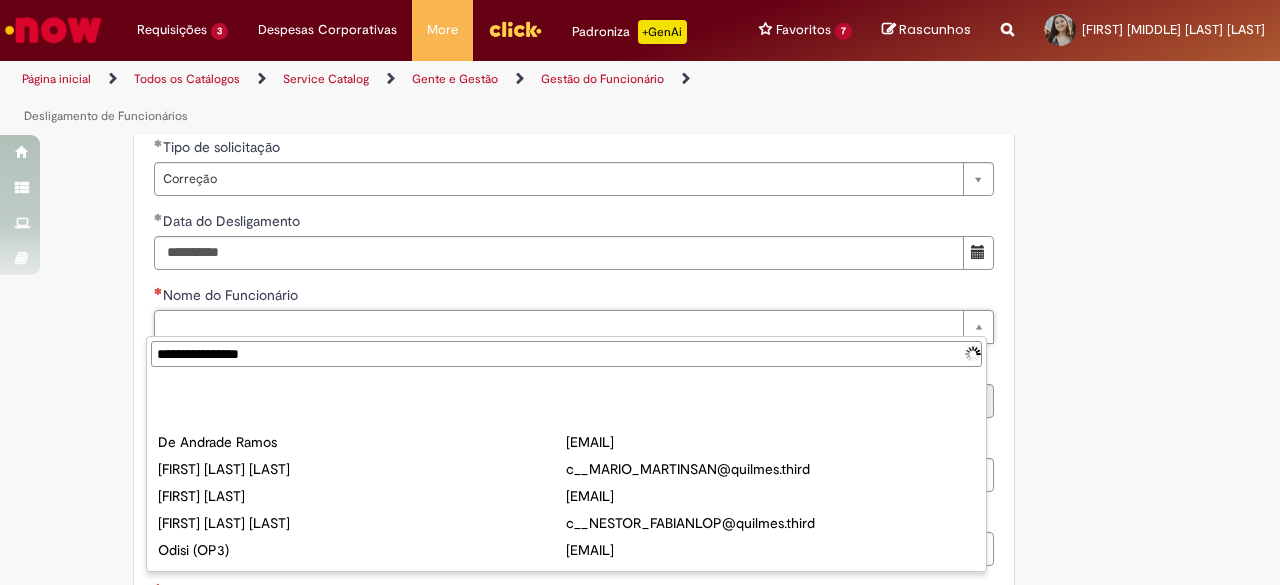 type on "**********" 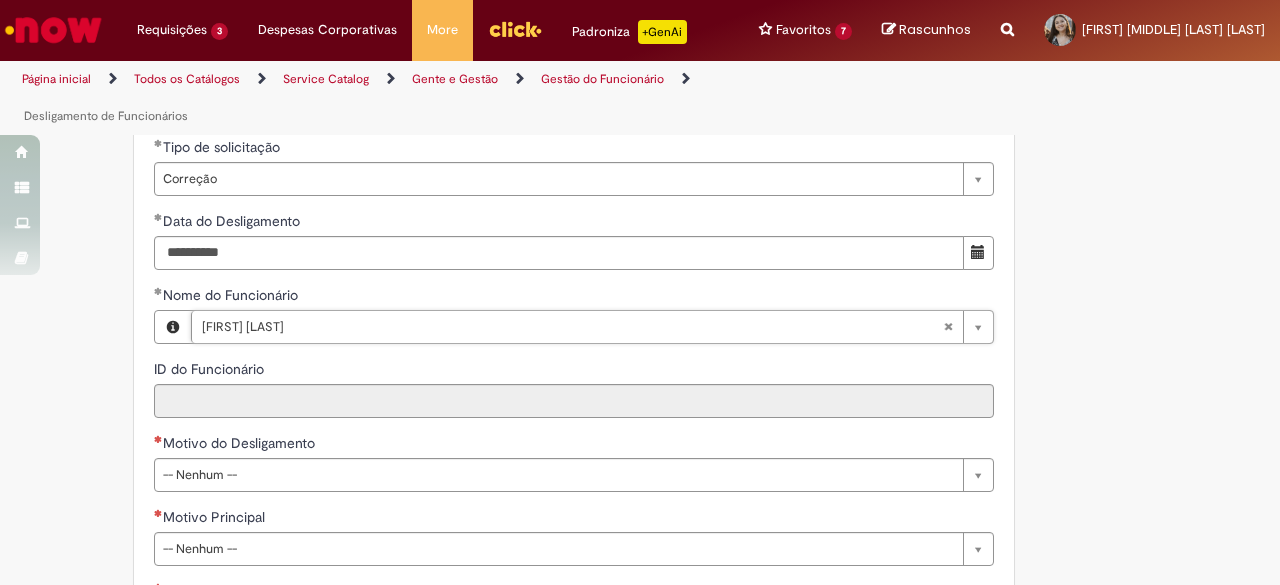 type on "********" 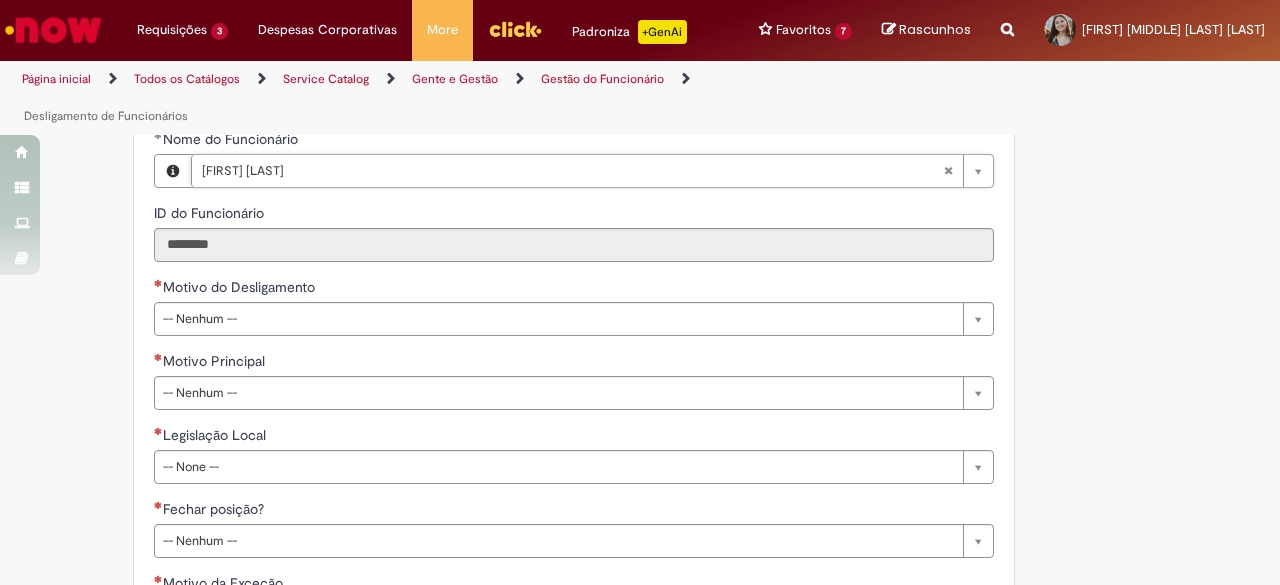 scroll, scrollTop: 1354, scrollLeft: 0, axis: vertical 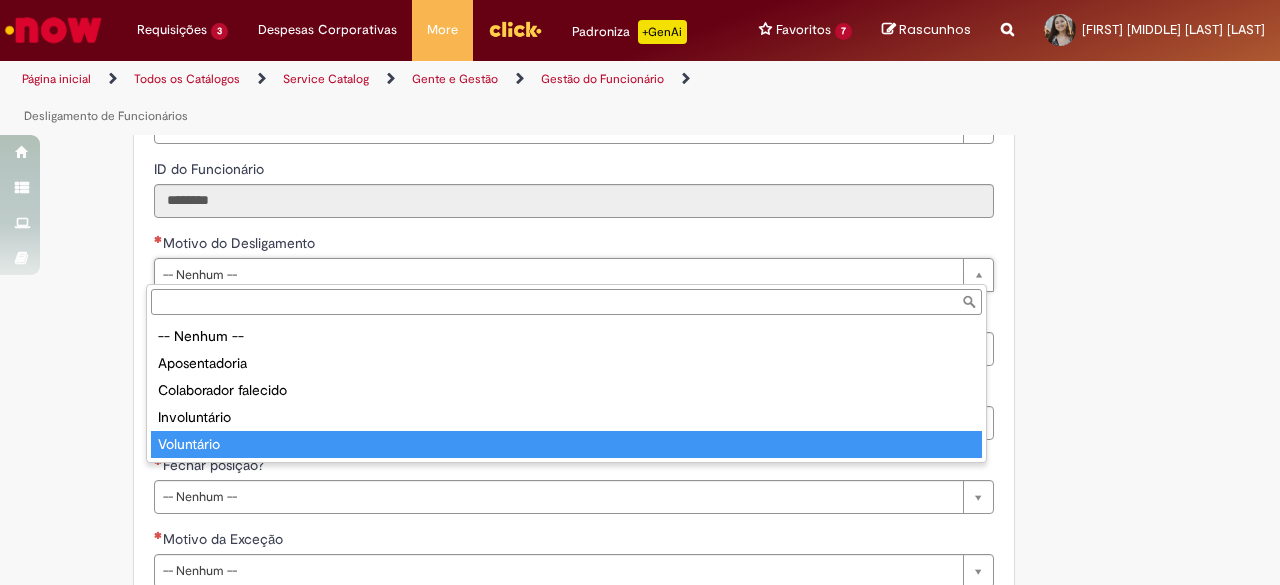 type on "**********" 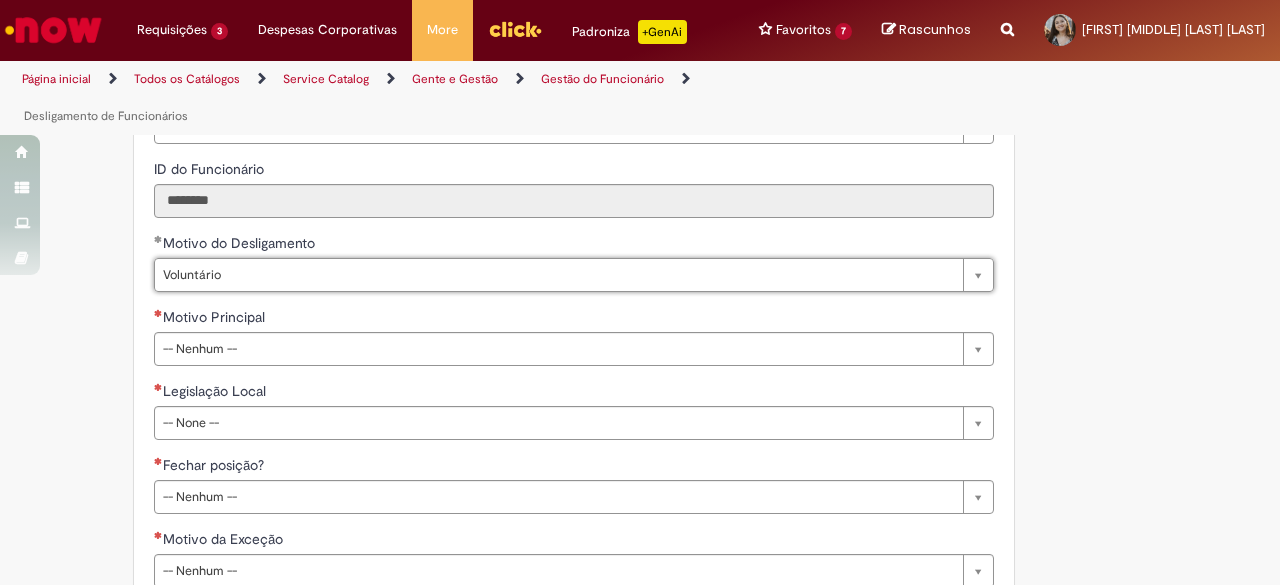 type on "**********" 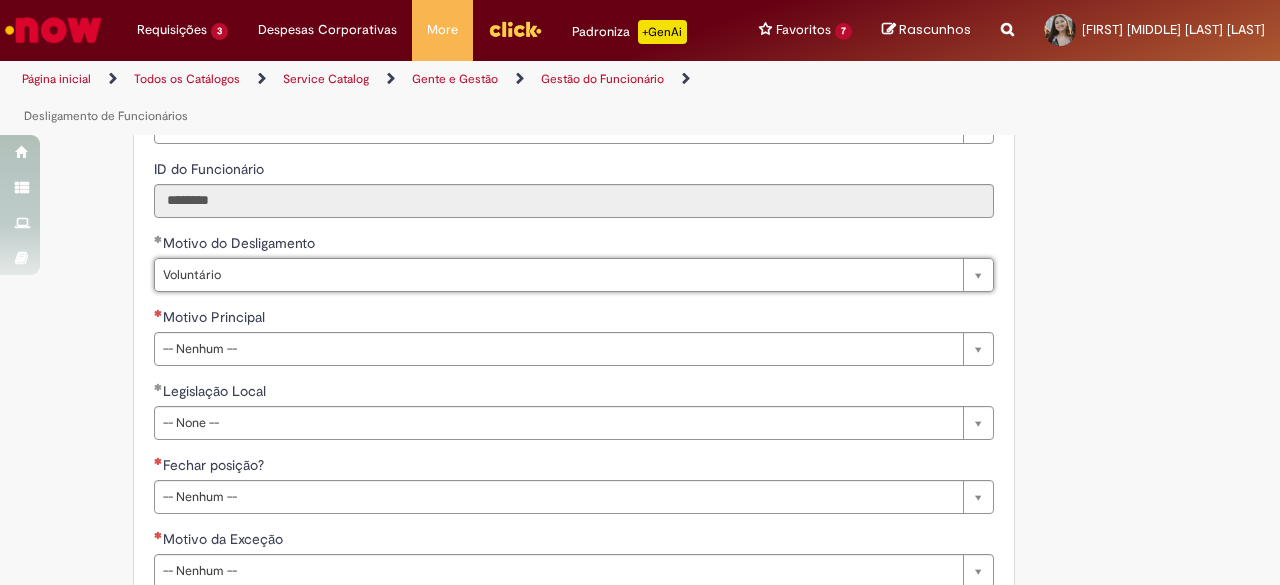 click on "Motivo Principal" at bounding box center (574, 319) 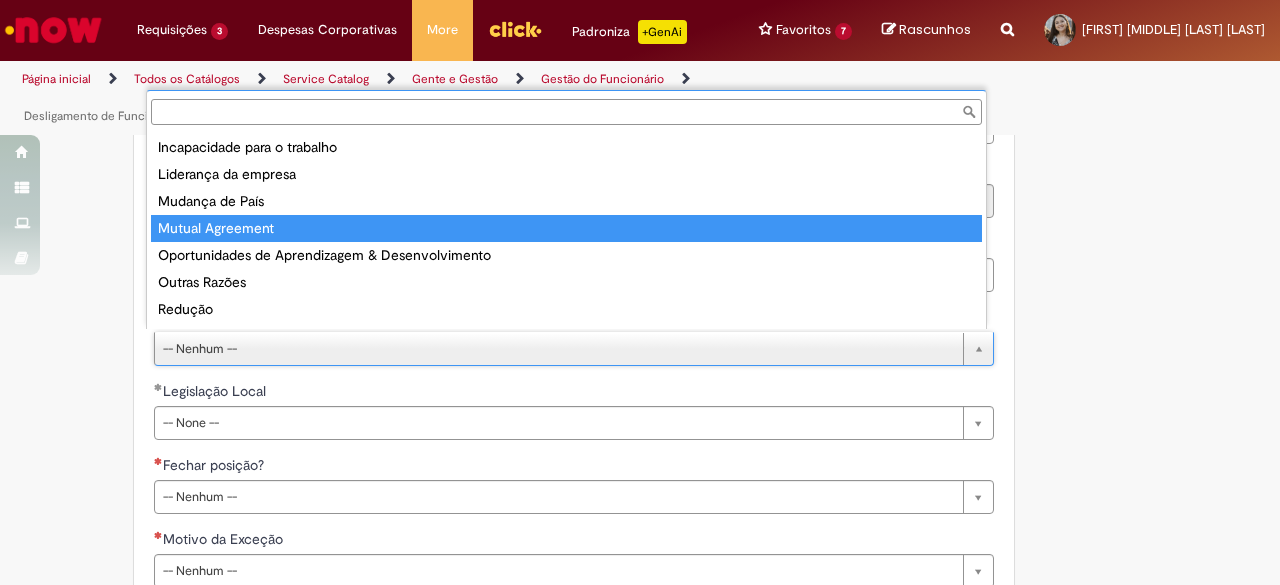 scroll, scrollTop: 400, scrollLeft: 0, axis: vertical 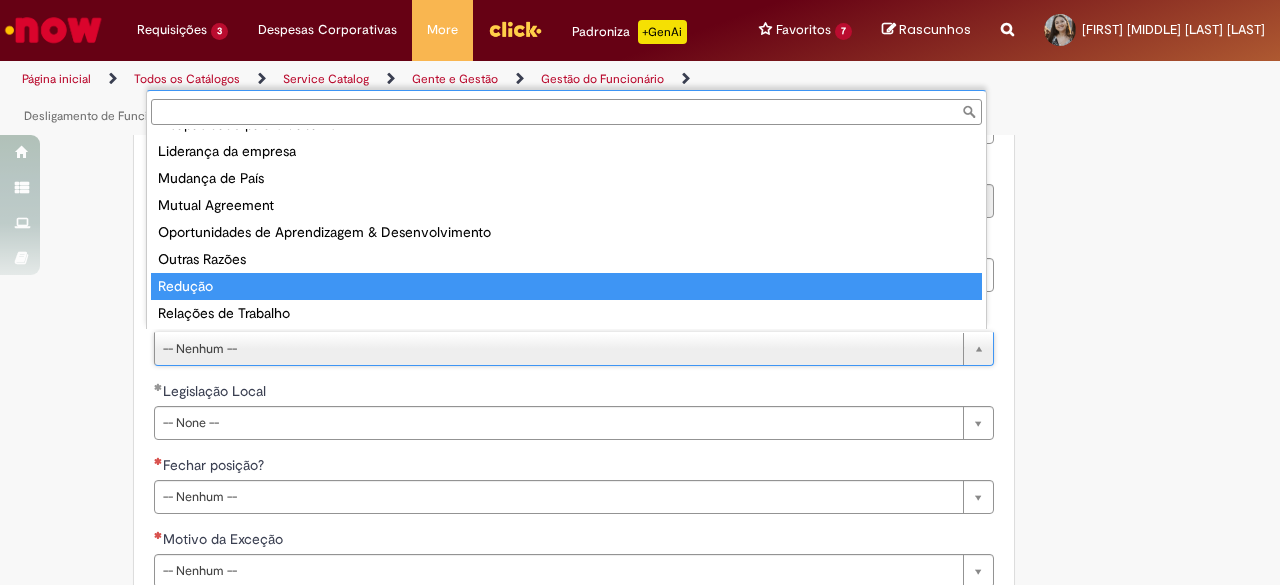 type on "*******" 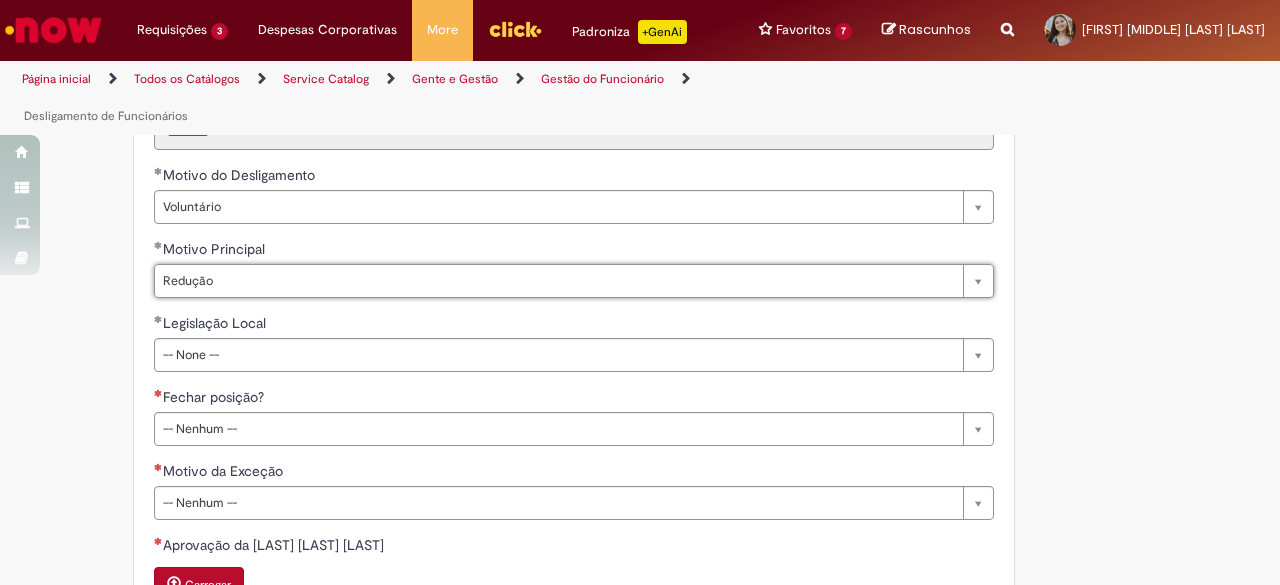 scroll, scrollTop: 1454, scrollLeft: 0, axis: vertical 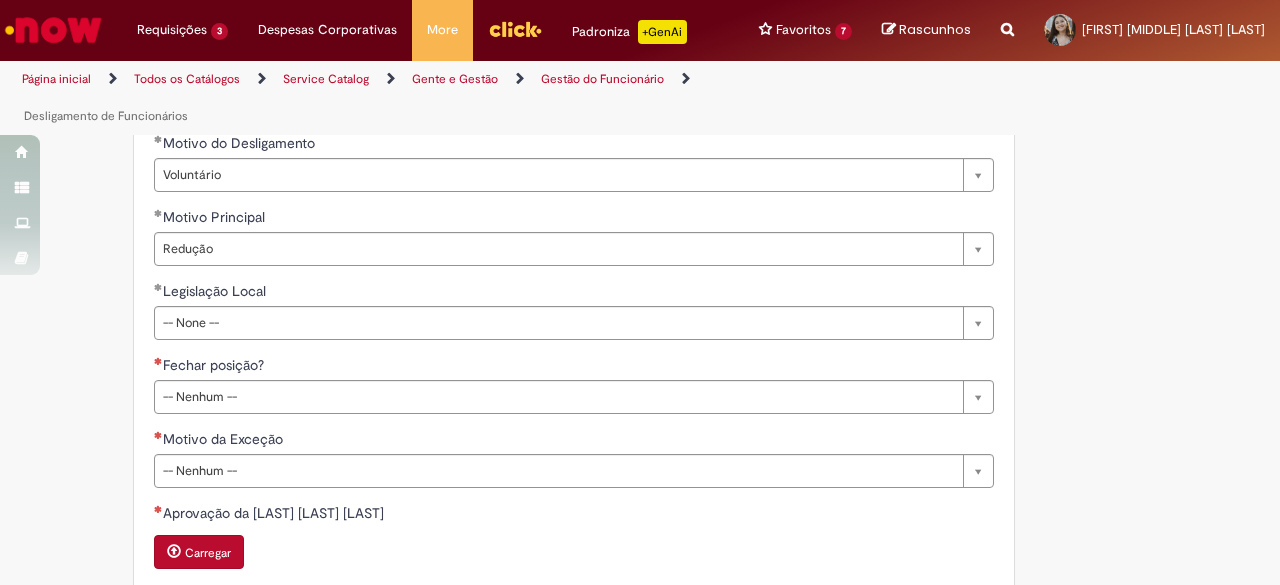 click on "Adicionar a Favoritos
Desligamento de Funcionários
Oferta destinada à dúvidas, correções (exceto aviso indenizado), solicitações de desligamento por exceção devido à erro no Sistema Workday, solicitações de cálculos prévio para desligamentos para fins de verificação dos gastos pra unidade, cancelamentos, rescisões indiretas via jurídico e lançamento de eventos em rescisão ou rescisão complementar.
Oferta destinada à dúvidas, correções (exceto aviso indenizado), solicitações de desligamento por exceção devido à erro no Sistema Workday, solicitações de cálculos prévio para desligamentos para fins de verificação dos gastos pra unidade, cancelamentos, rescisões indiretas via jurídico e lançamento de eventos em rescisão ou rescisão complementar.
Country Code ** Favorecido     Mayara Ueno Lucena Do Nascimento" at bounding box center [542, 39] 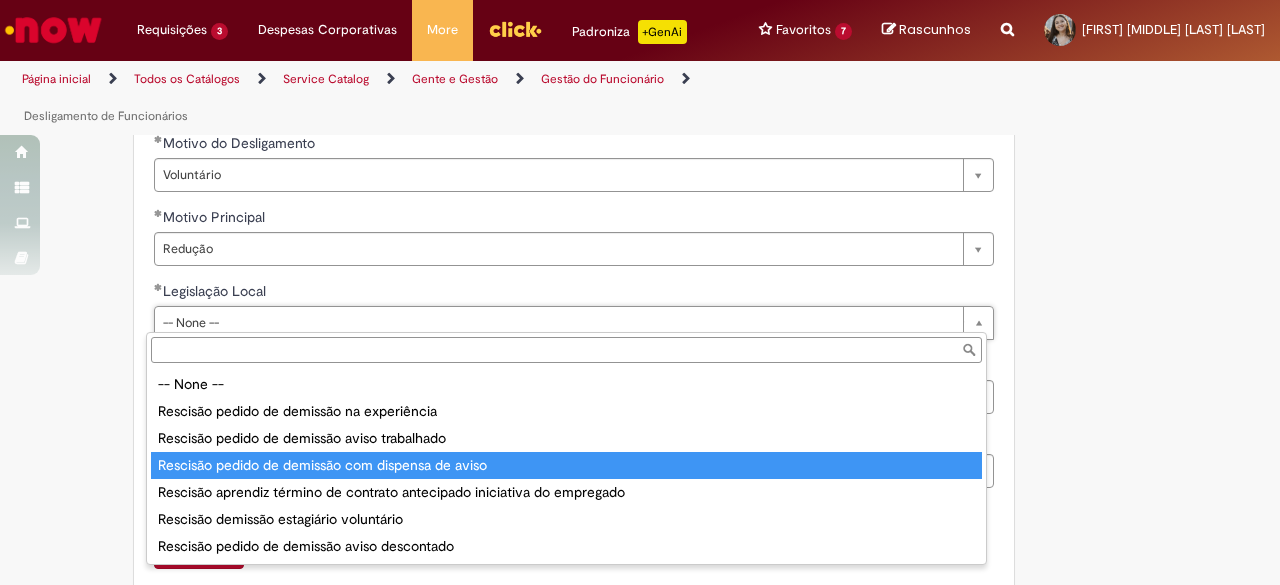 type on "**********" 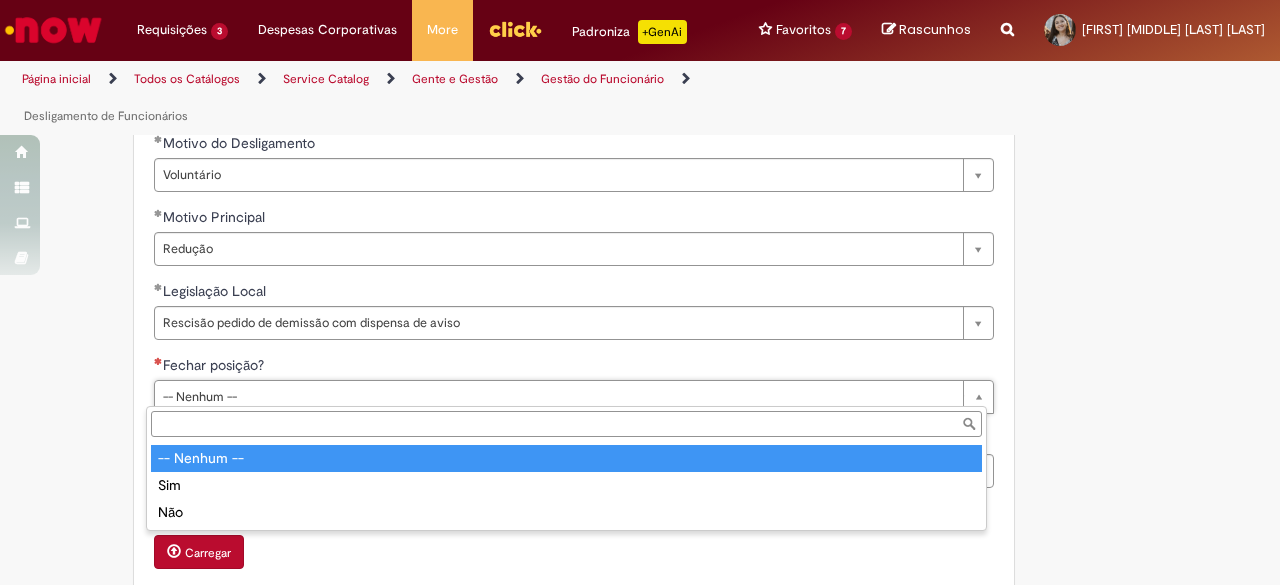 scroll, scrollTop: 0, scrollLeft: 0, axis: both 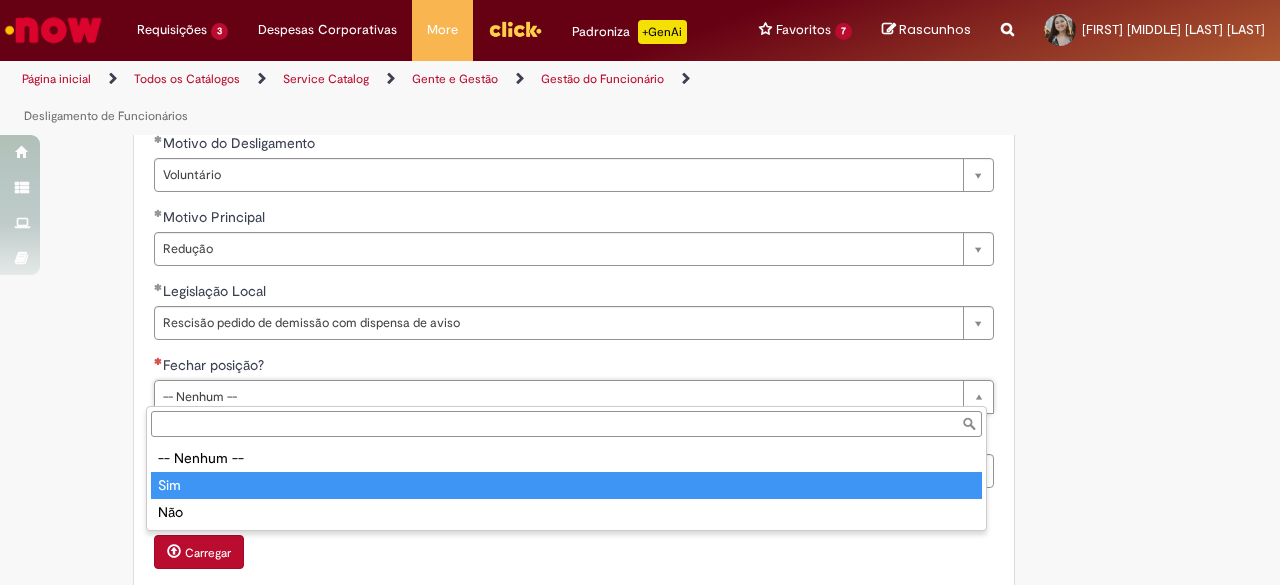 type on "***" 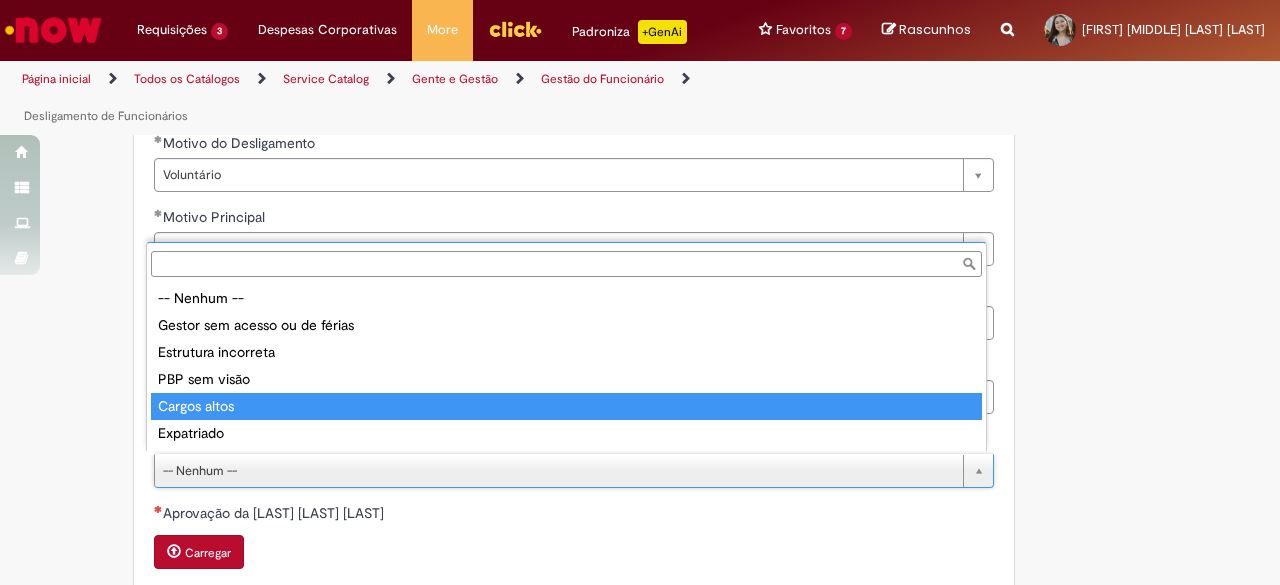 drag, startPoint x: 287, startPoint y: 403, endPoint x: 276, endPoint y: 406, distance: 11.401754 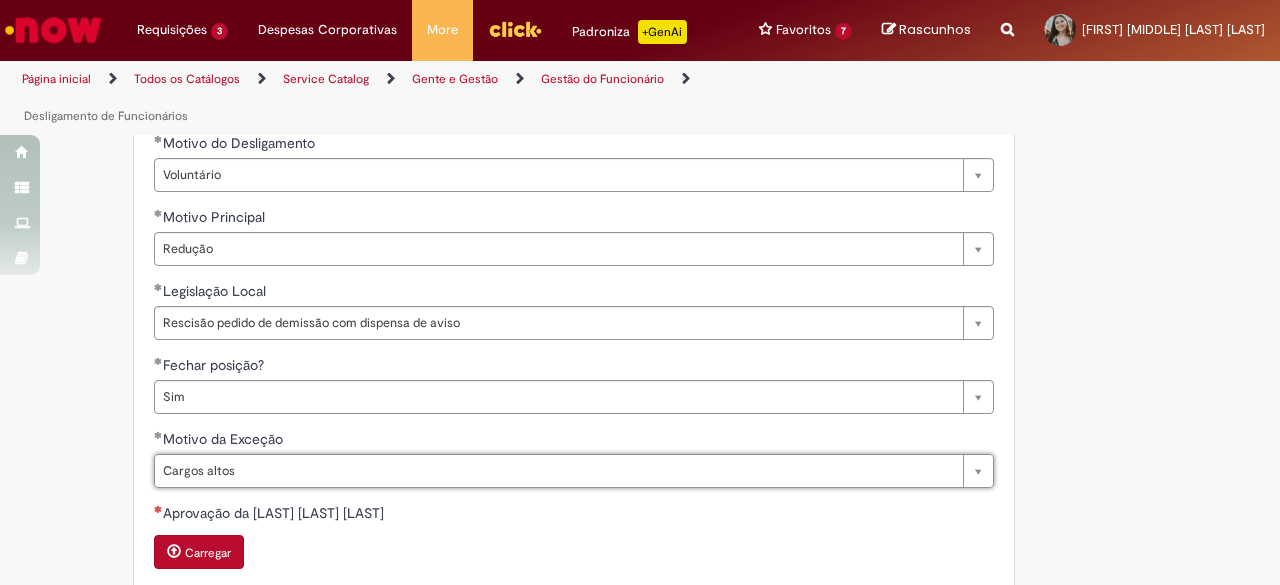 scroll, scrollTop: 1554, scrollLeft: 0, axis: vertical 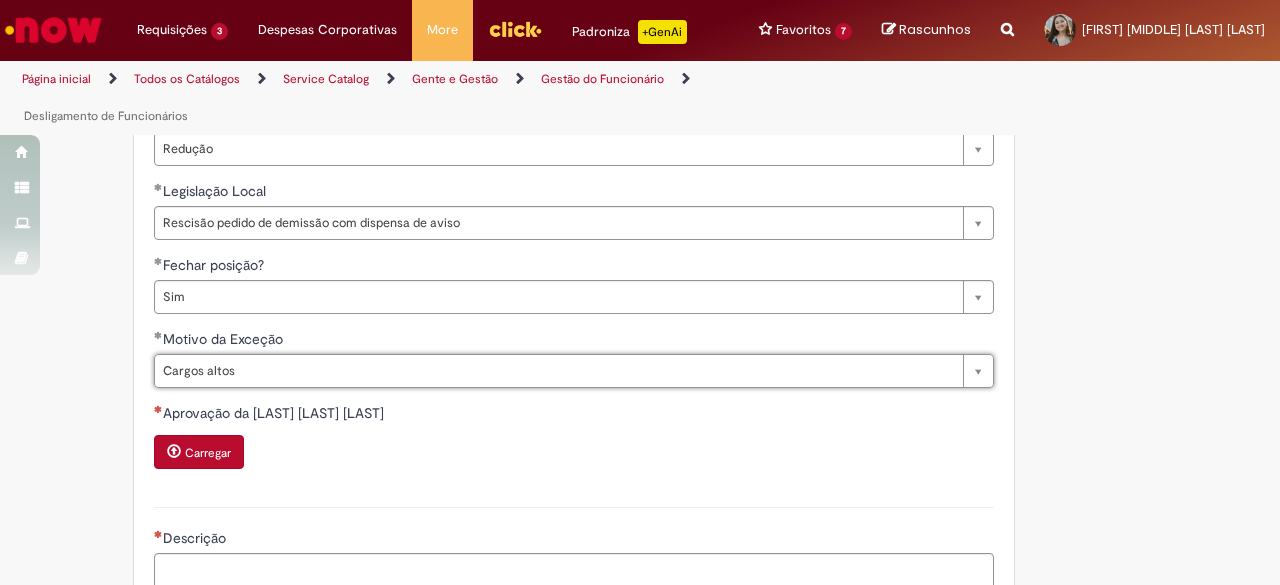 click on "Adicionar a Favoritos
Desligamento de Funcionários
Oferta destinada à dúvidas, correções (exceto aviso indenizado), solicitações de desligamento por exceção devido à erro no Sistema Workday, solicitações de cálculos prévio para desligamentos para fins de verificação dos gastos pra unidade, cancelamentos, rescisões indiretas via jurídico e lançamento de eventos em rescisão ou rescisão complementar.
Oferta destinada à dúvidas, correções (exceto aviso indenizado), solicitações de desligamento por exceção devido à erro no Sistema Workday, solicitações de cálculos prévio para desligamentos para fins de verificação dos gastos pra unidade, cancelamentos, rescisões indiretas via jurídico e lançamento de eventos em rescisão ou rescisão complementar.
Country Code ** Favorecido     Mayara Ueno Lucena Do Nascimento" at bounding box center [542, -61] 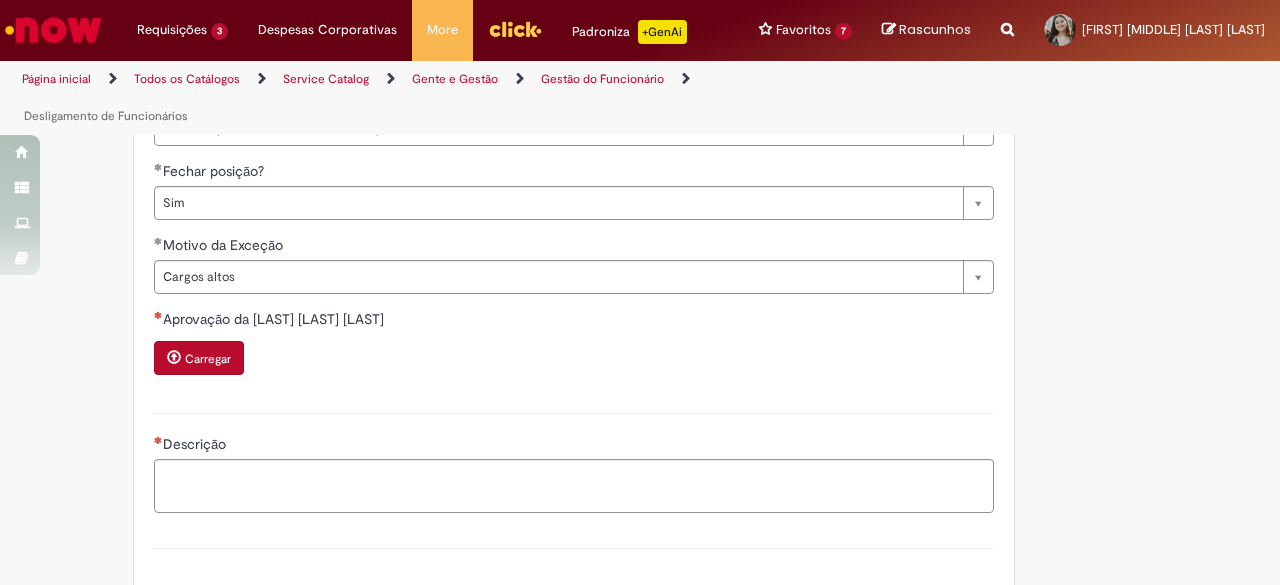 scroll, scrollTop: 1754, scrollLeft: 0, axis: vertical 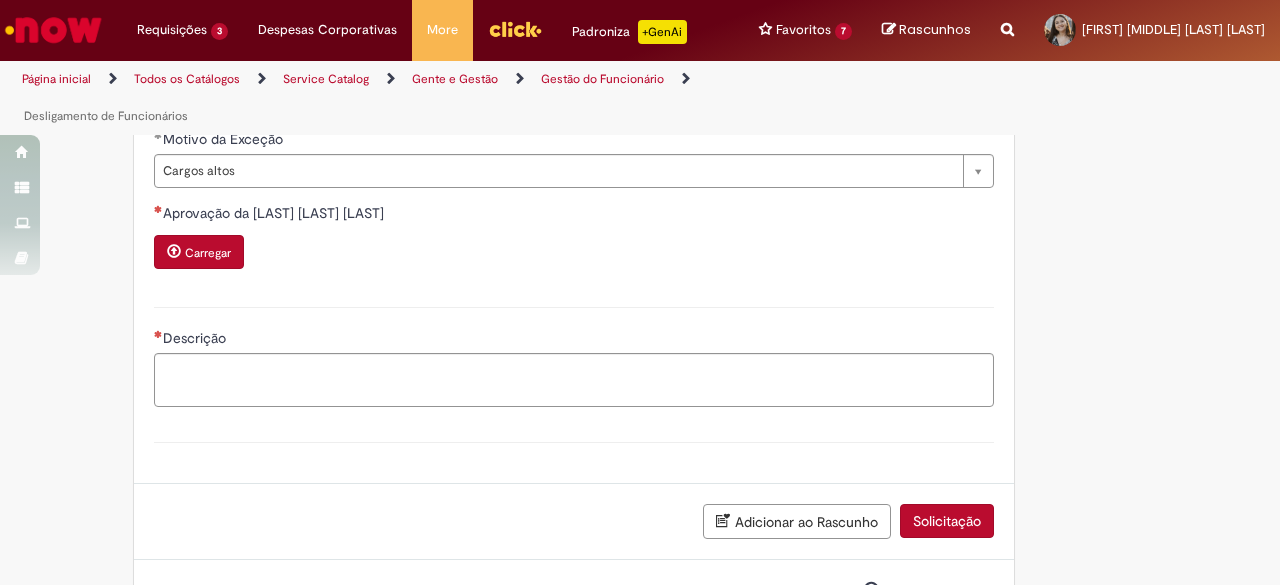 click at bounding box center [174, 251] 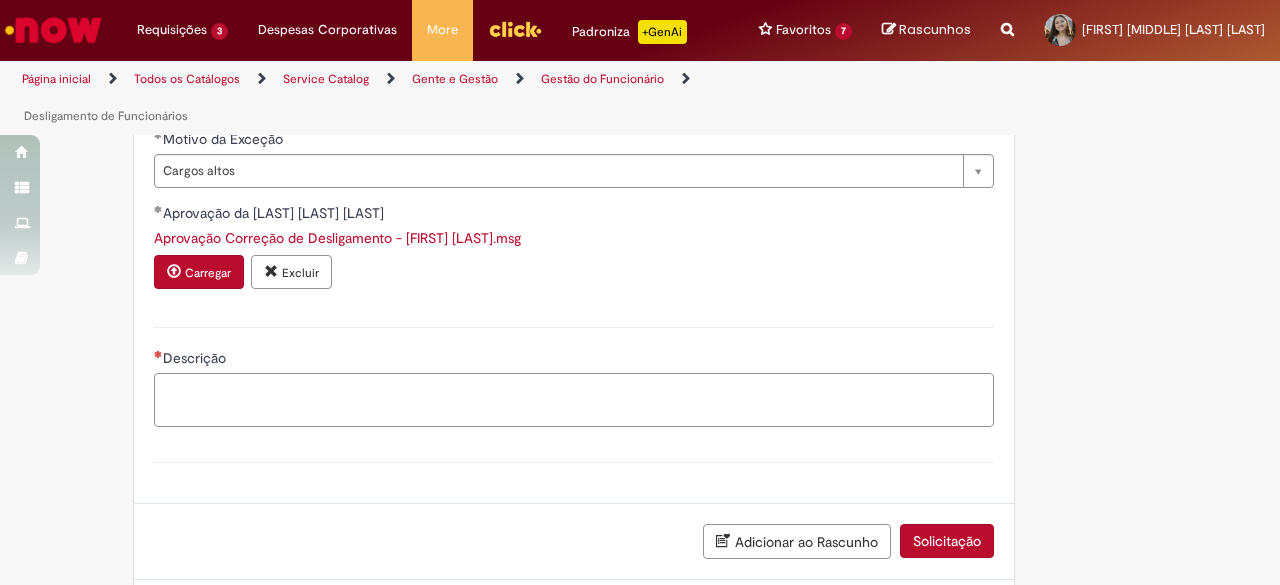 click on "Descrição" at bounding box center [574, 399] 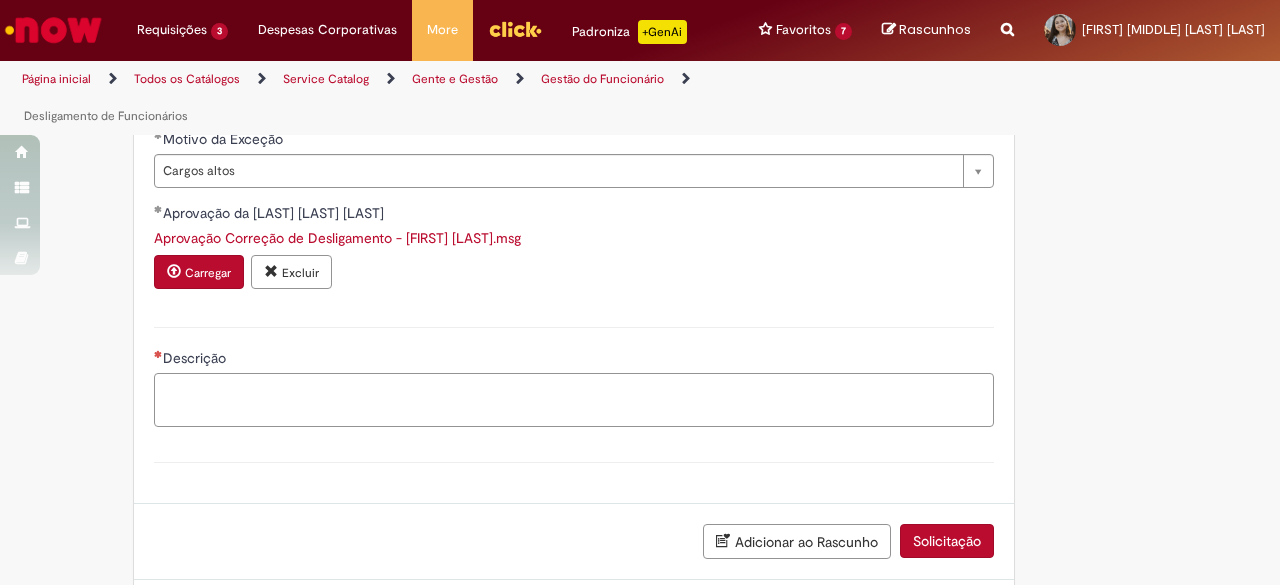 paste on "**********" 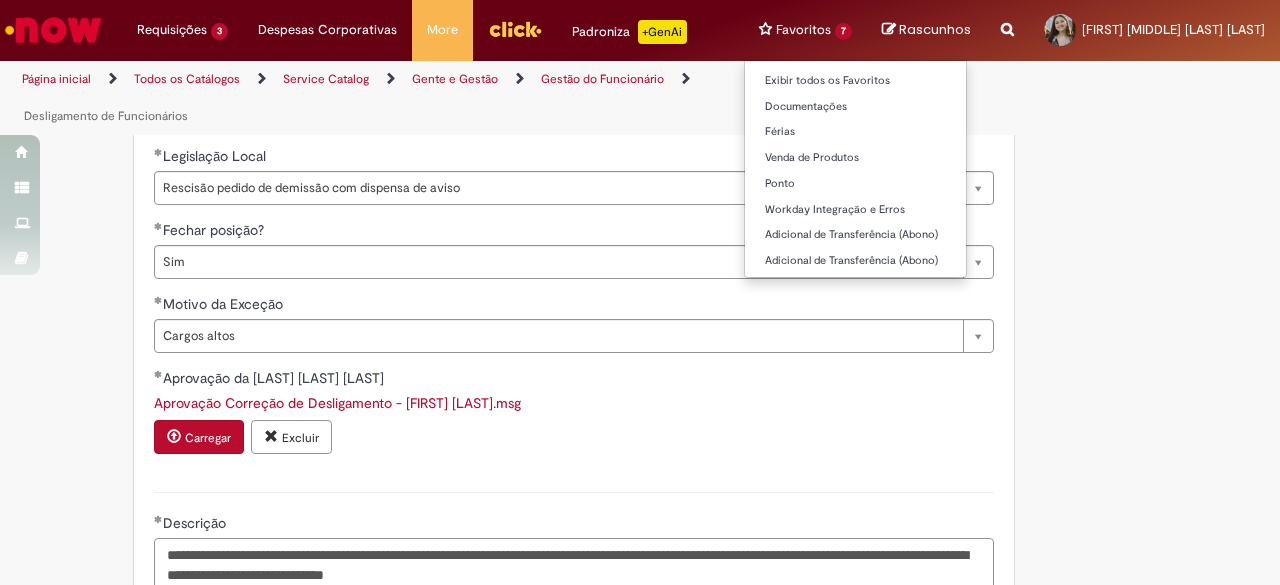 scroll, scrollTop: 1654, scrollLeft: 0, axis: vertical 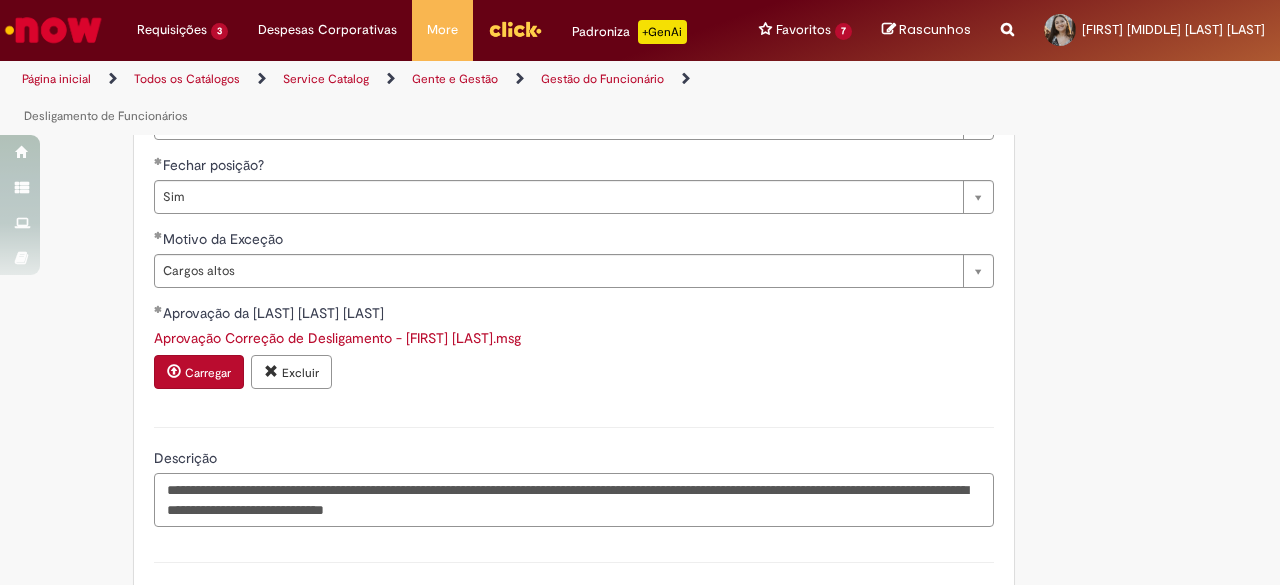 click on "**********" at bounding box center [574, 499] 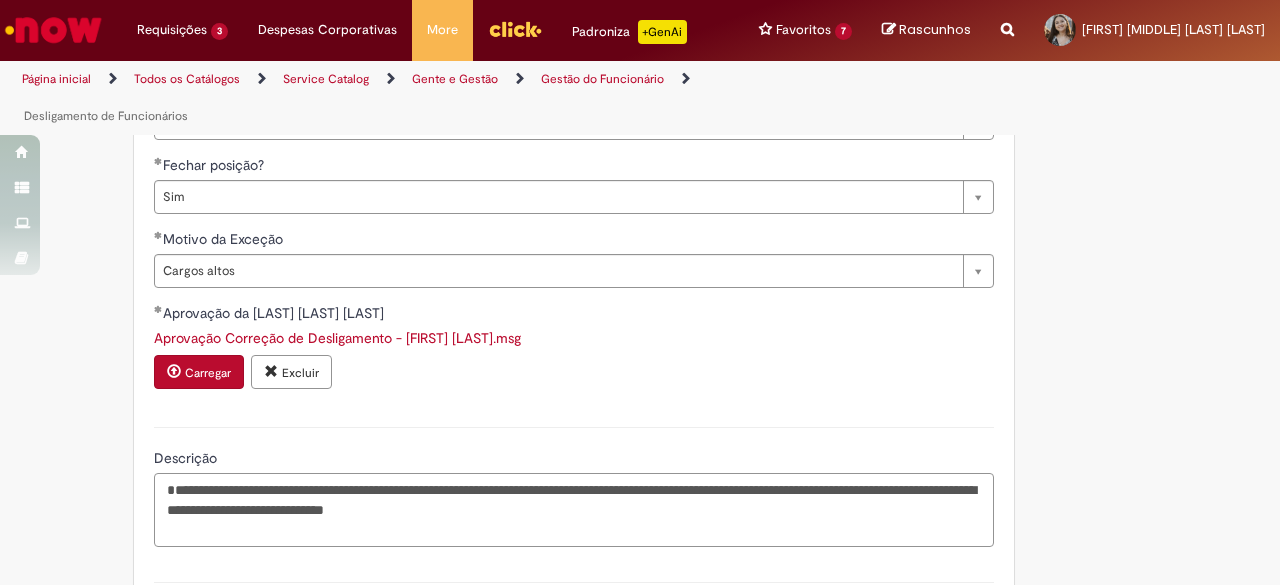 paste on "**********" 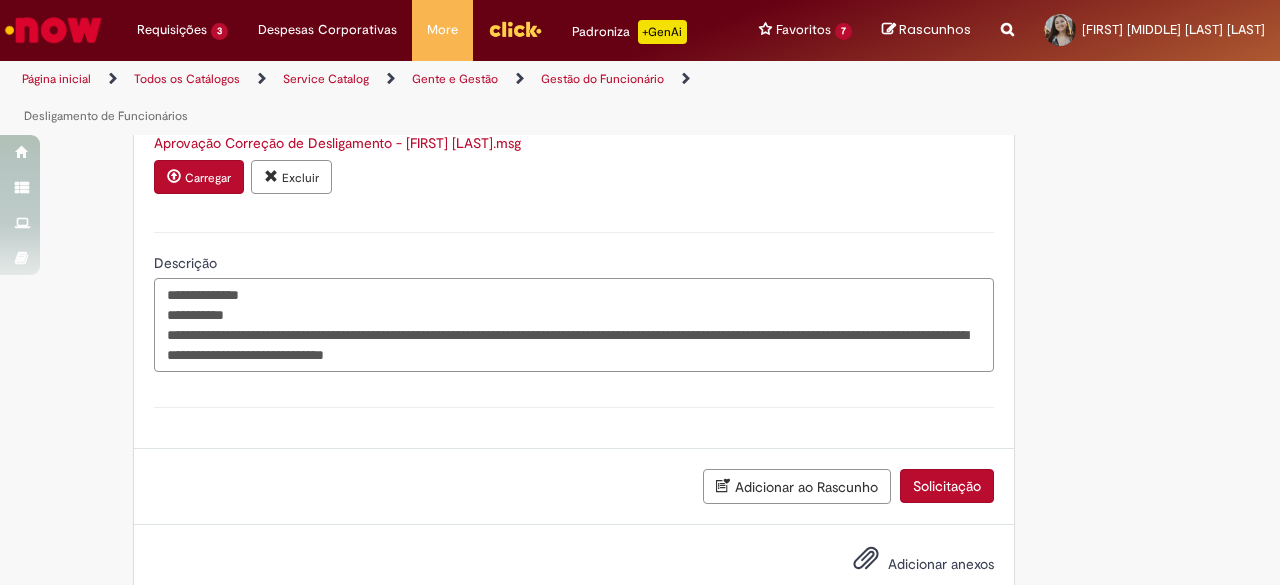 scroll, scrollTop: 1854, scrollLeft: 0, axis: vertical 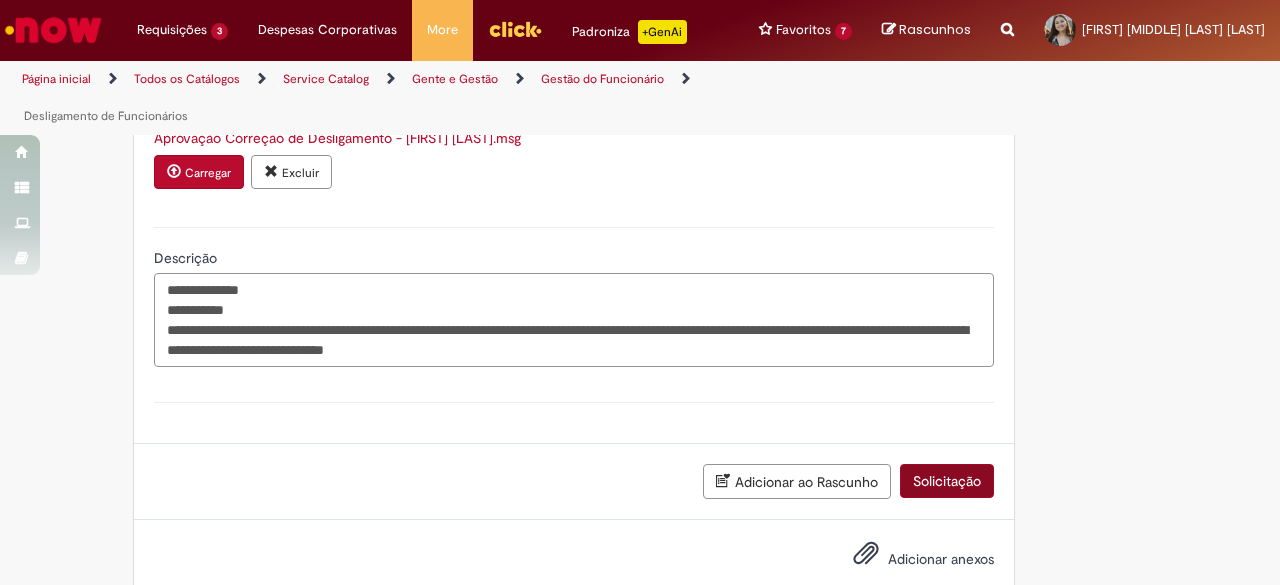 type on "**********" 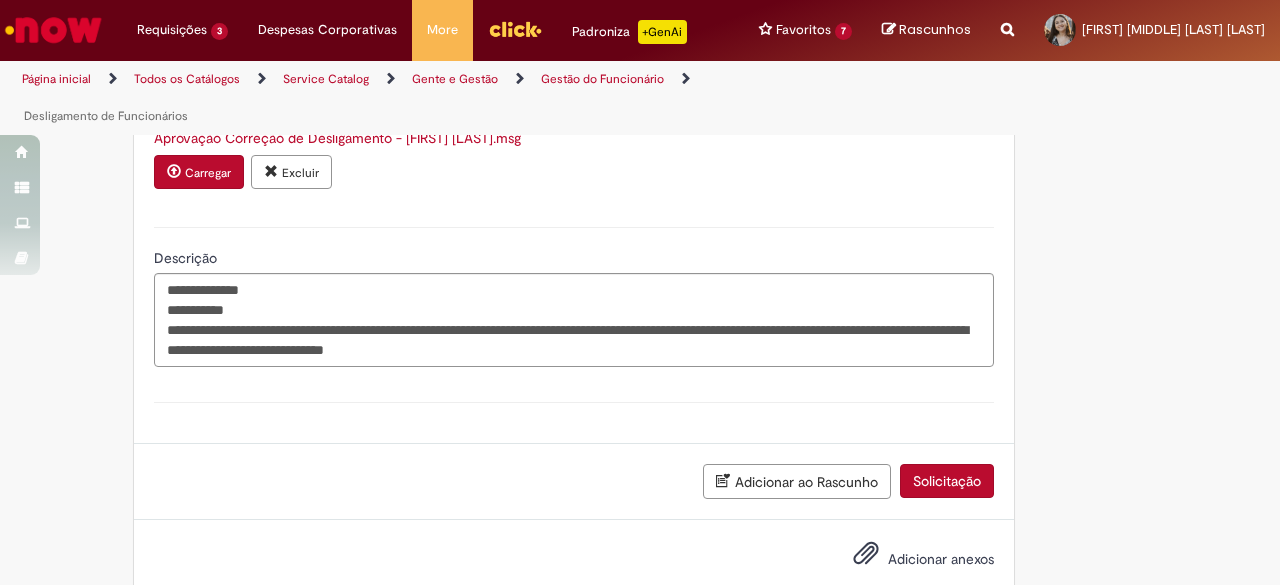 click on "Solicitação" at bounding box center [947, 481] 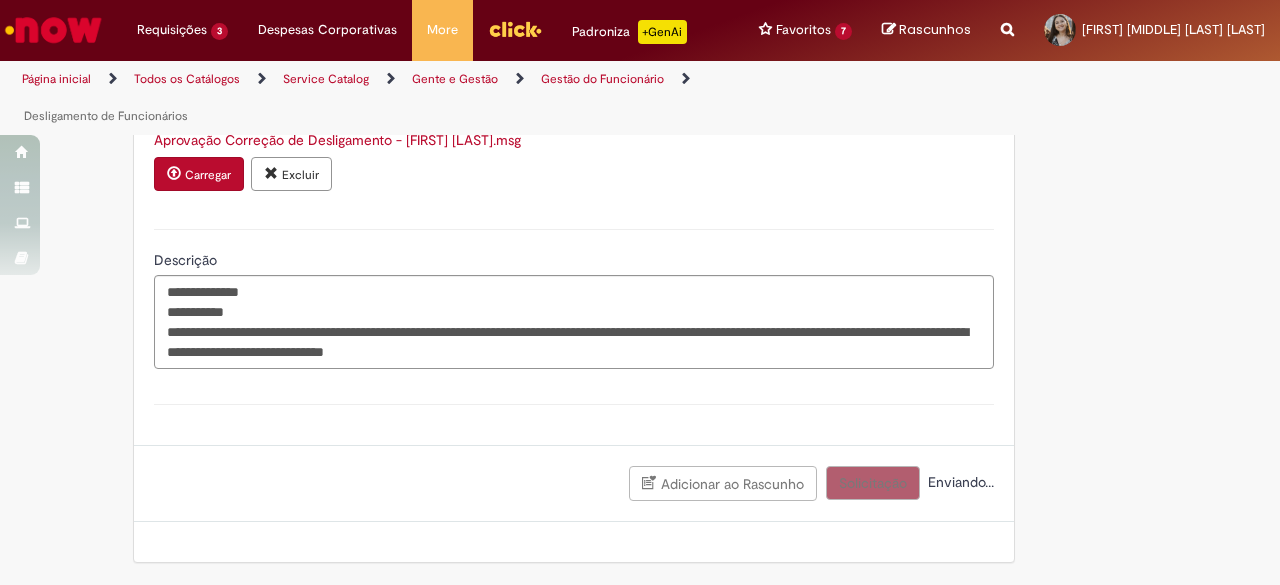 scroll, scrollTop: 1844, scrollLeft: 0, axis: vertical 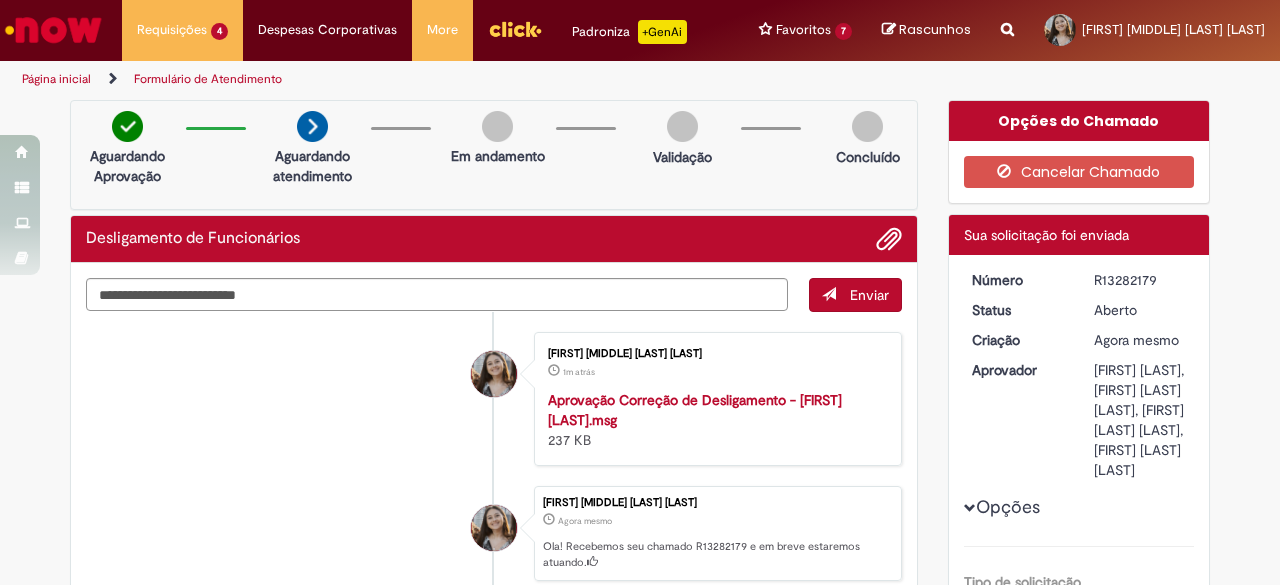 drag, startPoint x: 1154, startPoint y: 281, endPoint x: 1100, endPoint y: 290, distance: 54.74486 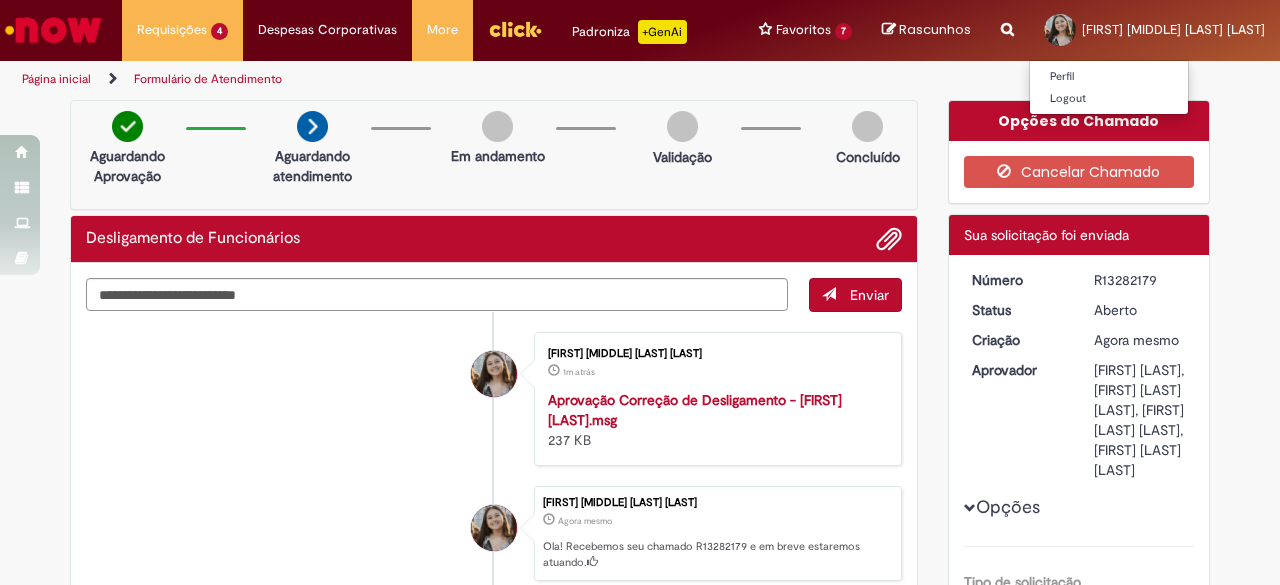 copy on "R13282179" 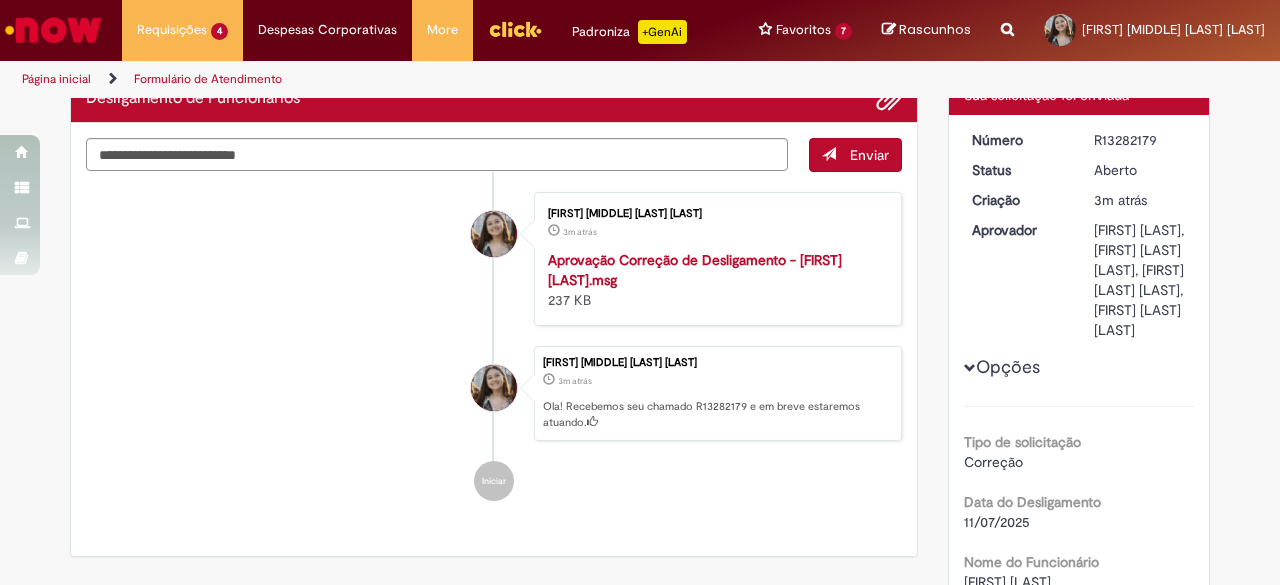 scroll, scrollTop: 0, scrollLeft: 0, axis: both 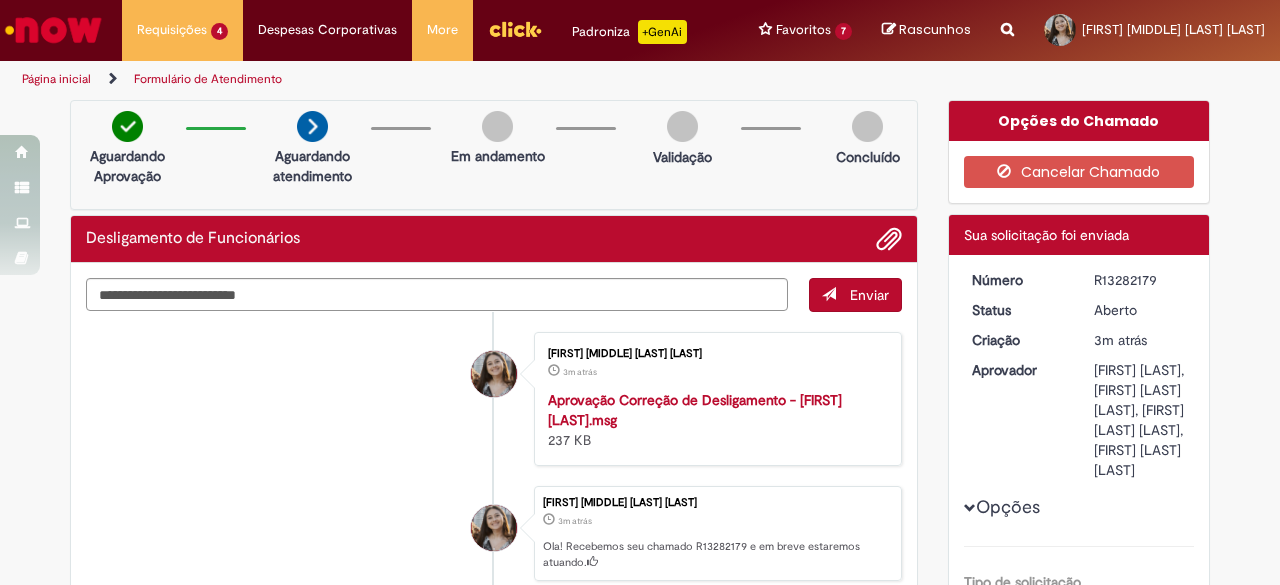 copy on "R13282179" 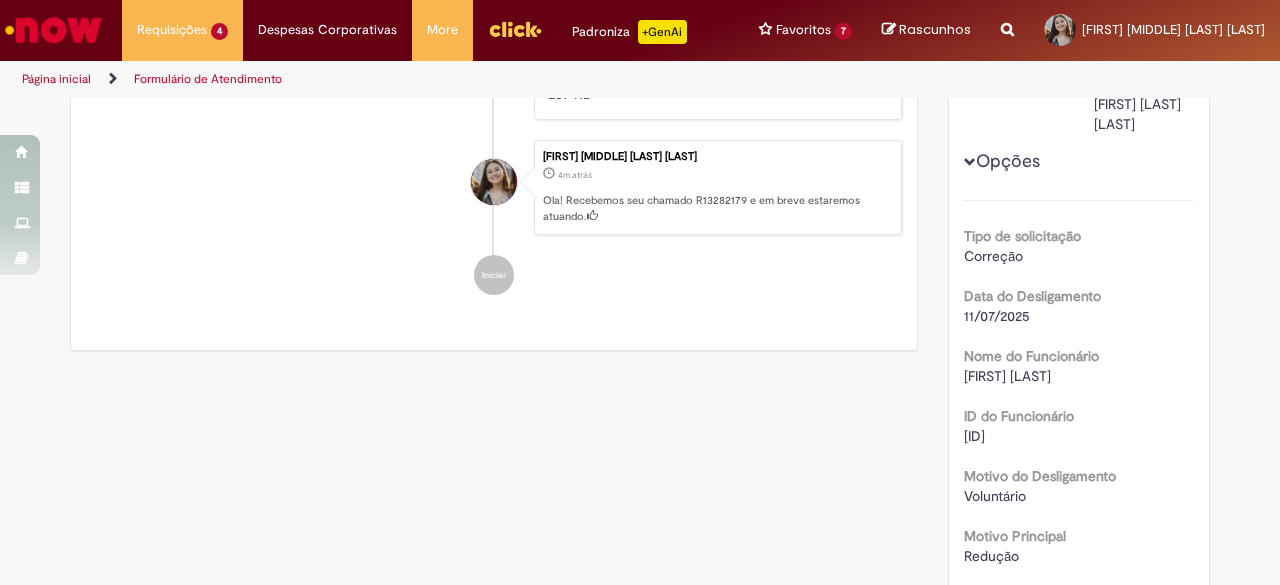 scroll, scrollTop: 300, scrollLeft: 0, axis: vertical 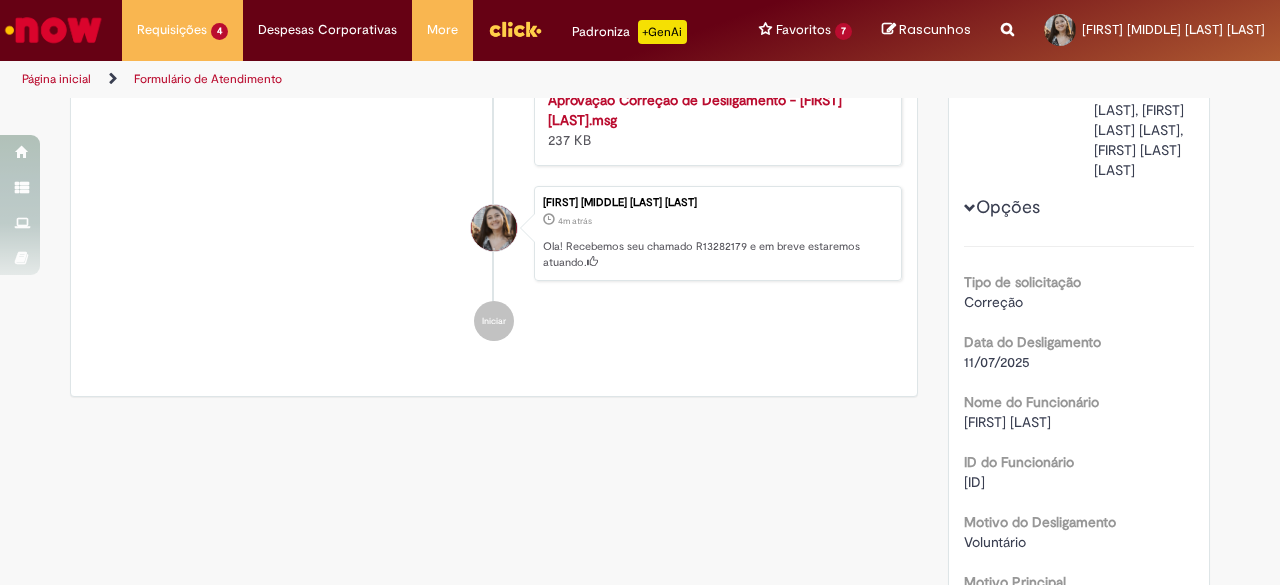 copy on "R13282179" 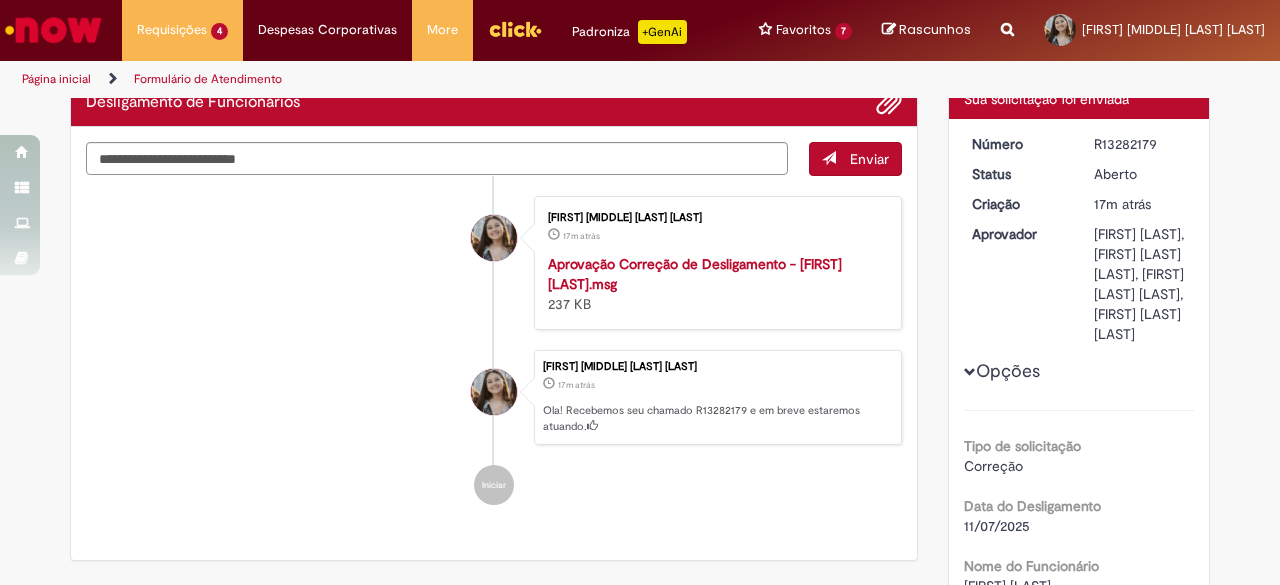 scroll, scrollTop: 0, scrollLeft: 0, axis: both 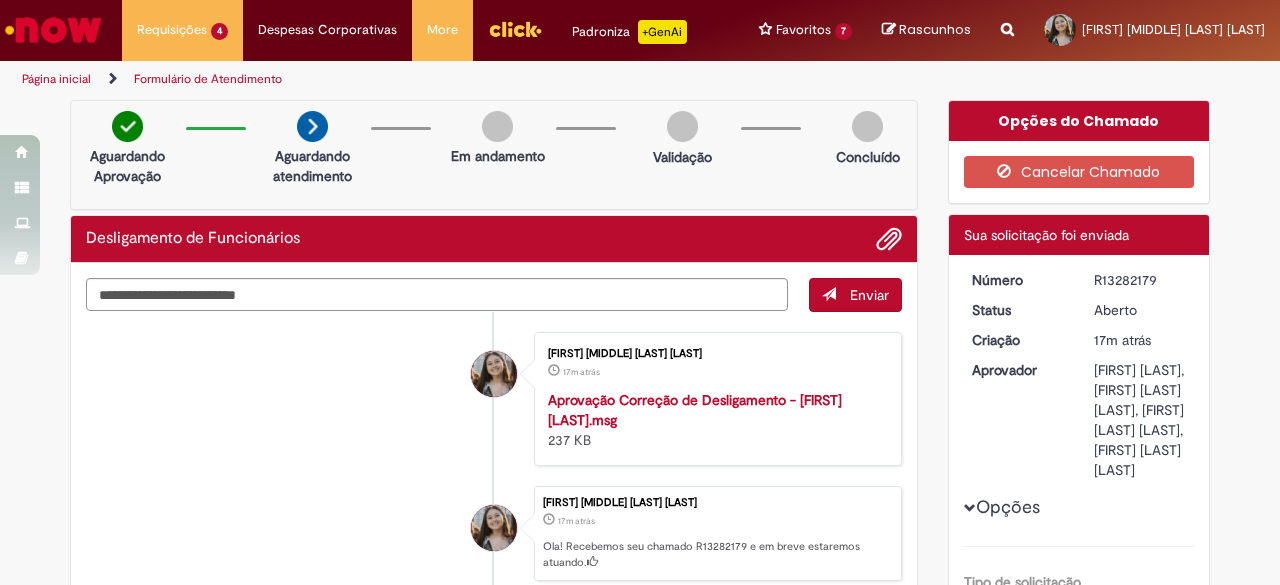 click on "Página inicial
Formulário de Atendimento" at bounding box center (640, 79) 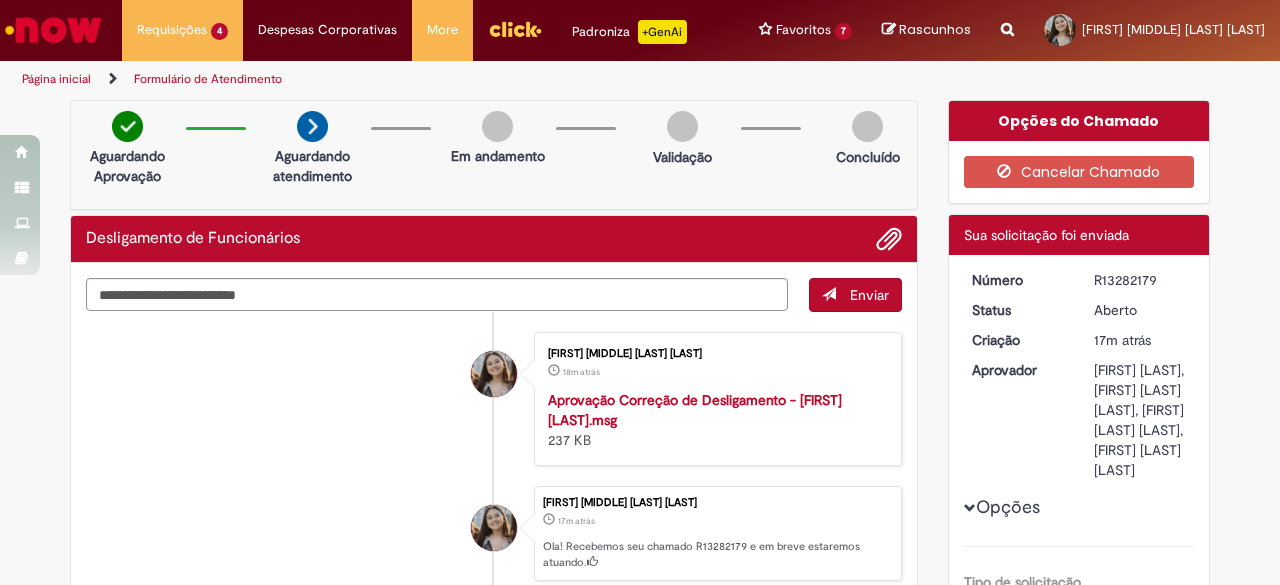 drag, startPoint x: 1084, startPoint y: 383, endPoint x: 1195, endPoint y: 410, distance: 114.236595 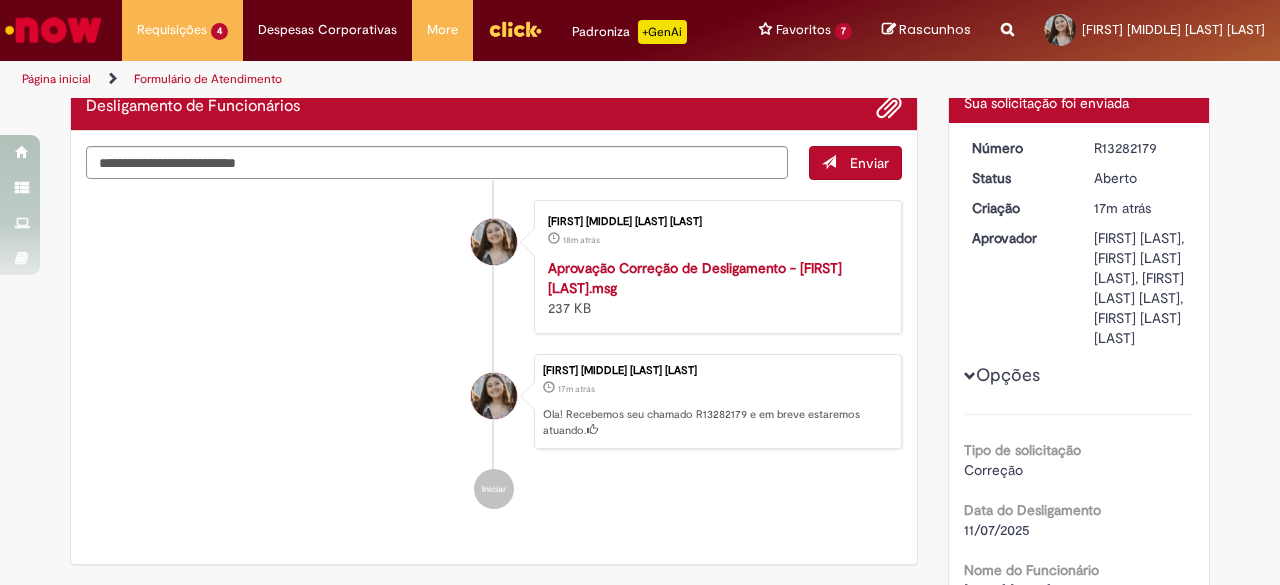 scroll, scrollTop: 200, scrollLeft: 0, axis: vertical 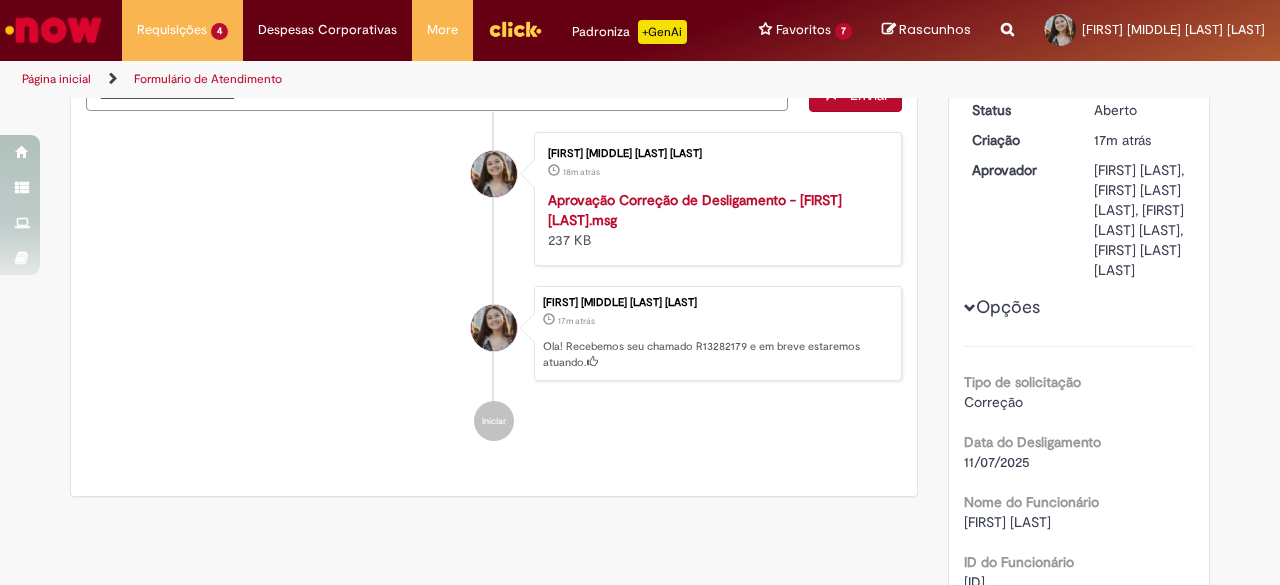 drag, startPoint x: 958, startPoint y: 325, endPoint x: 1078, endPoint y: 354, distance: 123.454445 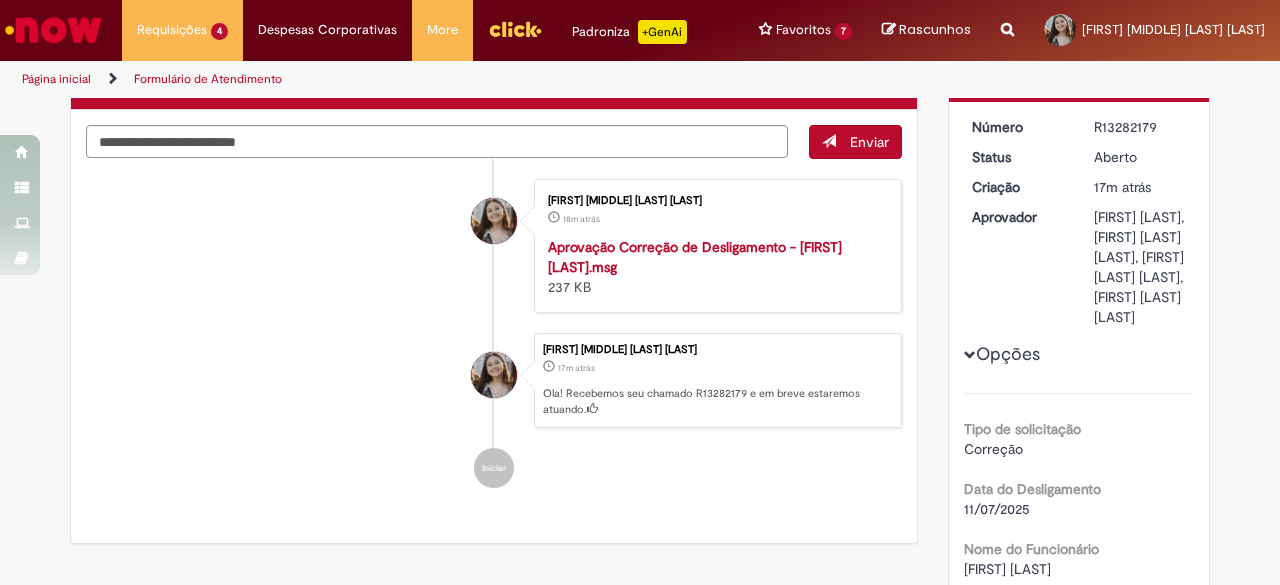 scroll, scrollTop: 0, scrollLeft: 0, axis: both 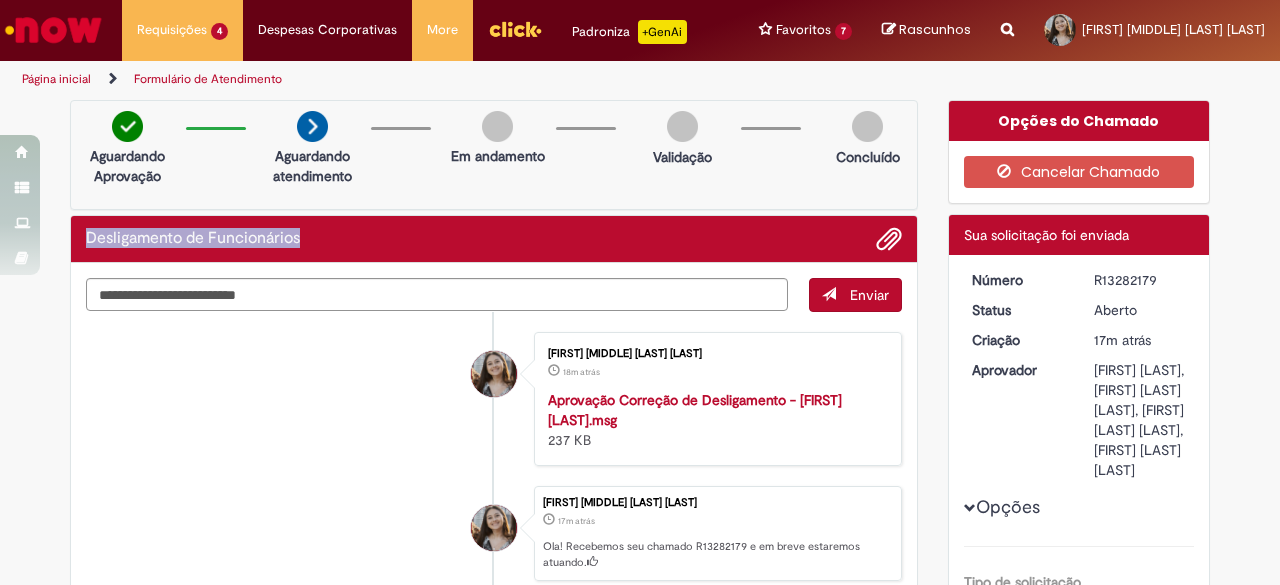 drag, startPoint x: 222, startPoint y: 235, endPoint x: 44, endPoint y: 238, distance: 178.02528 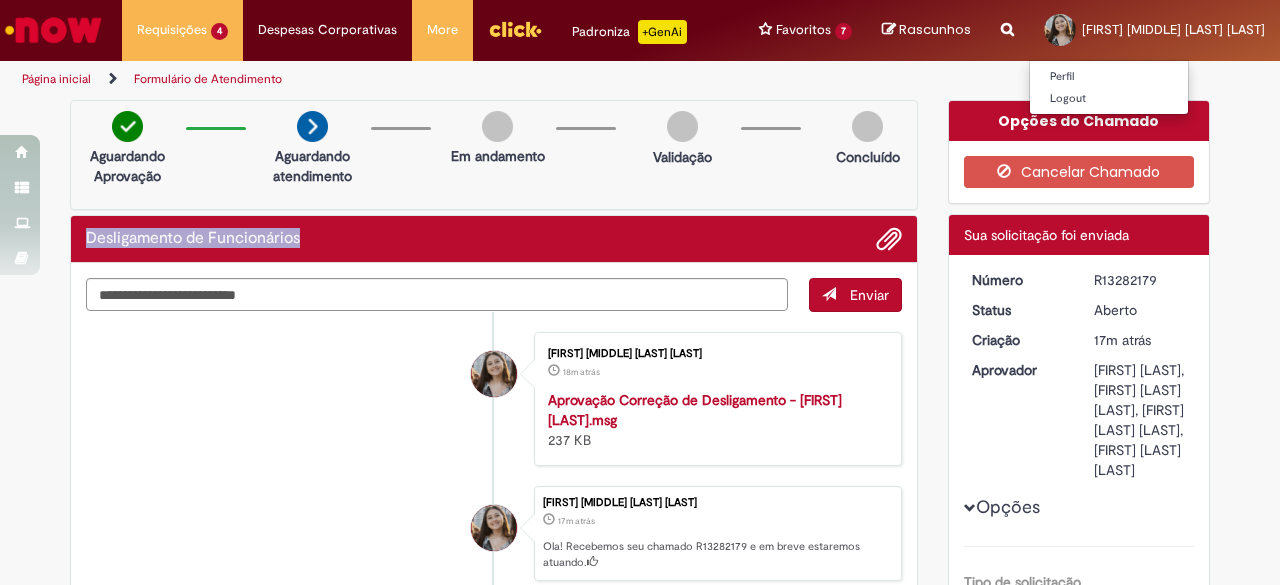 copy on "Desligamento de Funcionários" 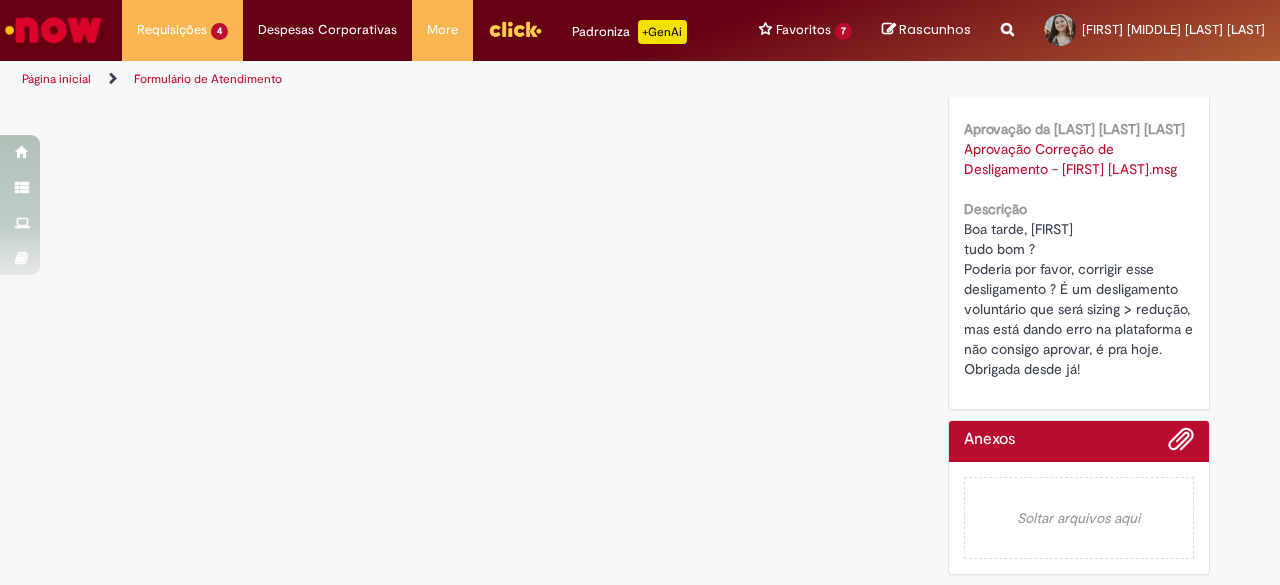 scroll, scrollTop: 1148, scrollLeft: 0, axis: vertical 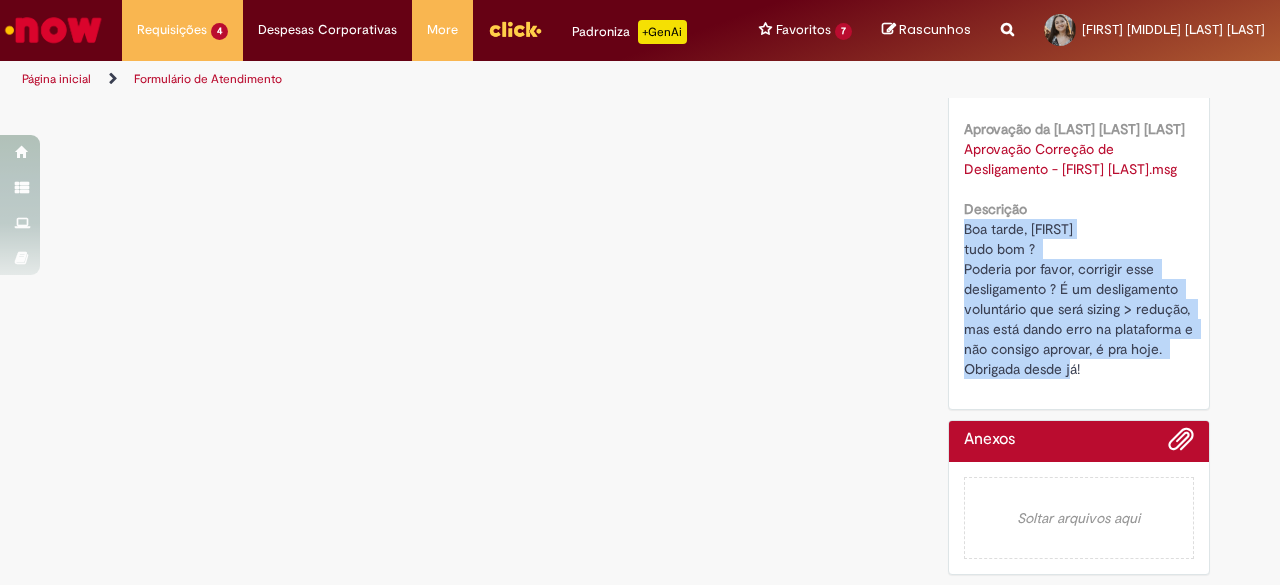 drag, startPoint x: 1086, startPoint y: 370, endPoint x: 929, endPoint y: 232, distance: 209.0287 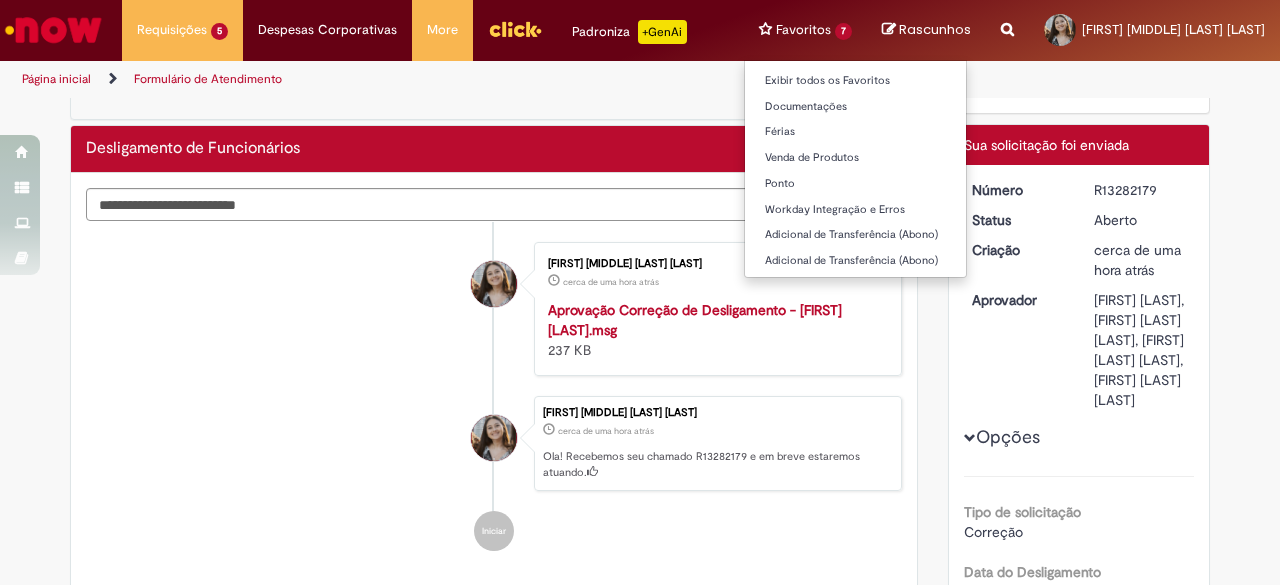 scroll, scrollTop: 0, scrollLeft: 0, axis: both 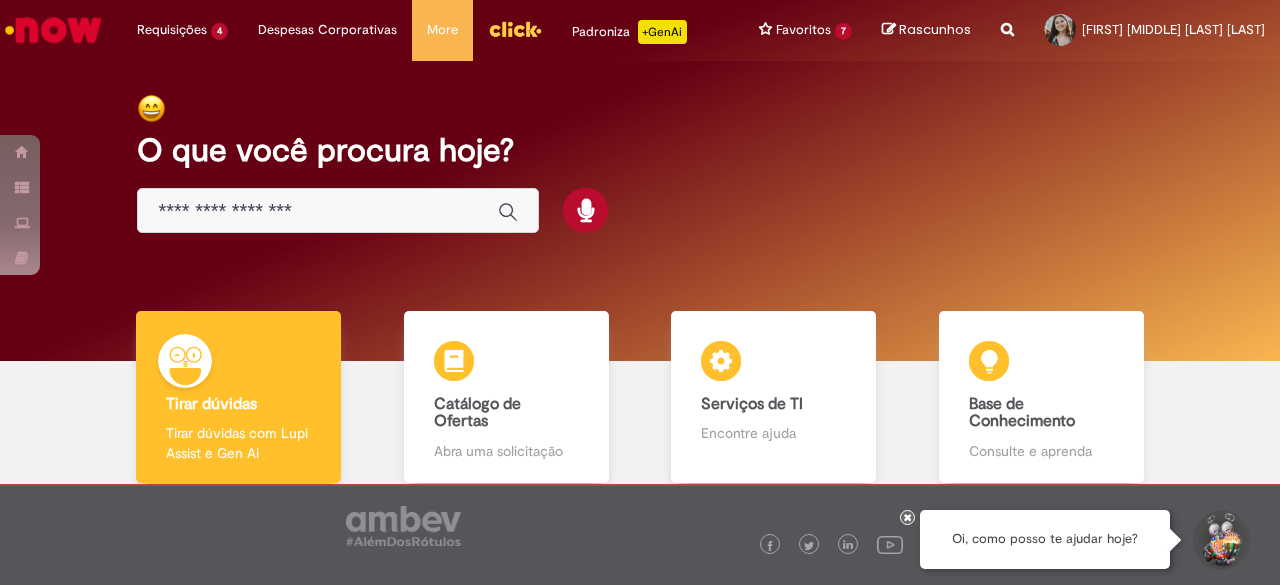 click at bounding box center (318, 211) 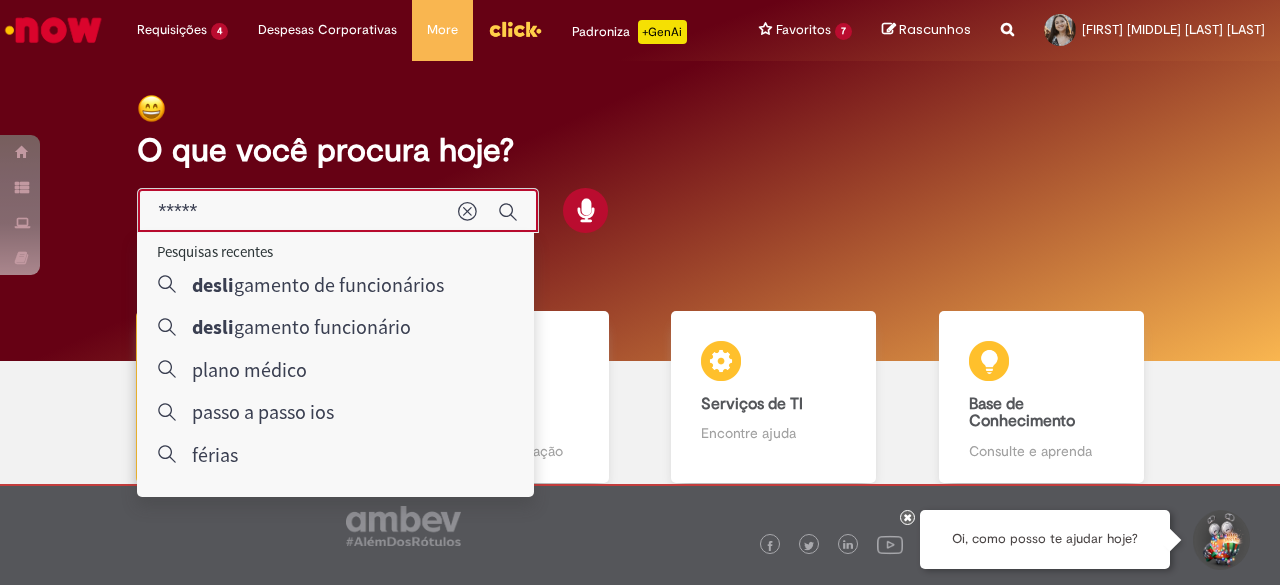 type on "**********" 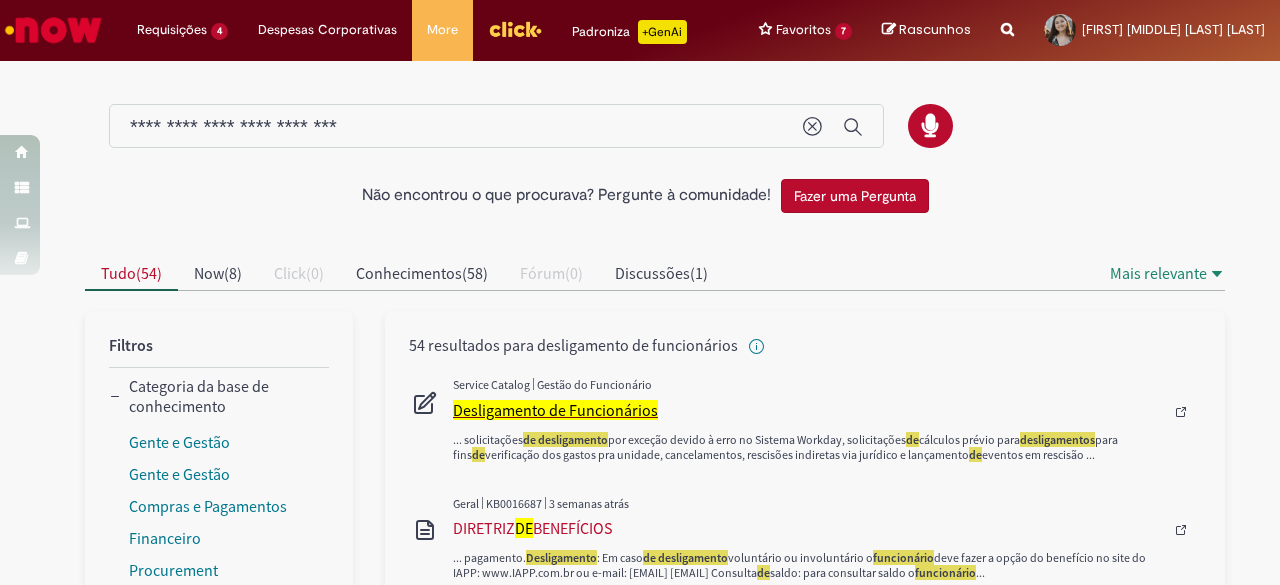 click on "Desligamento de Funcionários" at bounding box center [555, 410] 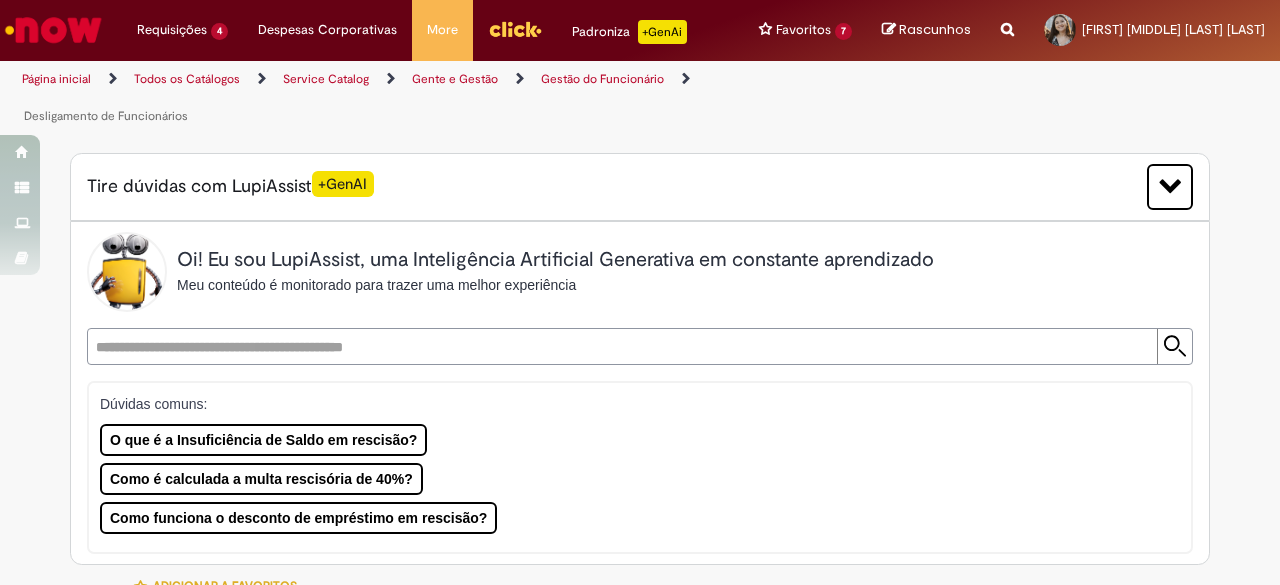 type on "********" 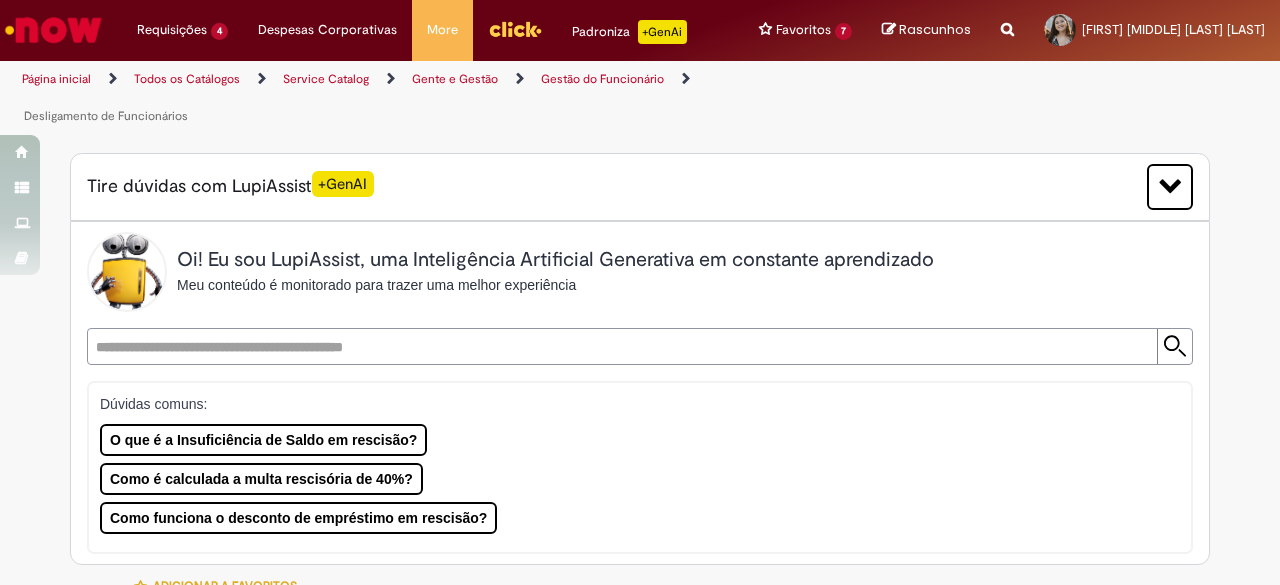 type on "**********" 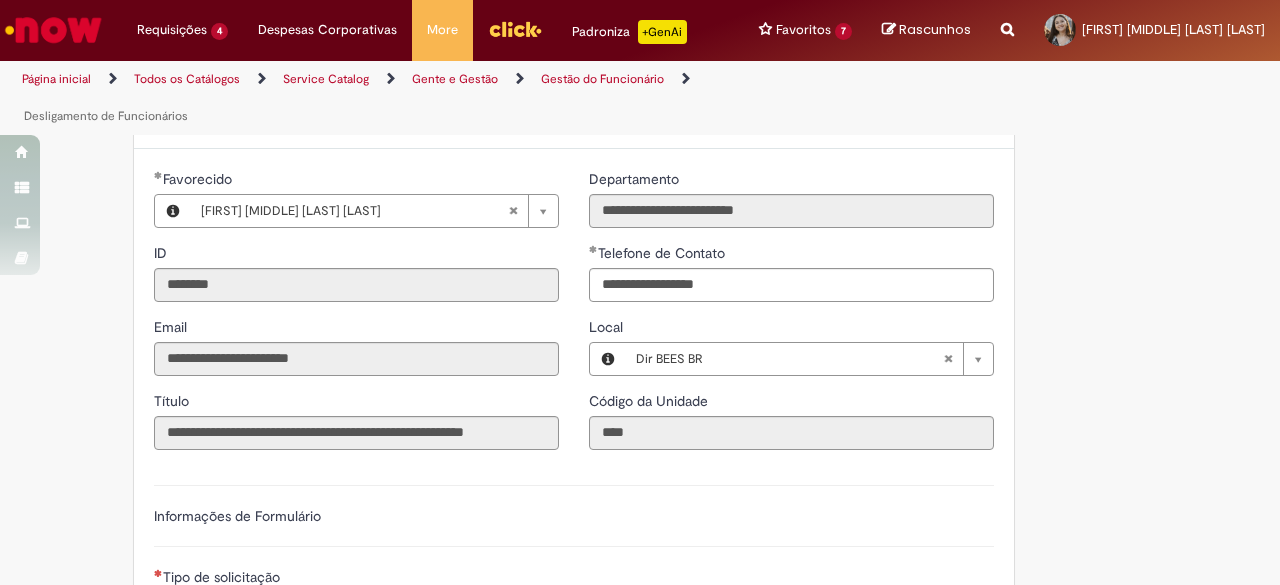 type on "**********" 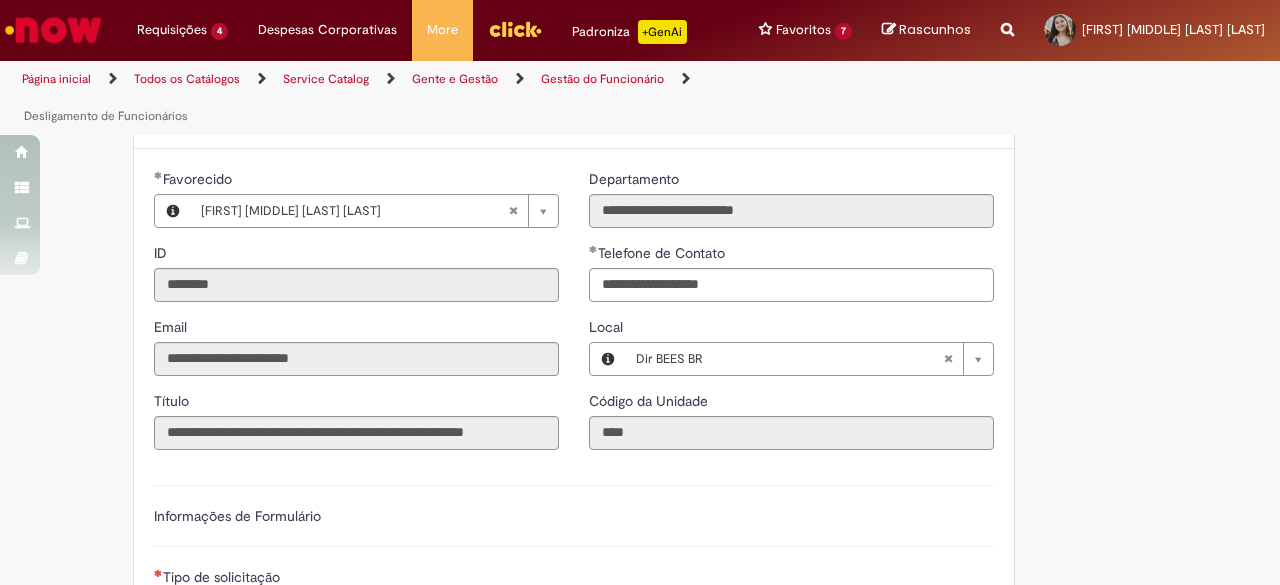 type on "**********" 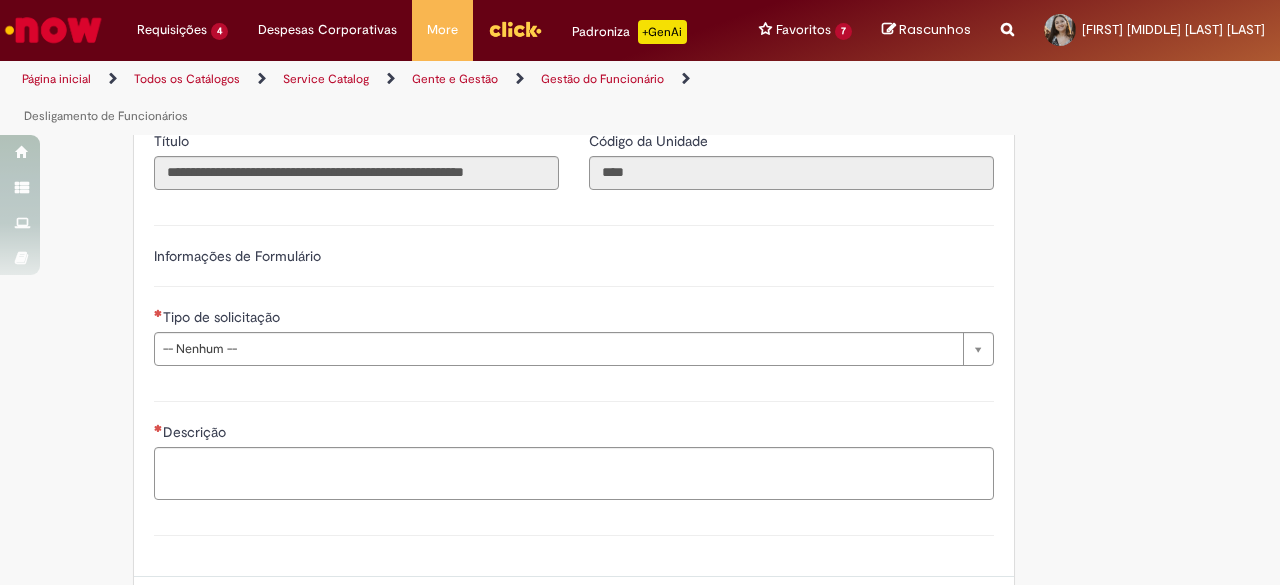 scroll, scrollTop: 1000, scrollLeft: 0, axis: vertical 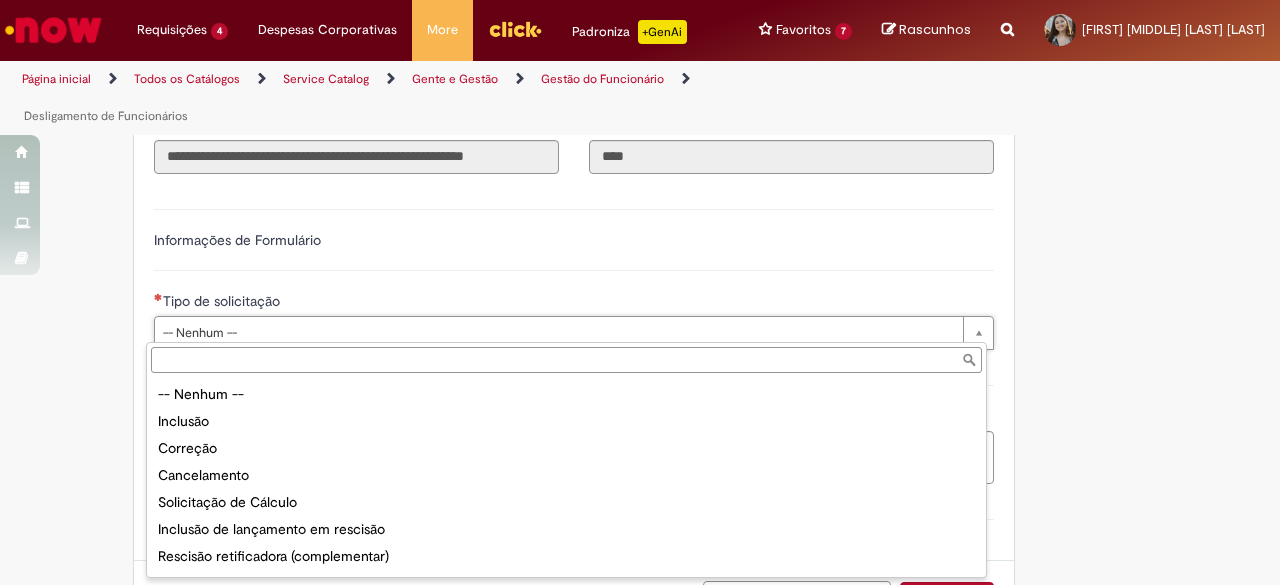 click on "Tipo de solicitação" at bounding box center [566, 360] 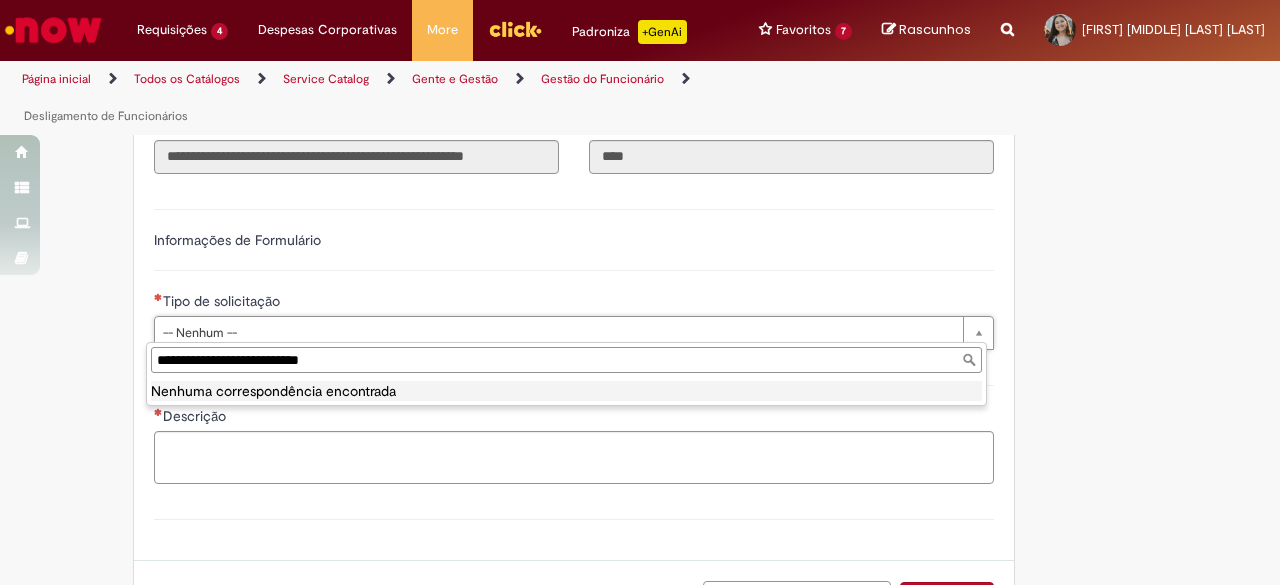 drag, startPoint x: 249, startPoint y: 349, endPoint x: 51, endPoint y: 369, distance: 199.00754 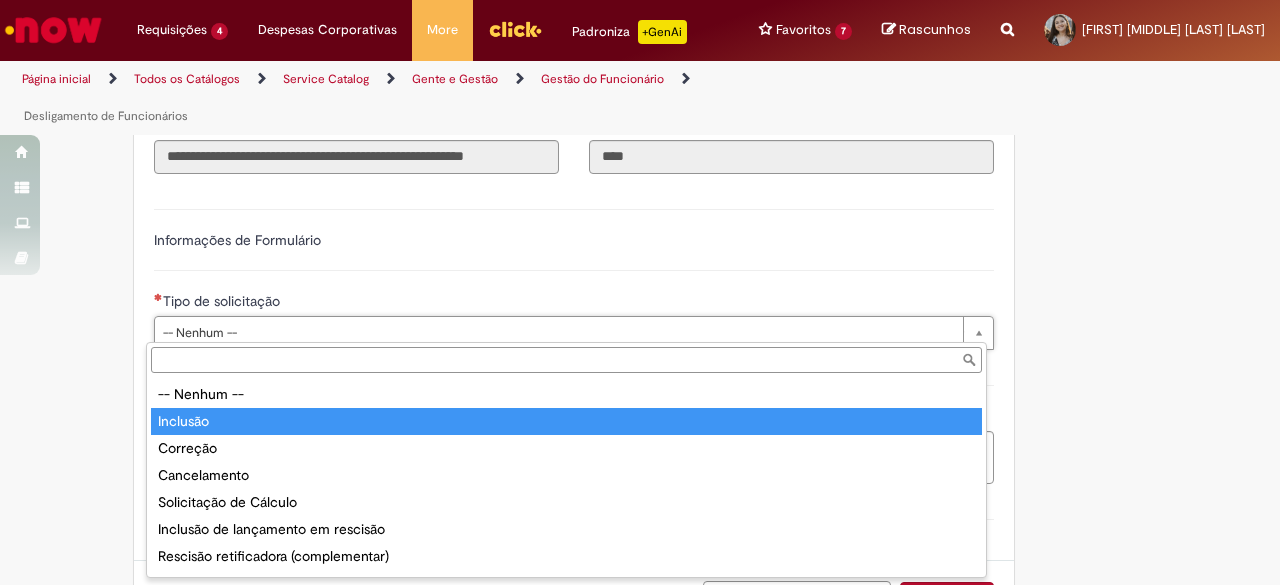 paste on "**********" 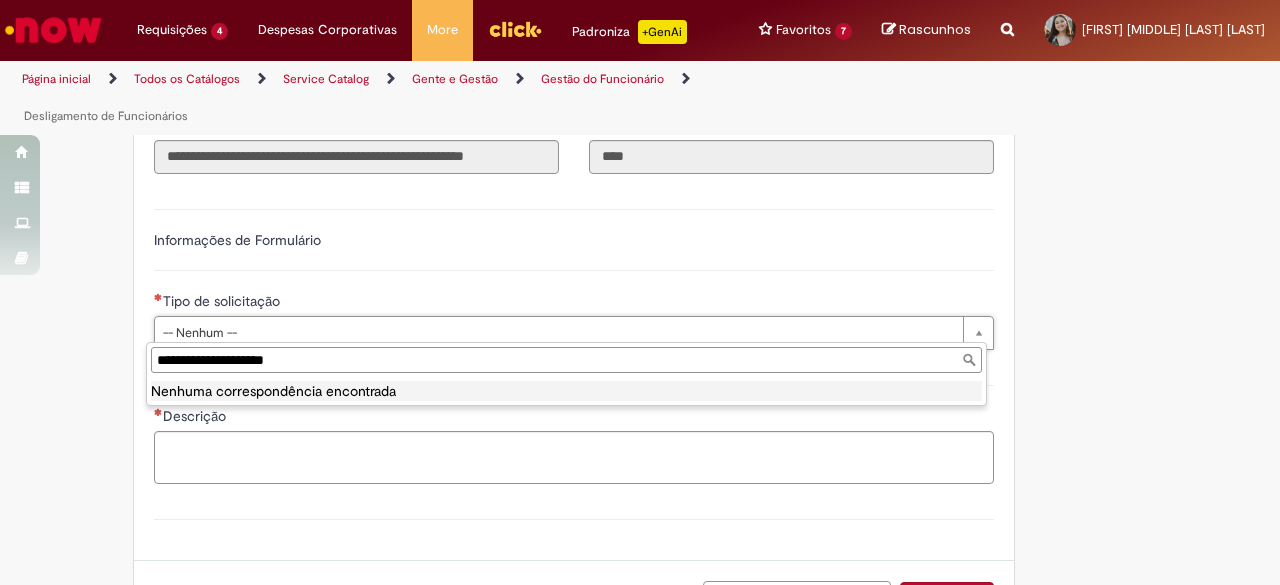 click on "**********" at bounding box center (566, 360) 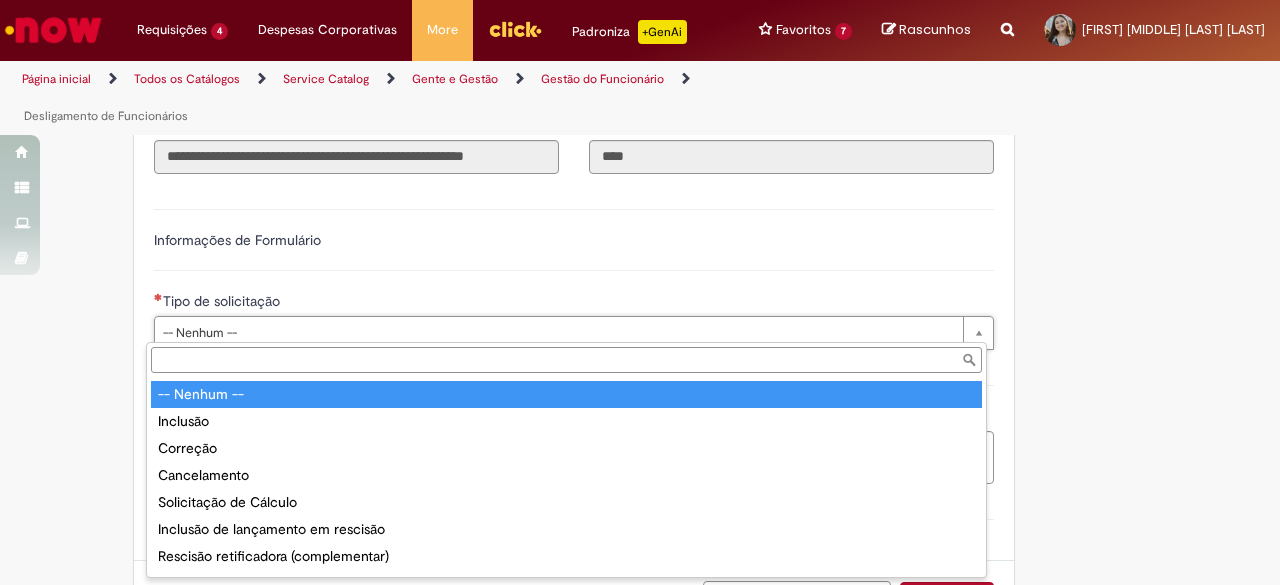 paste on "**********" 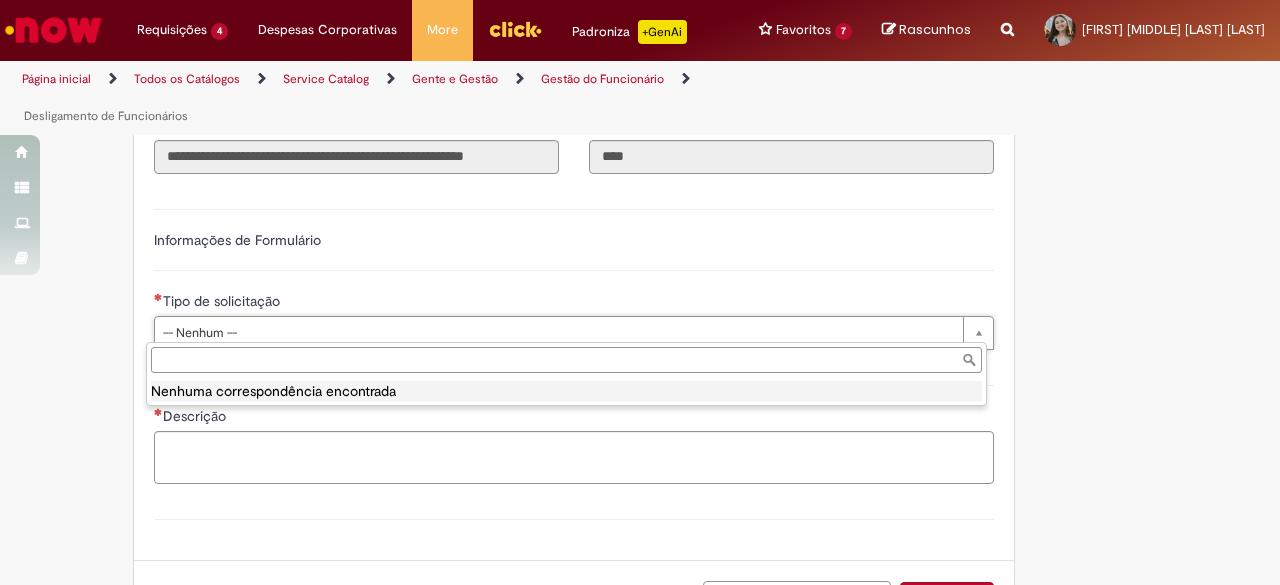 drag, startPoint x: 420, startPoint y: 457, endPoint x: 415, endPoint y: 444, distance: 13.928389 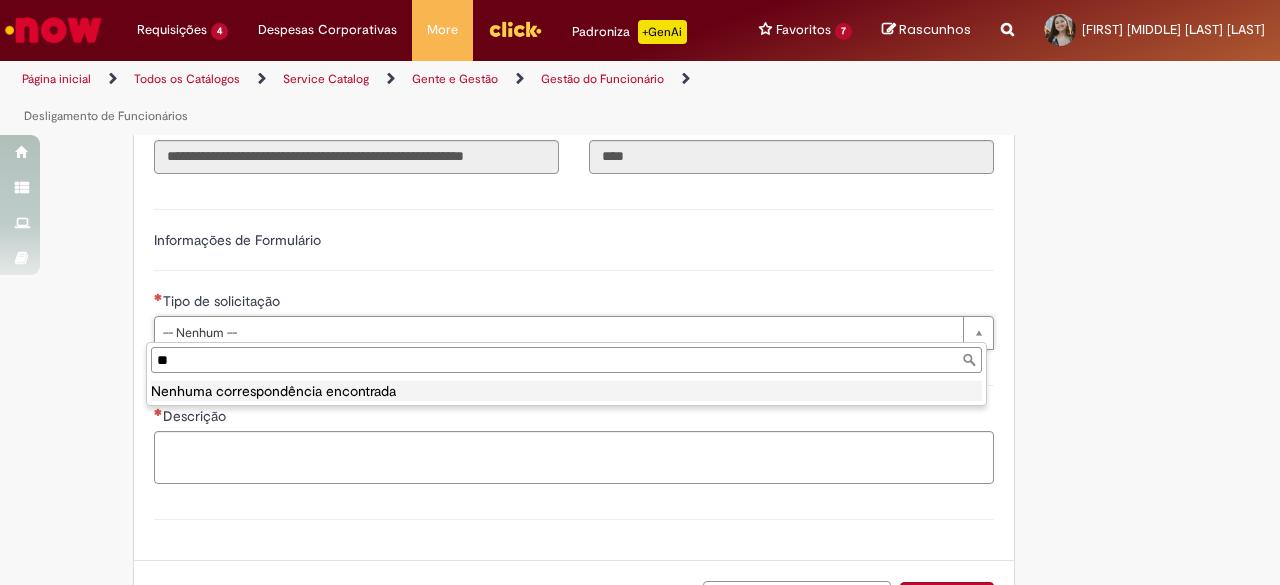 type on "*" 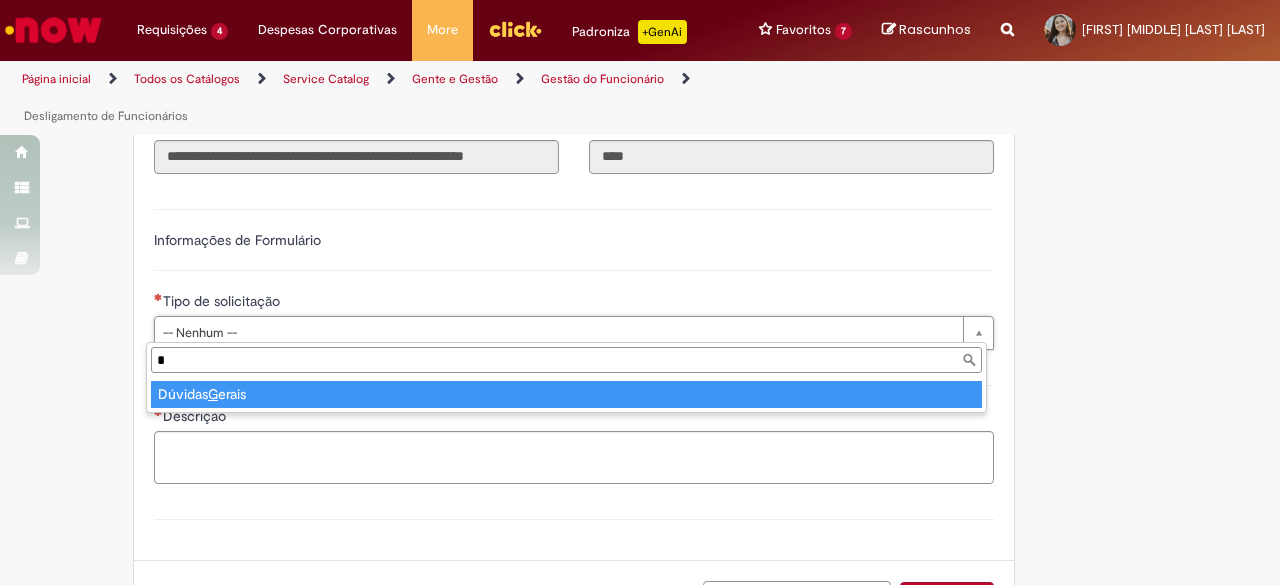 type 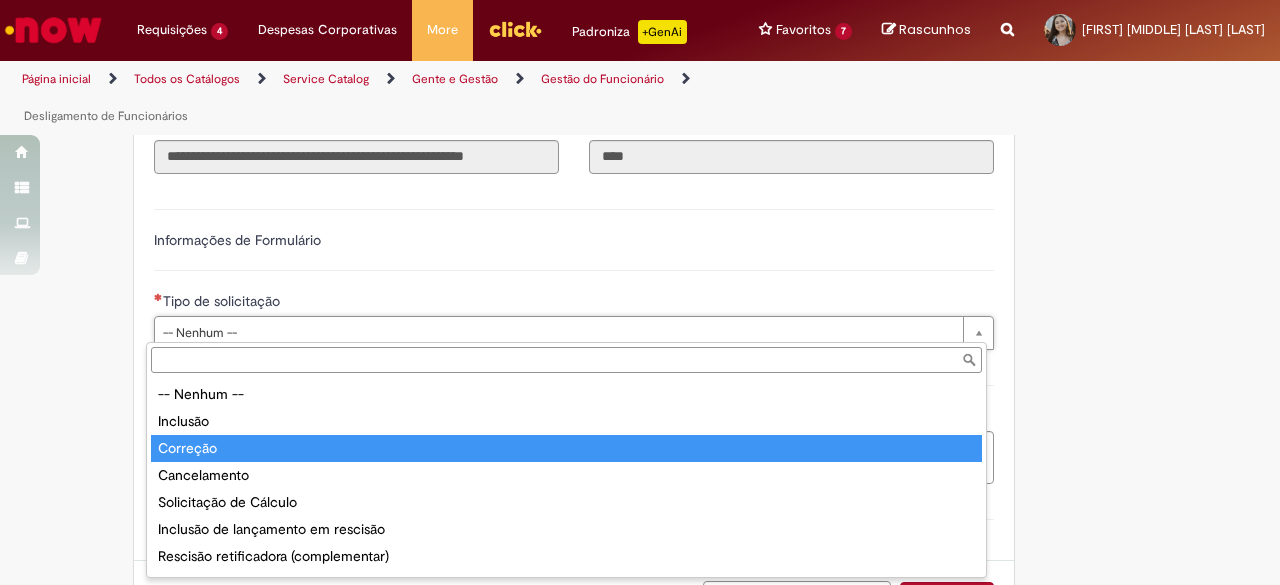 type on "********" 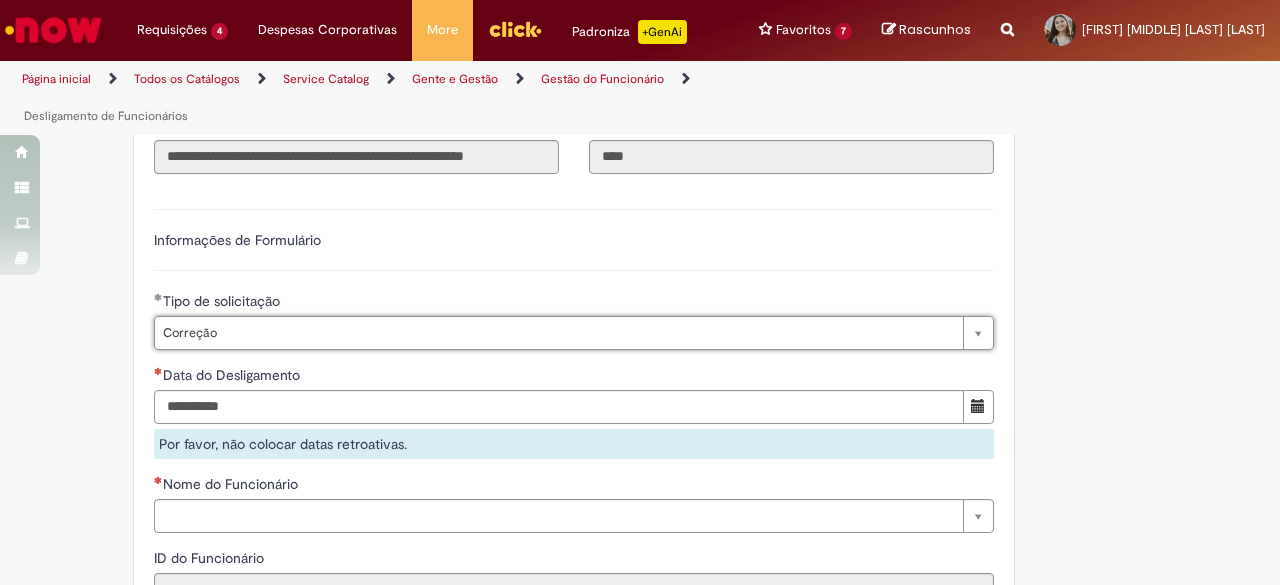 click on "Por favor, não colocar datas retroativas." at bounding box center [574, 444] 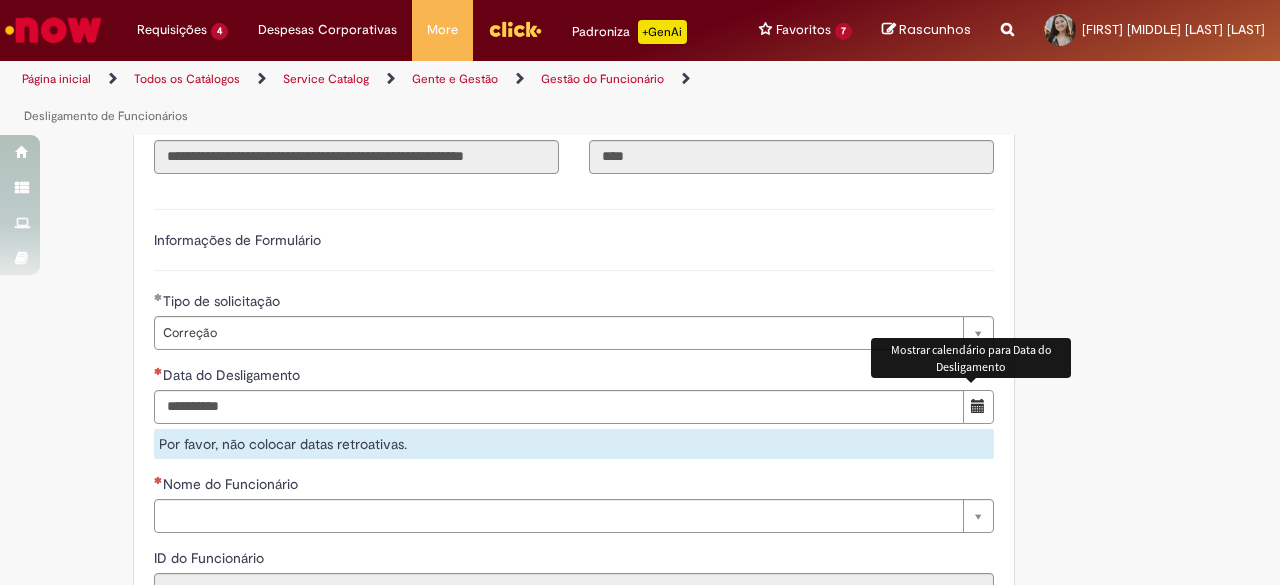 click at bounding box center [978, 407] 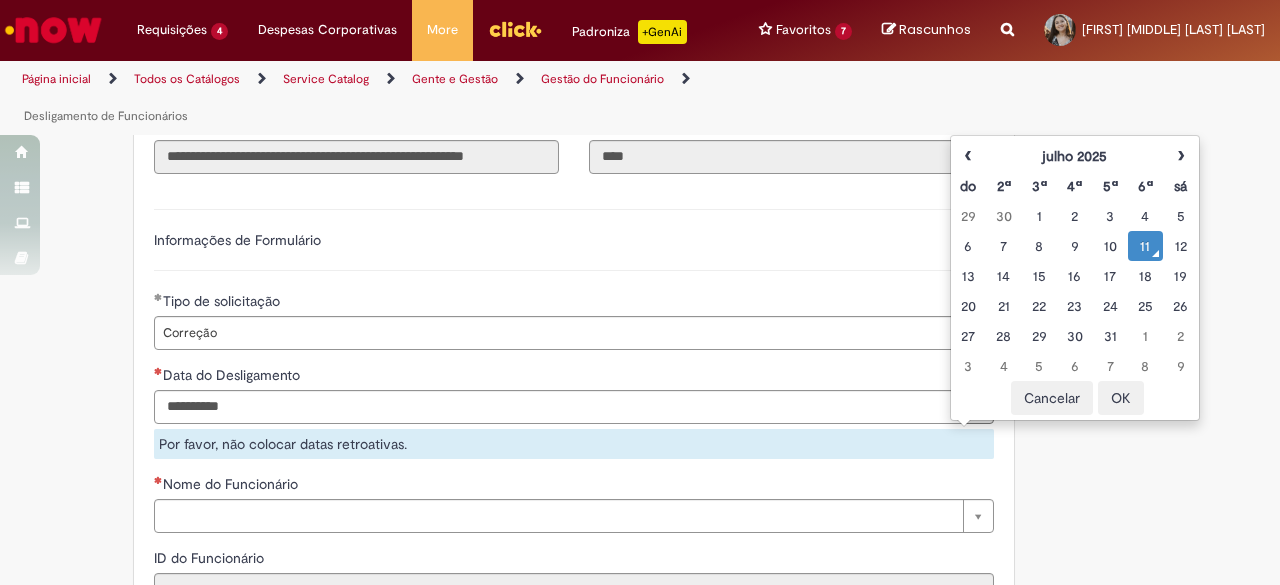 type on "**********" 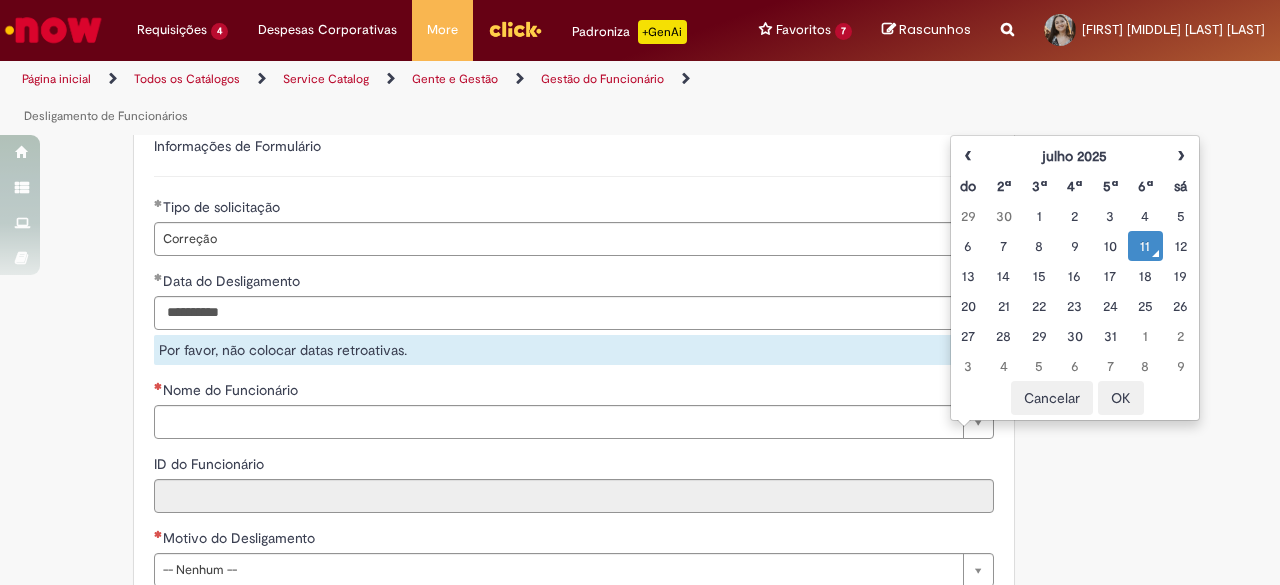 scroll, scrollTop: 1200, scrollLeft: 0, axis: vertical 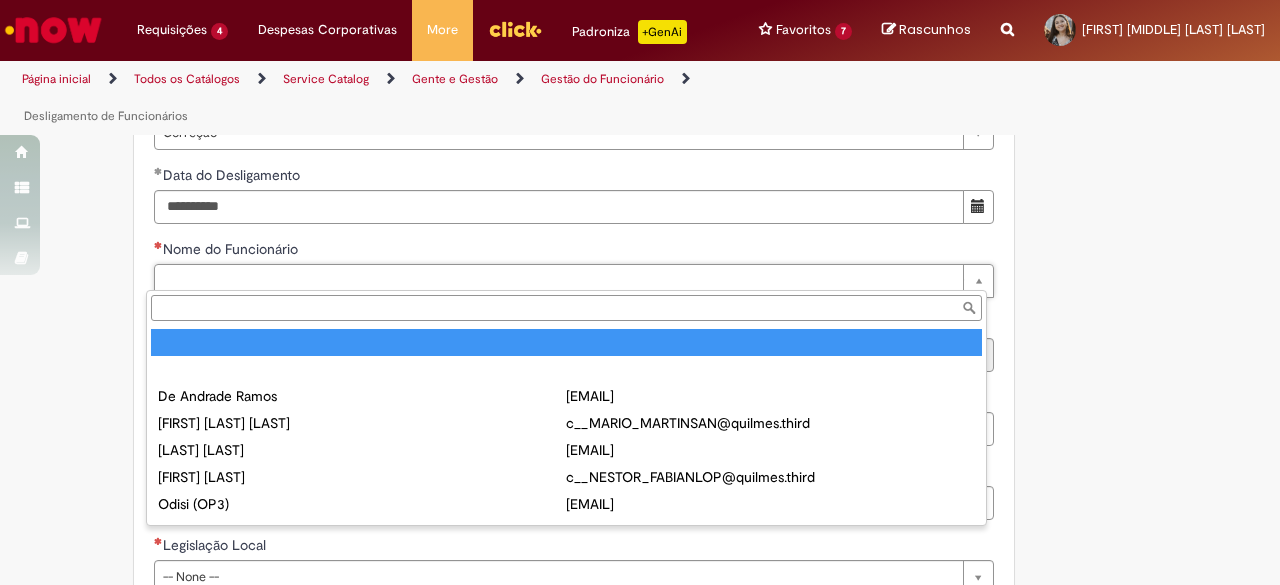 type on "**********" 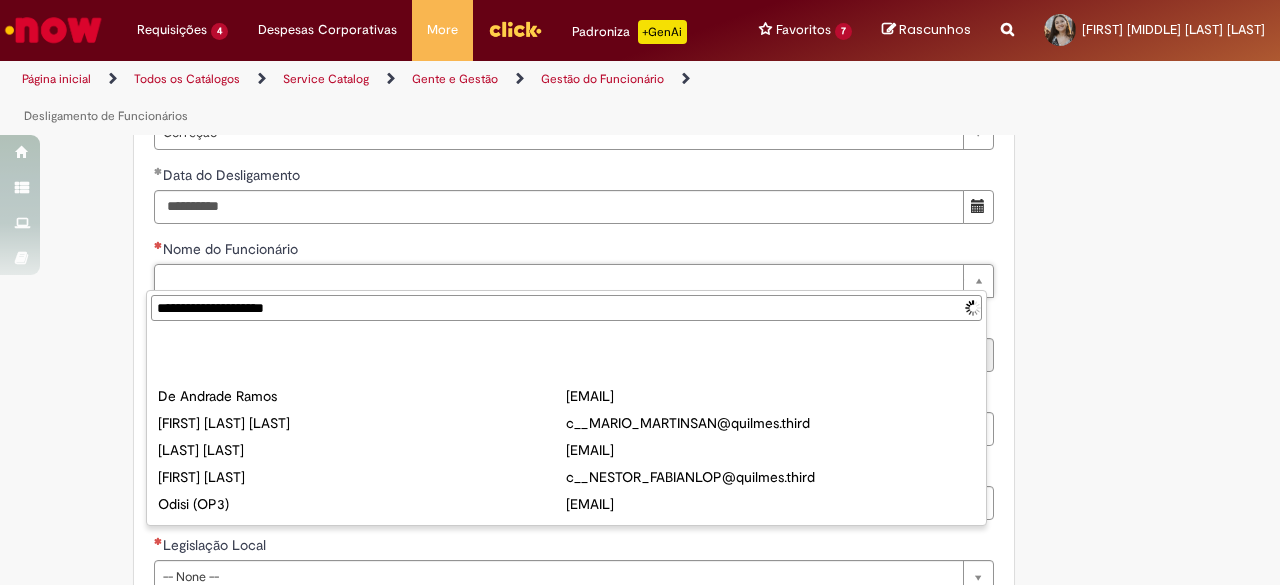 click on "**********" at bounding box center (566, 308) 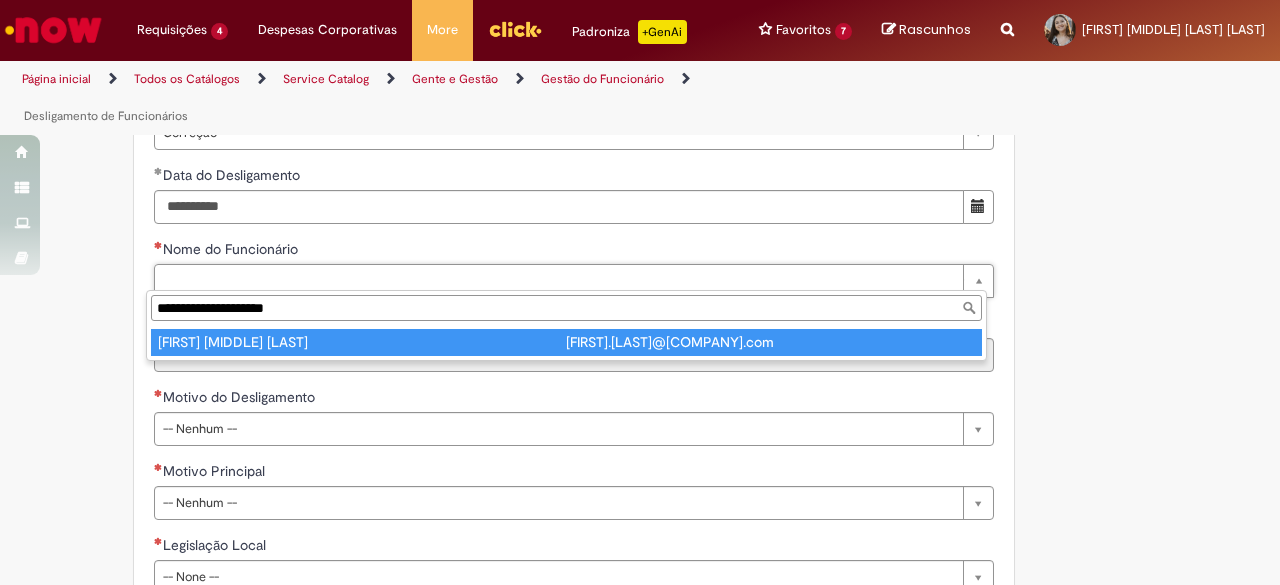 type on "**********" 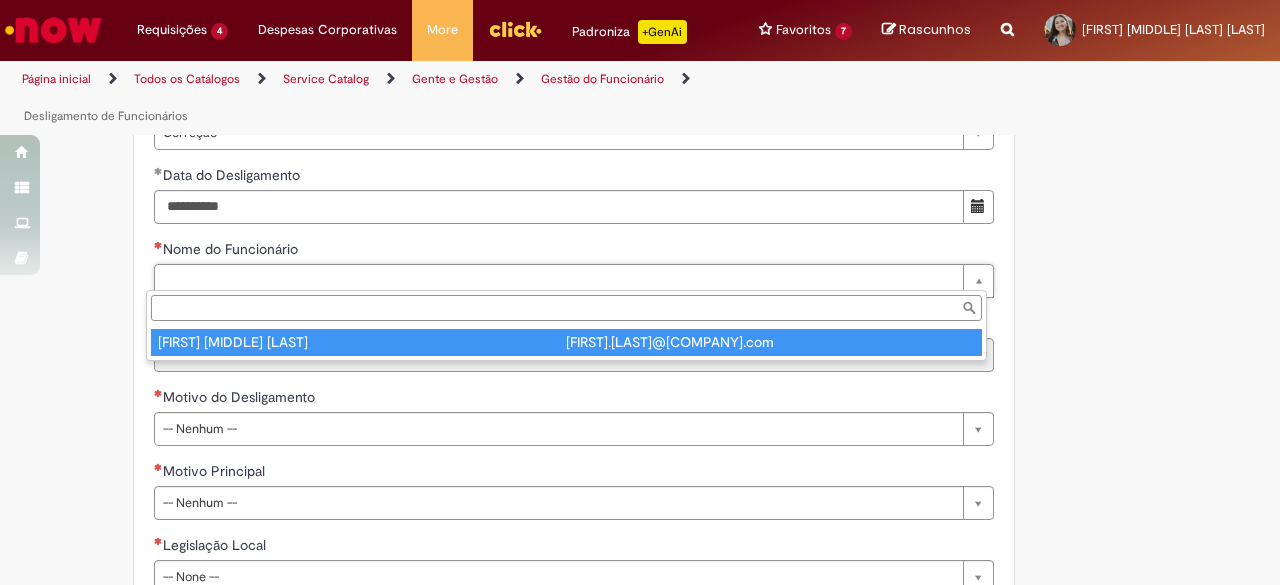 type on "********" 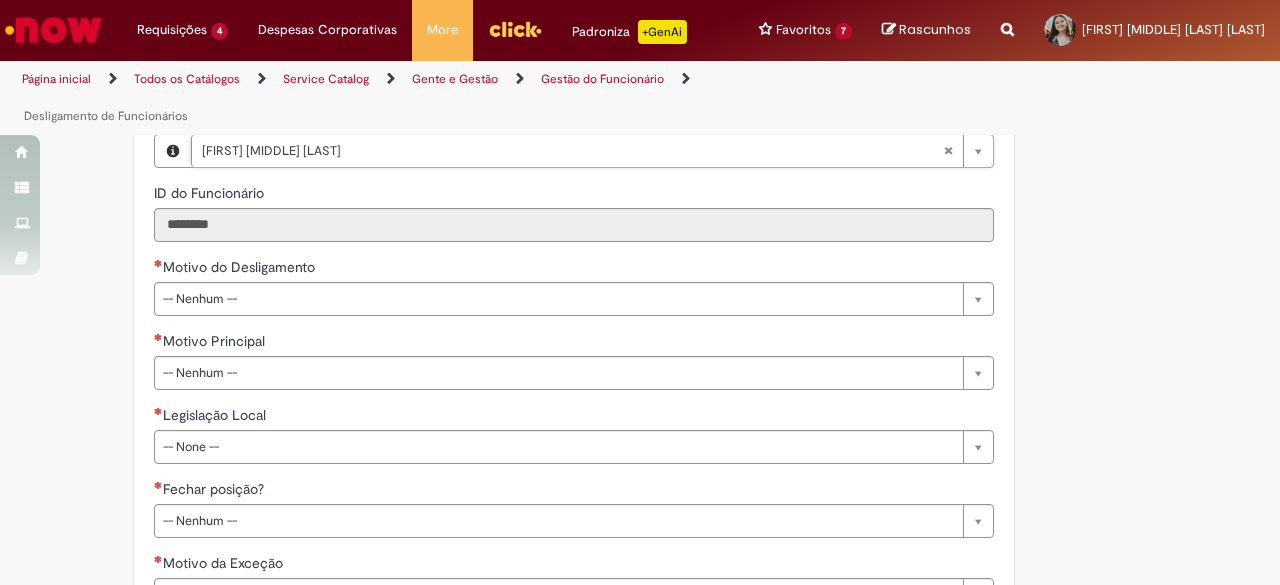 scroll, scrollTop: 1400, scrollLeft: 0, axis: vertical 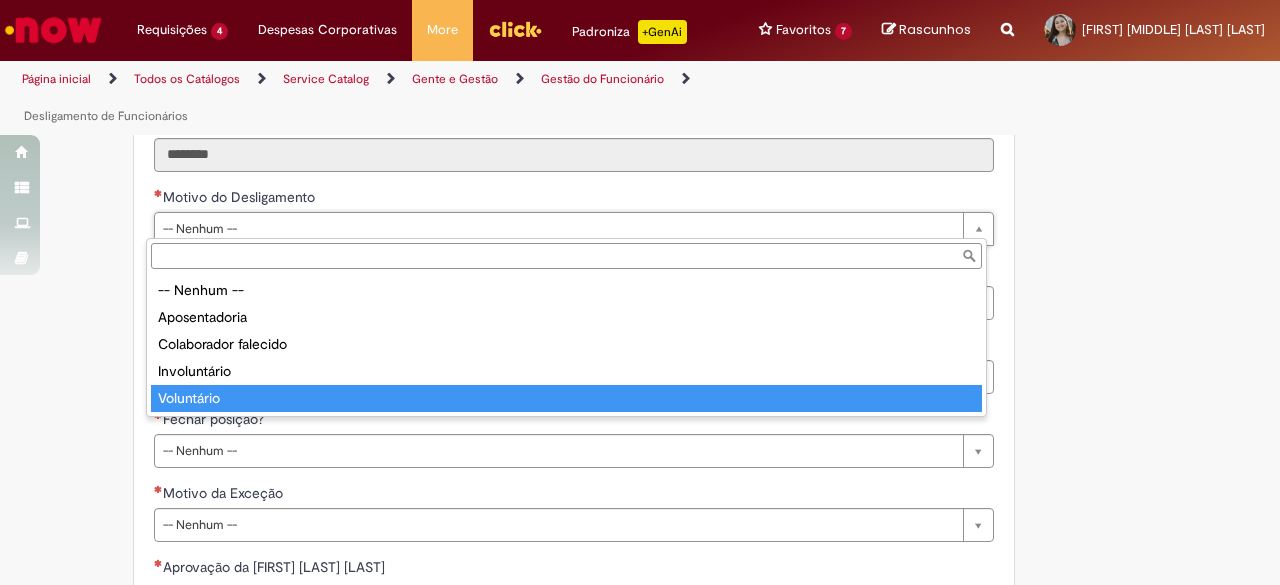 type on "**********" 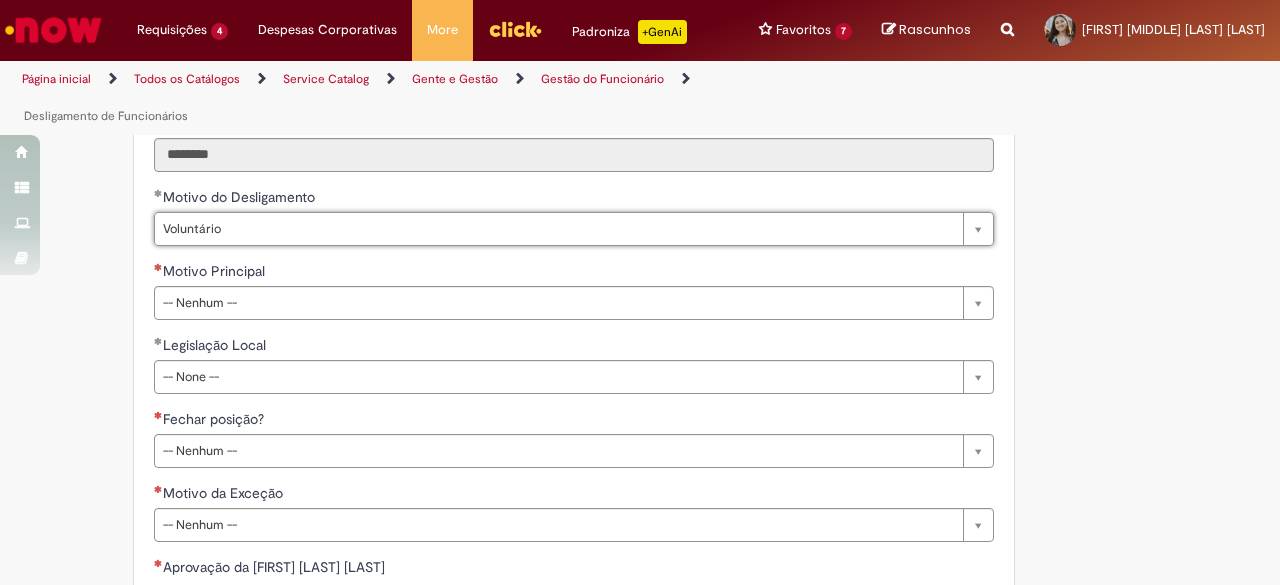 click on "Motivo Principal" at bounding box center [574, 273] 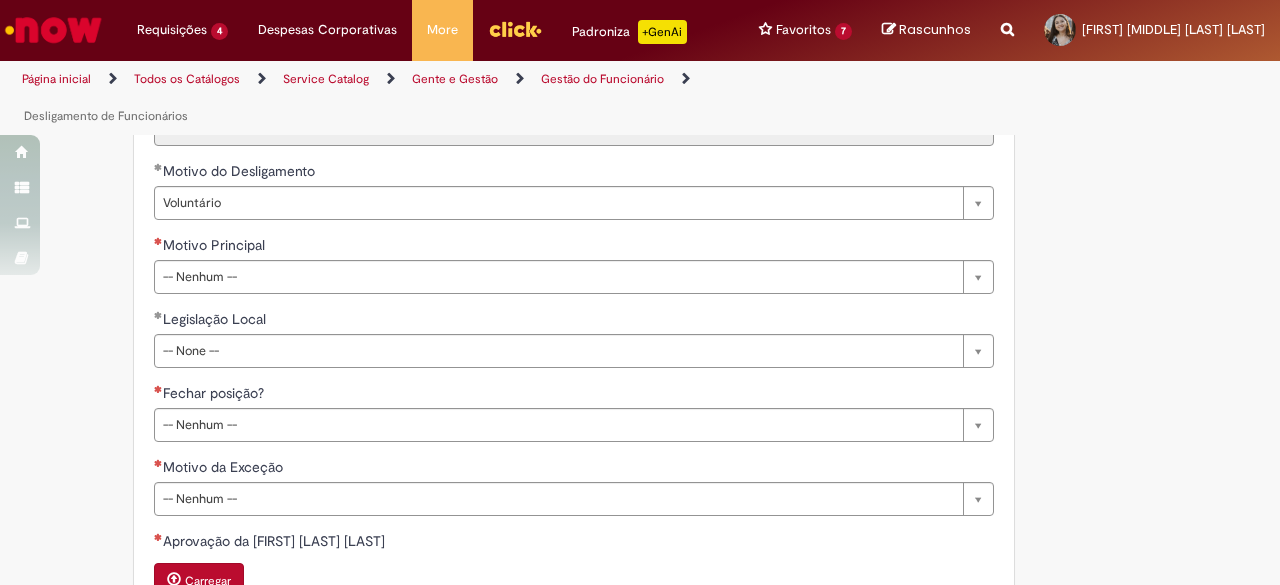 scroll, scrollTop: 1500, scrollLeft: 0, axis: vertical 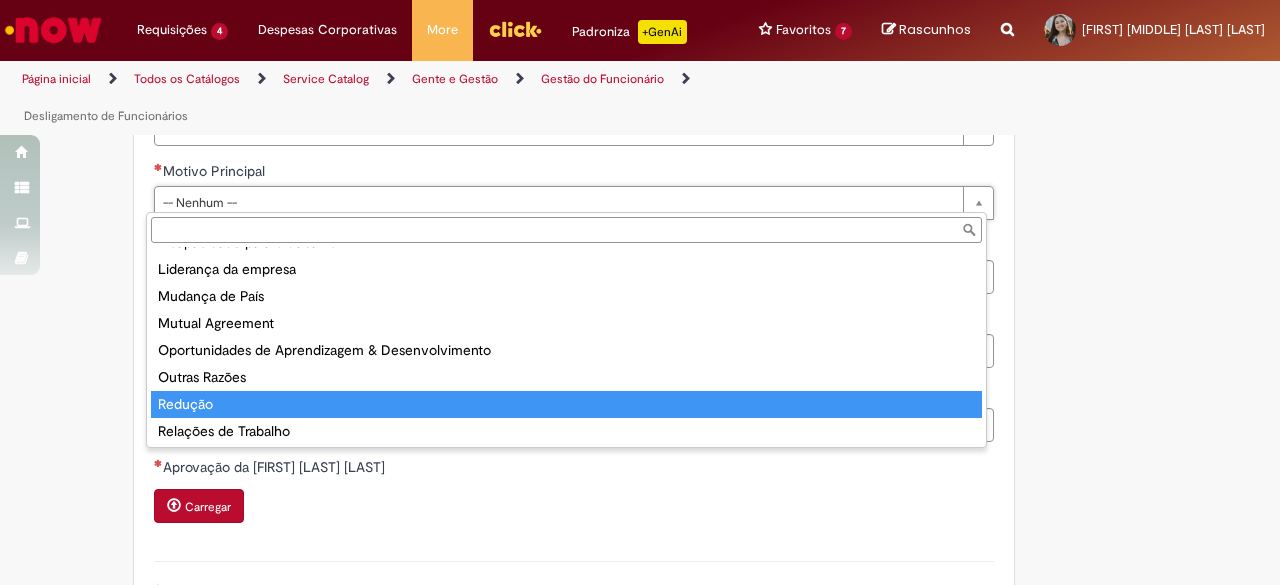 type on "*******" 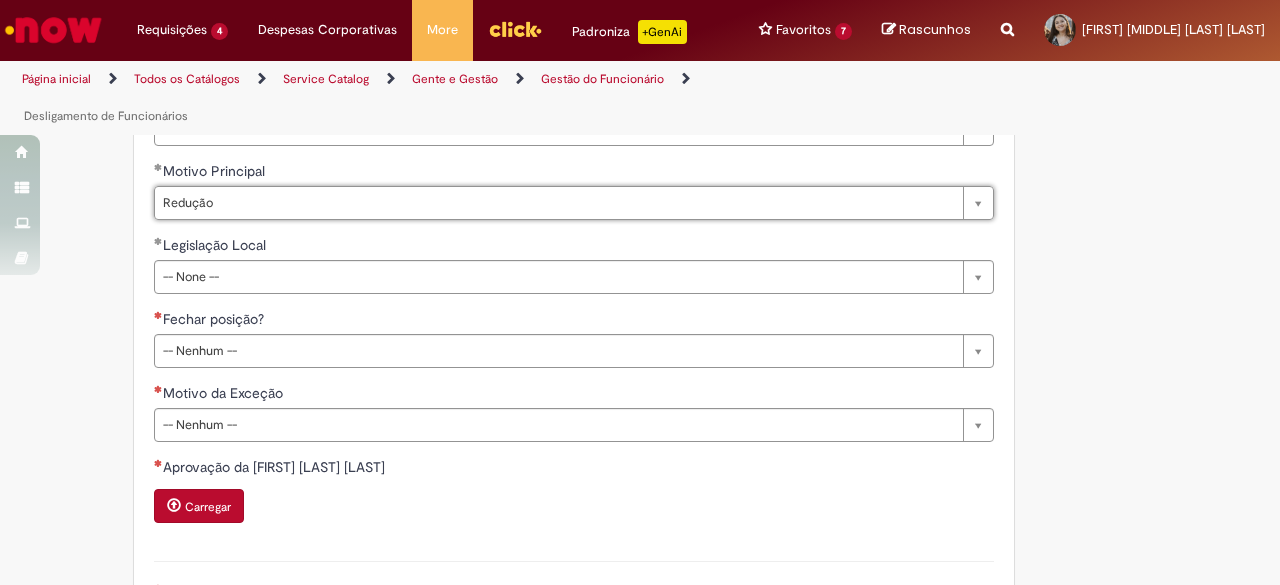 click on "Fechar posição?" at bounding box center (574, 321) 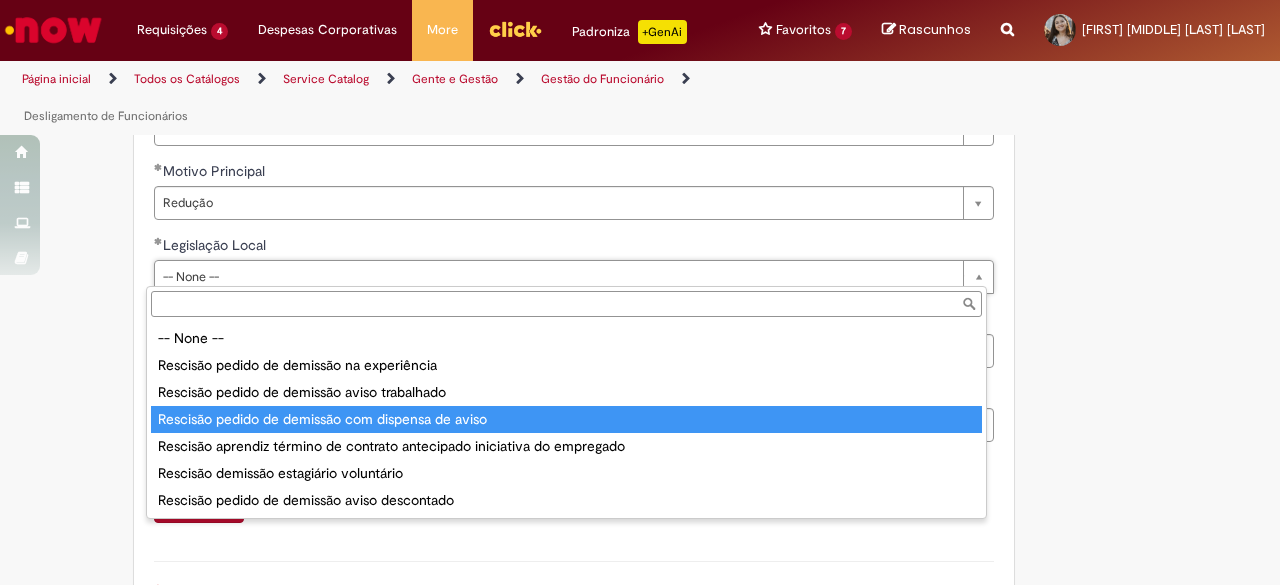 type on "**********" 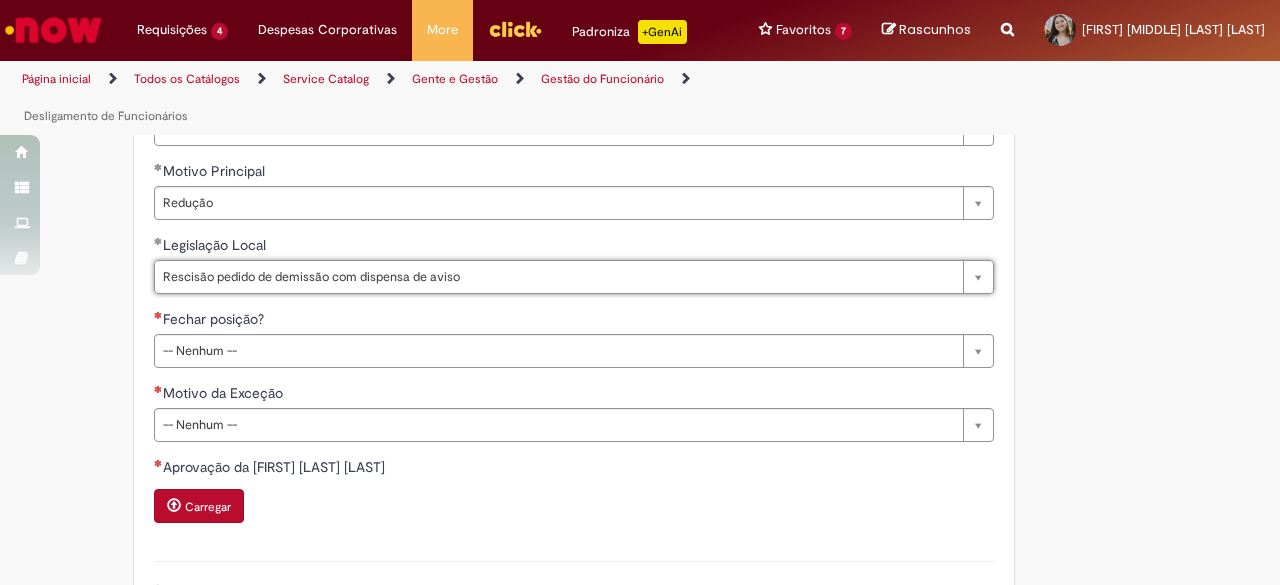 scroll, scrollTop: 0, scrollLeft: 0, axis: both 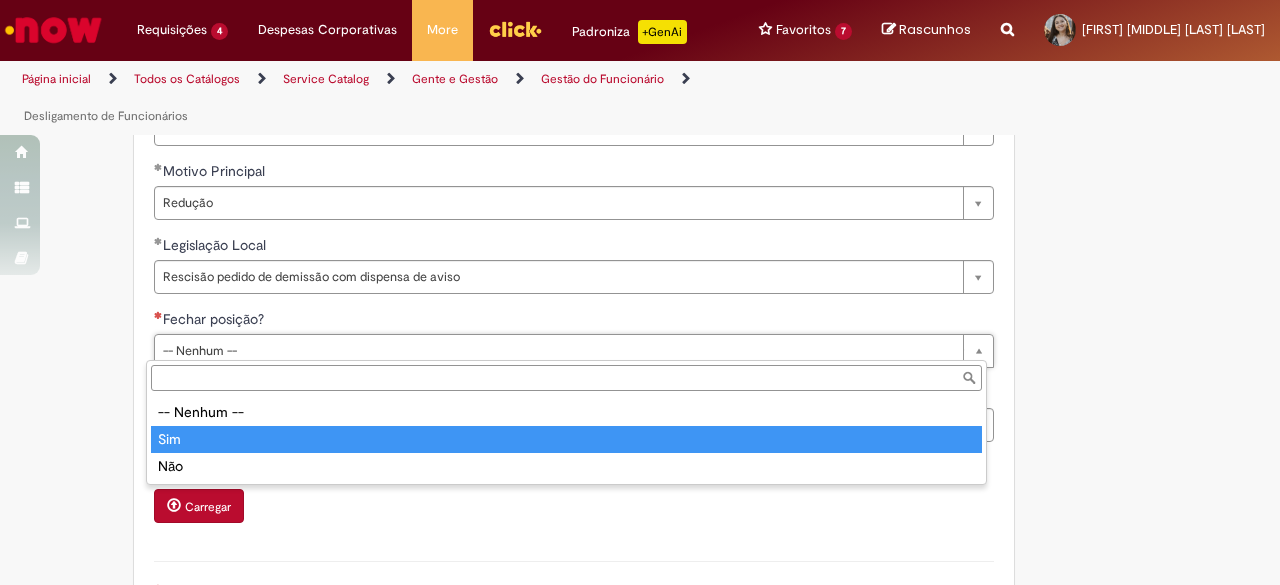 type on "***" 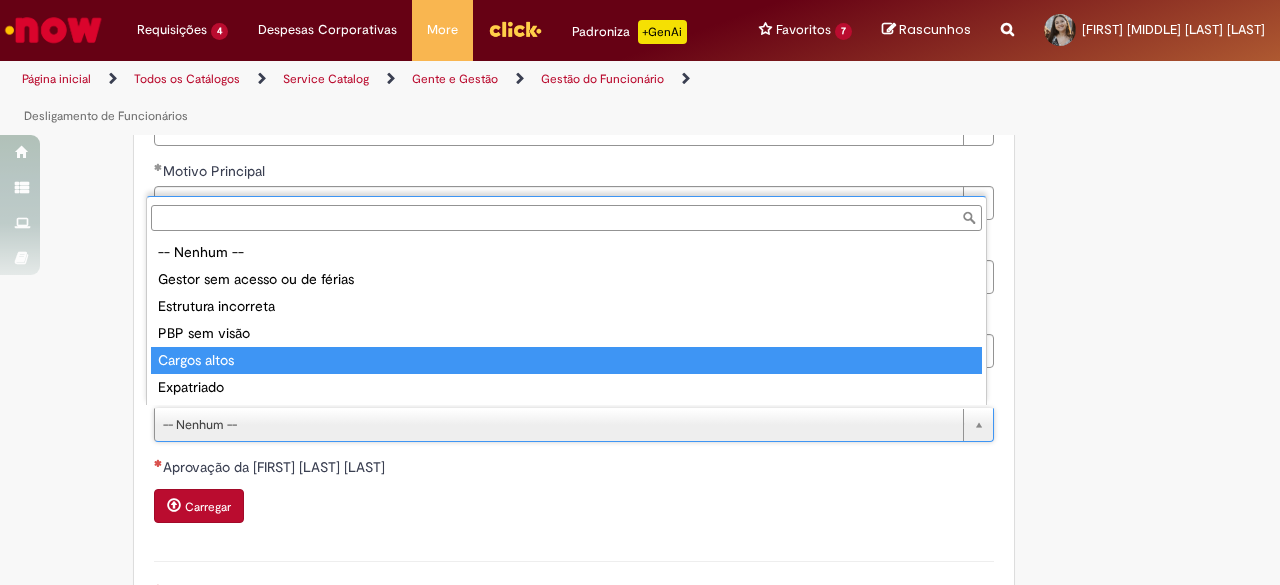 type on "**********" 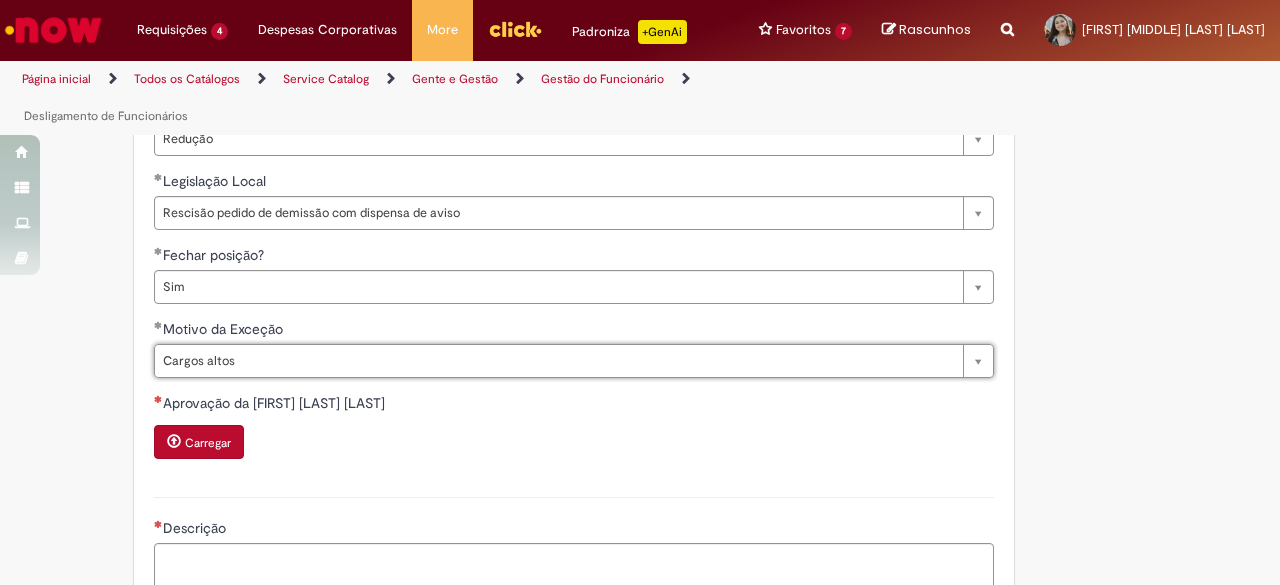 scroll, scrollTop: 1700, scrollLeft: 0, axis: vertical 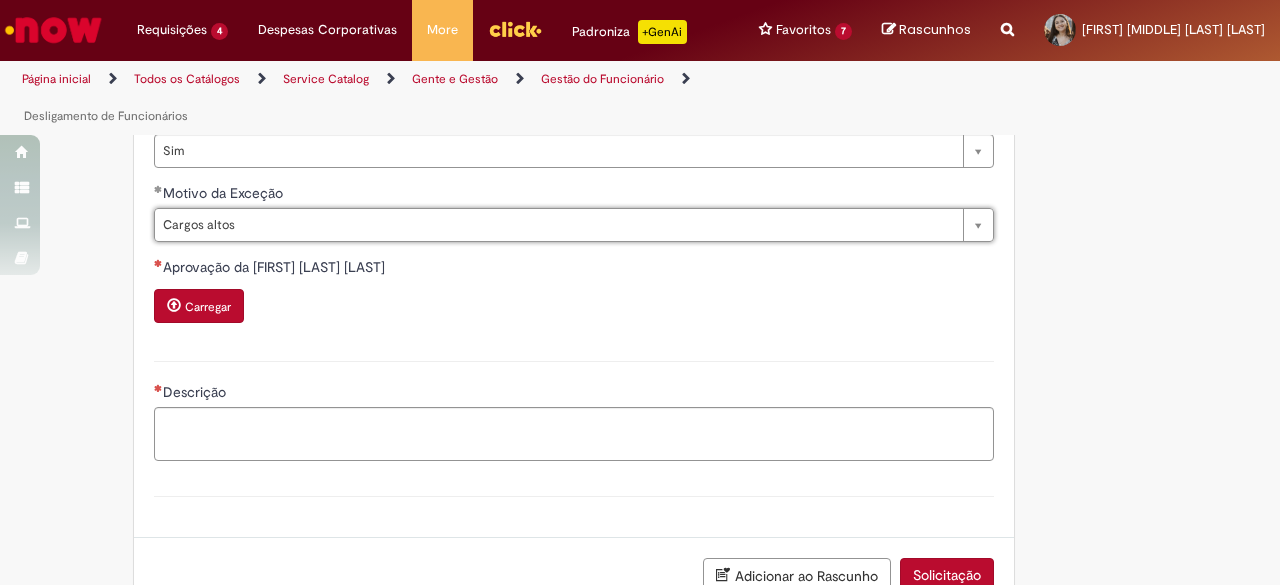 click on "Carregar" at bounding box center (199, 306) 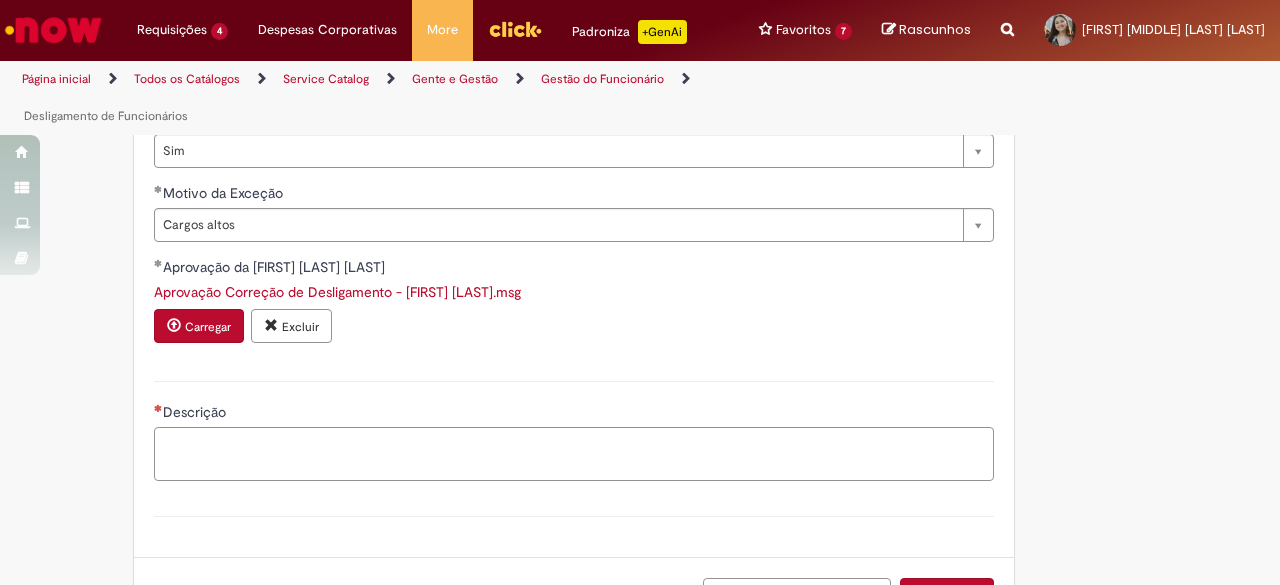 click on "Descrição" at bounding box center [574, 453] 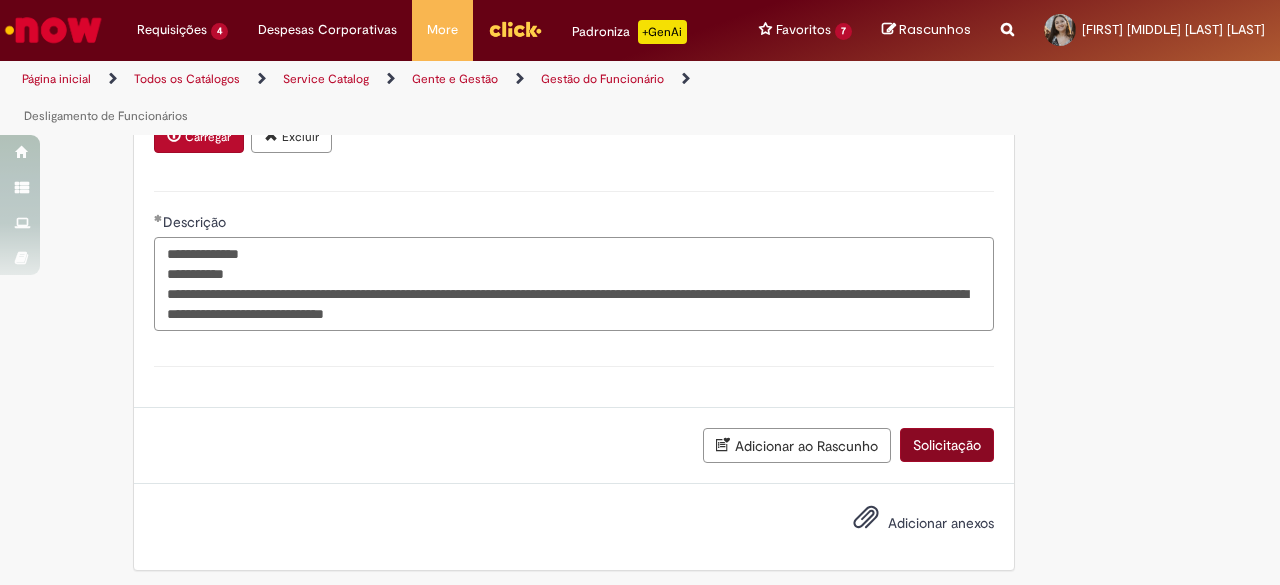 type on "**********" 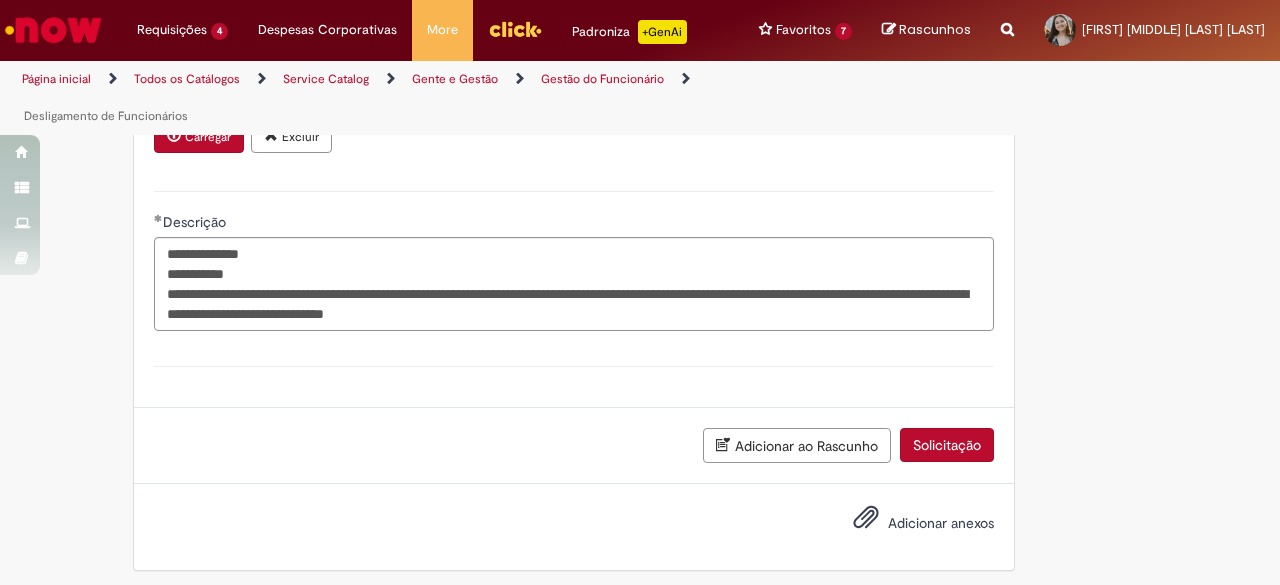 click on "Solicitação" at bounding box center (947, 445) 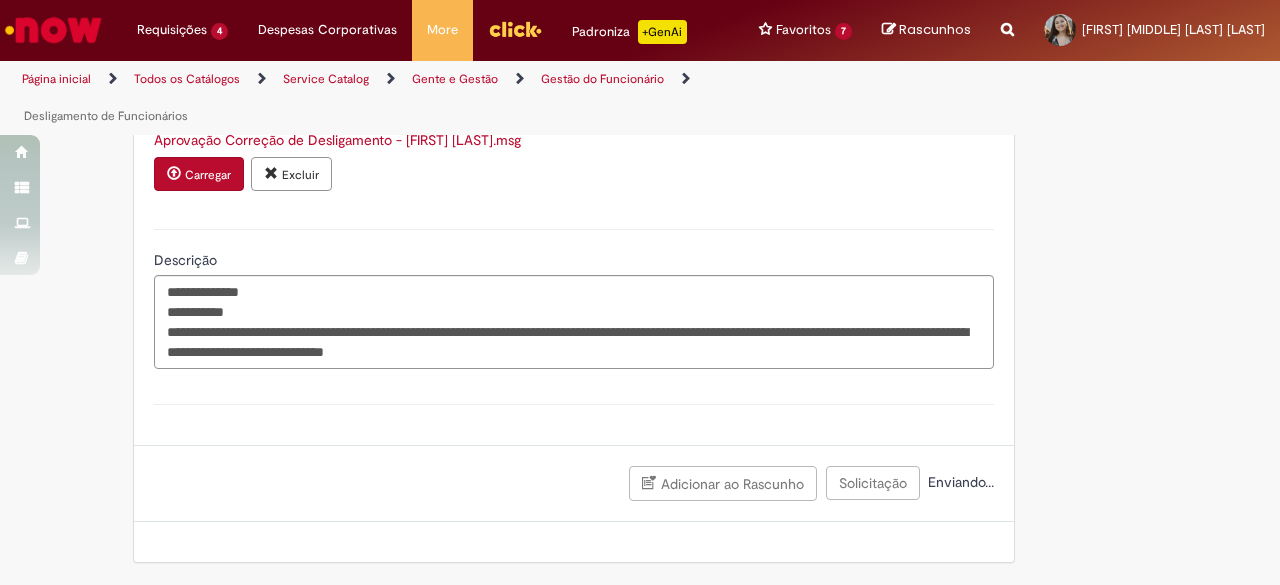 scroll, scrollTop: 1844, scrollLeft: 0, axis: vertical 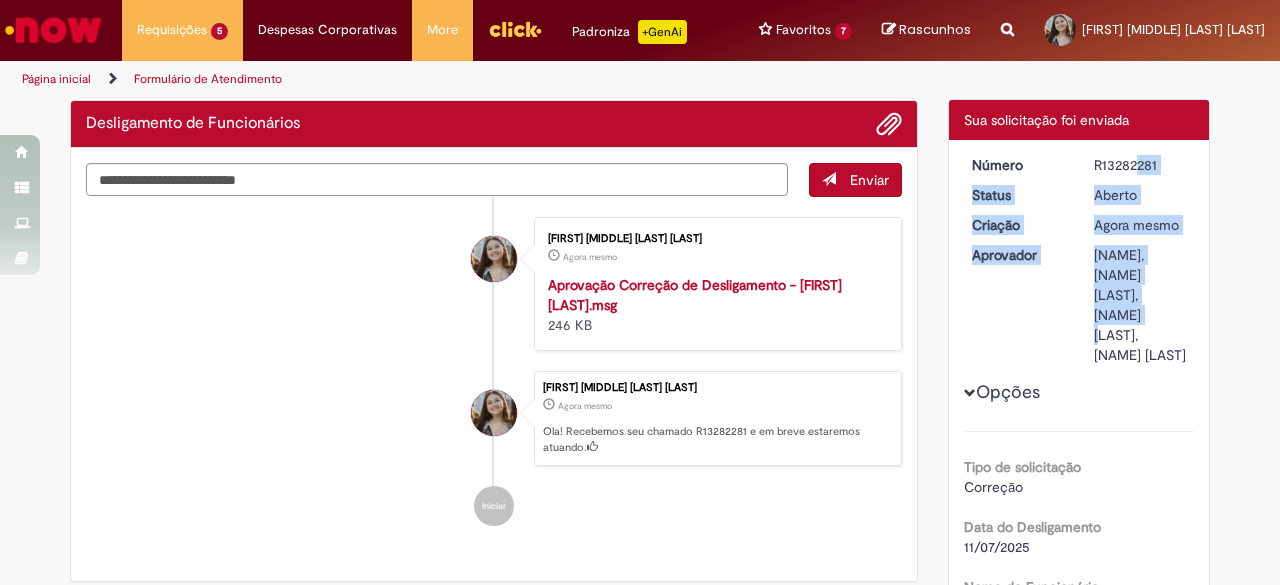 drag, startPoint x: 1086, startPoint y: 274, endPoint x: 1150, endPoint y: 281, distance: 64.381676 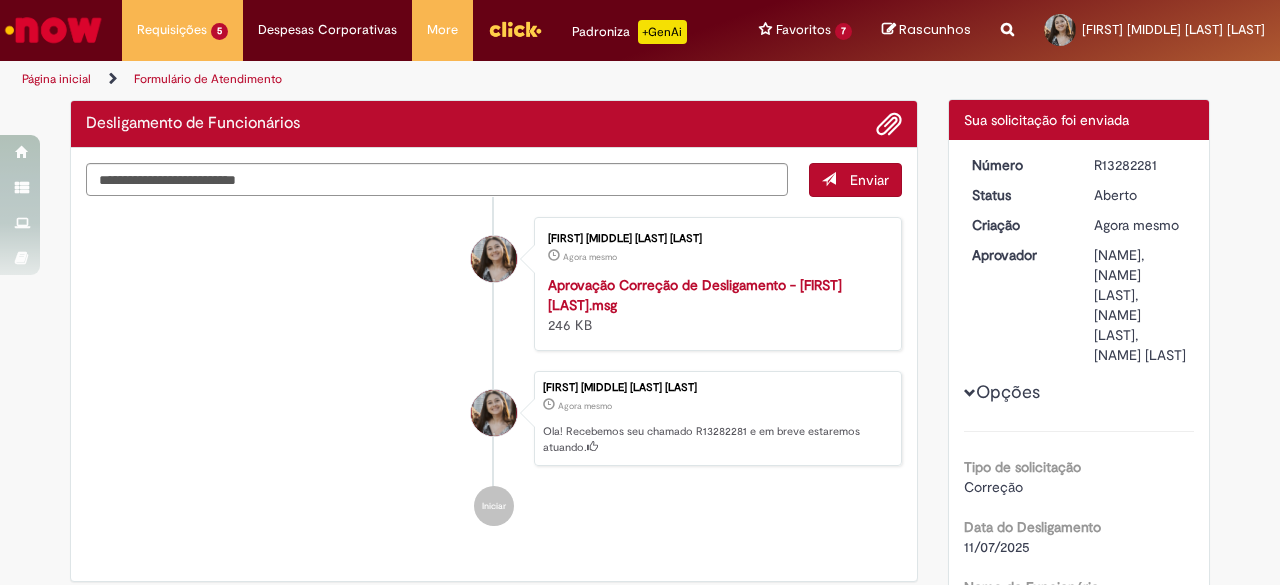 click on "Número
[ID]
Status
Aberto
Criação
Agora mesmo Agora mesmo
Aprovador
[FIRST] [LAST], [FIRST] [LAST] [LAST]
Opções
Tipo de solicitação
Correção
Data do Desligamento
[DATE]
Nome do Funcionário
[FIRST] [LAST] [LAST]
ID do Funcionário
[NUMBER]
Motivo do Desligamento
Voluntário
Motivo Principal
Redução
Legislação Local
Rescisão pedido de demissão com dispensa de aviso
Fechar posição?
Sim
Motivo da Exceção" at bounding box center (1079, 763) 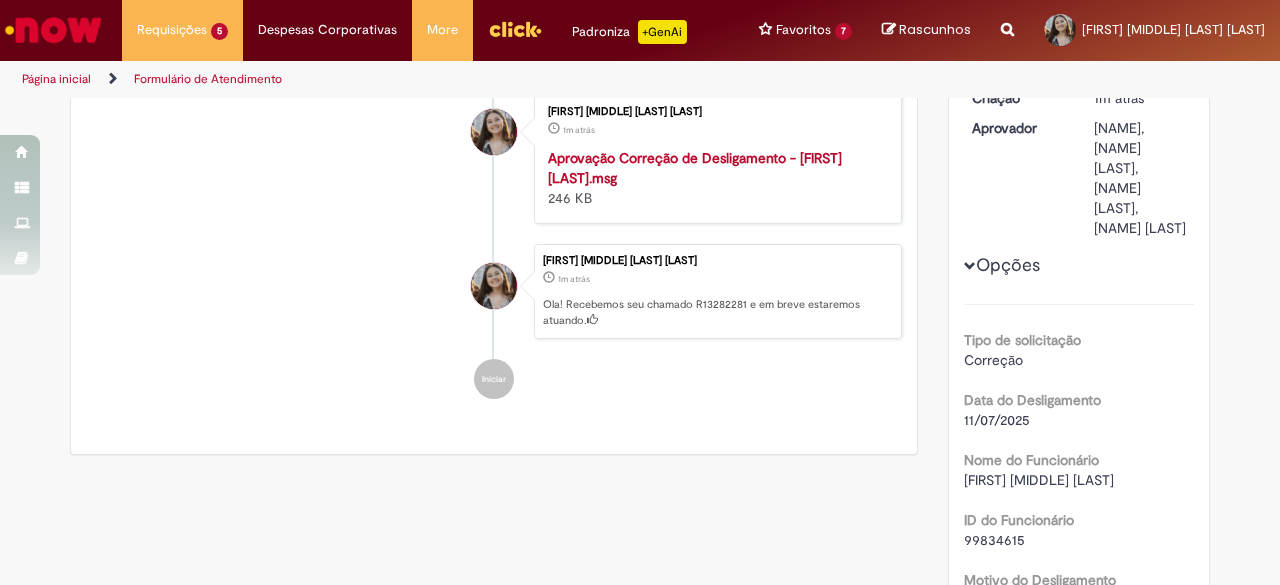 scroll, scrollTop: 115, scrollLeft: 0, axis: vertical 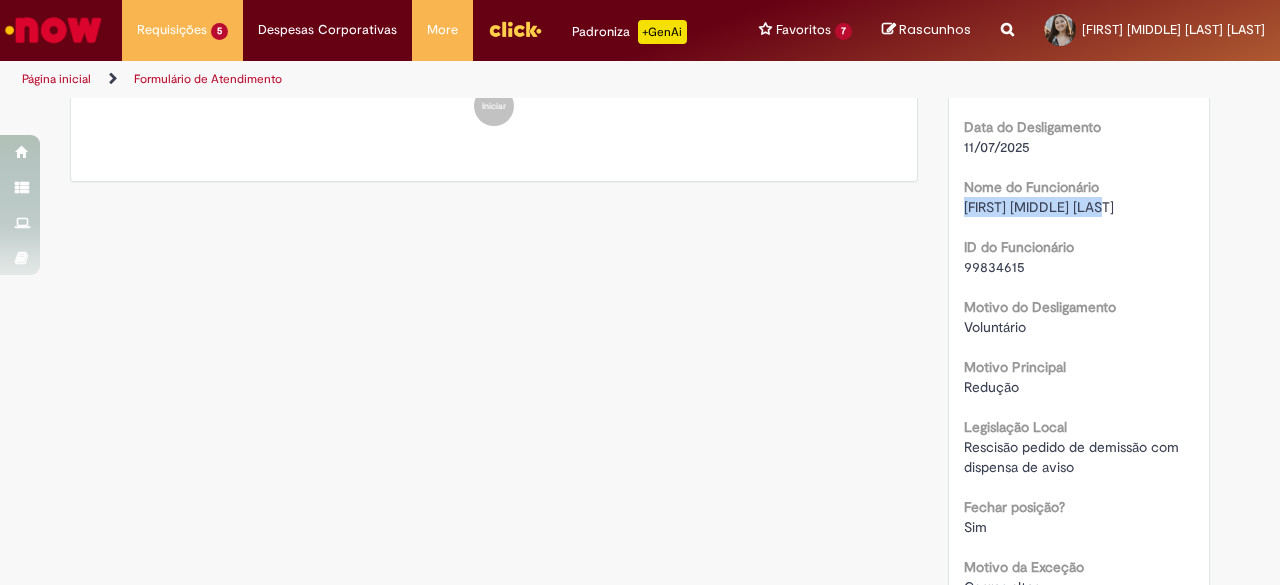 copy on "[FIRST] [MIDDLE] [LAST]" 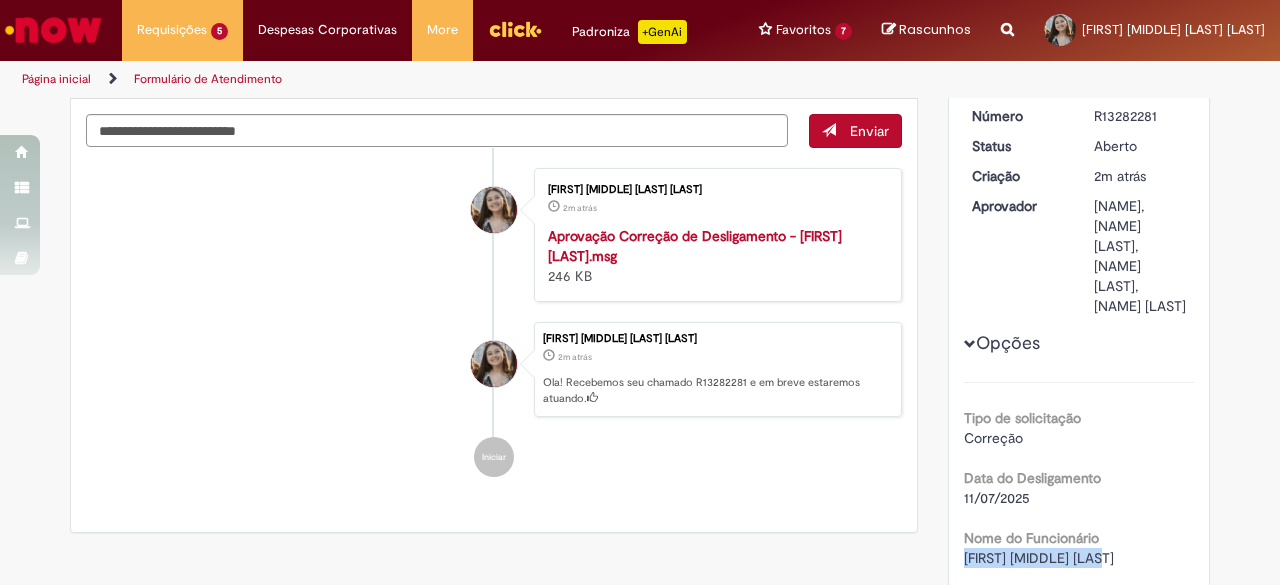 scroll, scrollTop: 0, scrollLeft: 0, axis: both 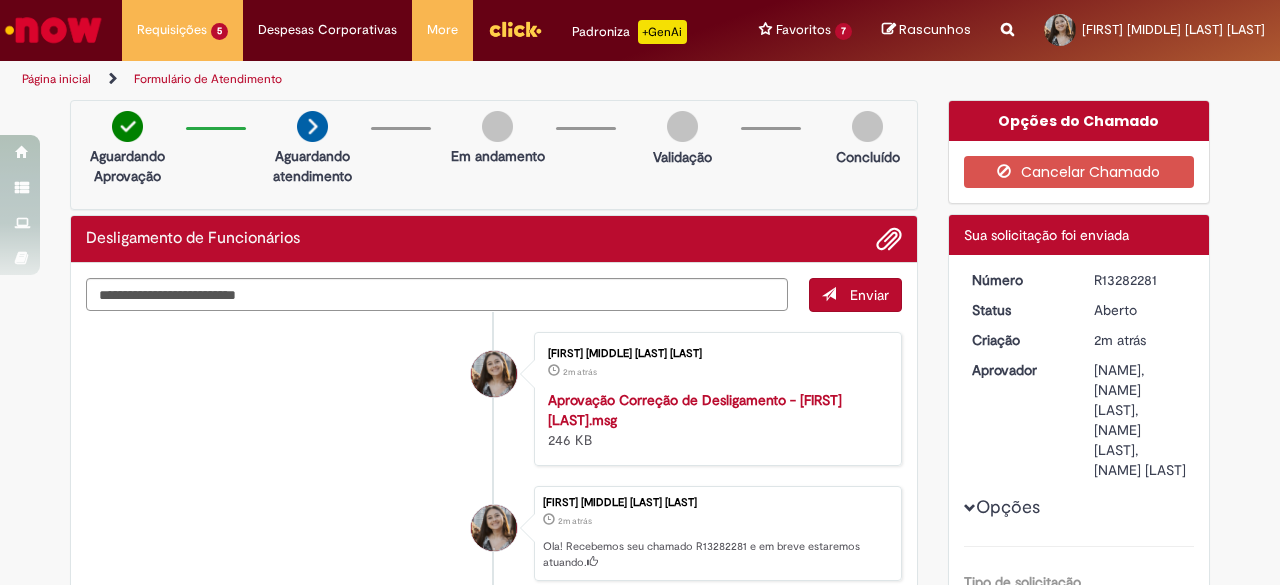drag, startPoint x: 1156, startPoint y: 277, endPoint x: 1084, endPoint y: 279, distance: 72.02777 